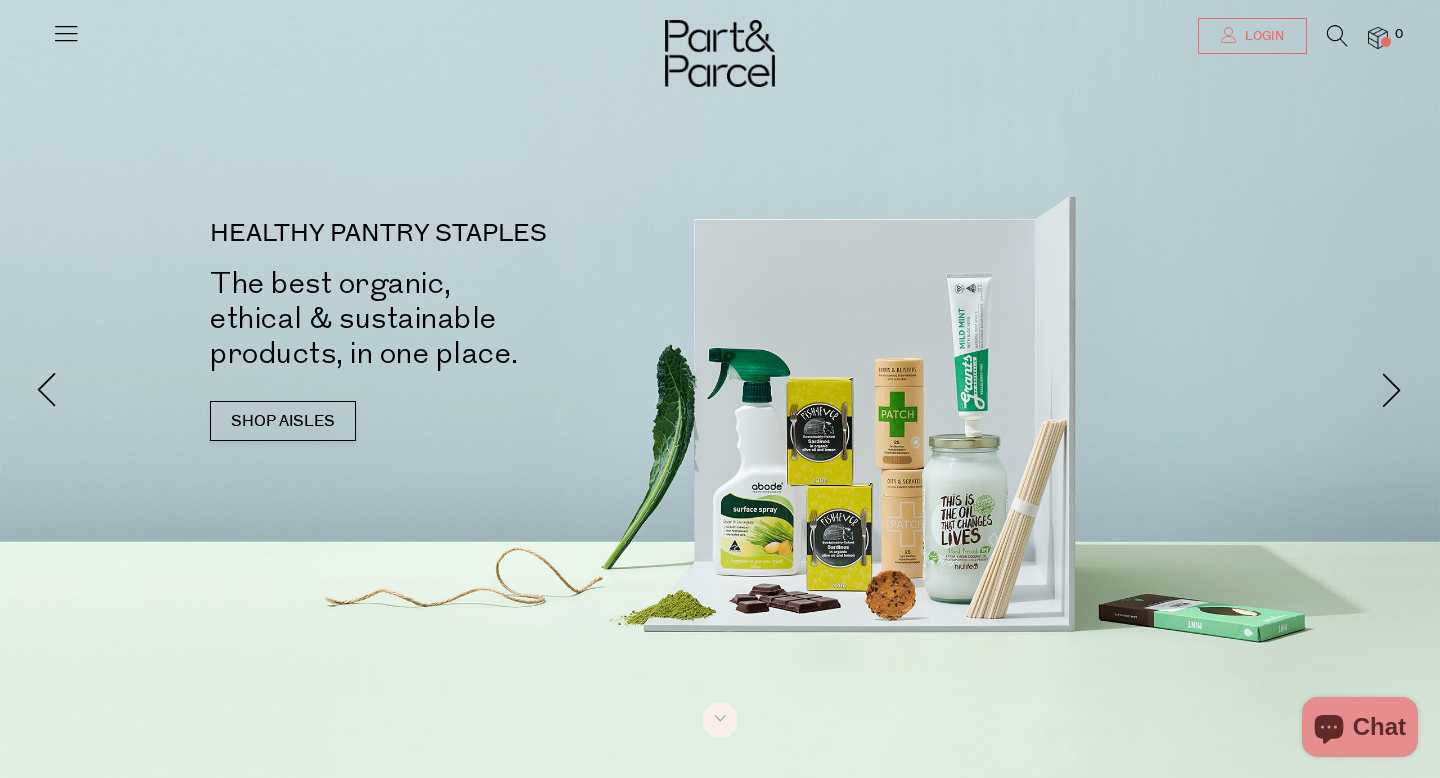 scroll, scrollTop: 0, scrollLeft: 0, axis: both 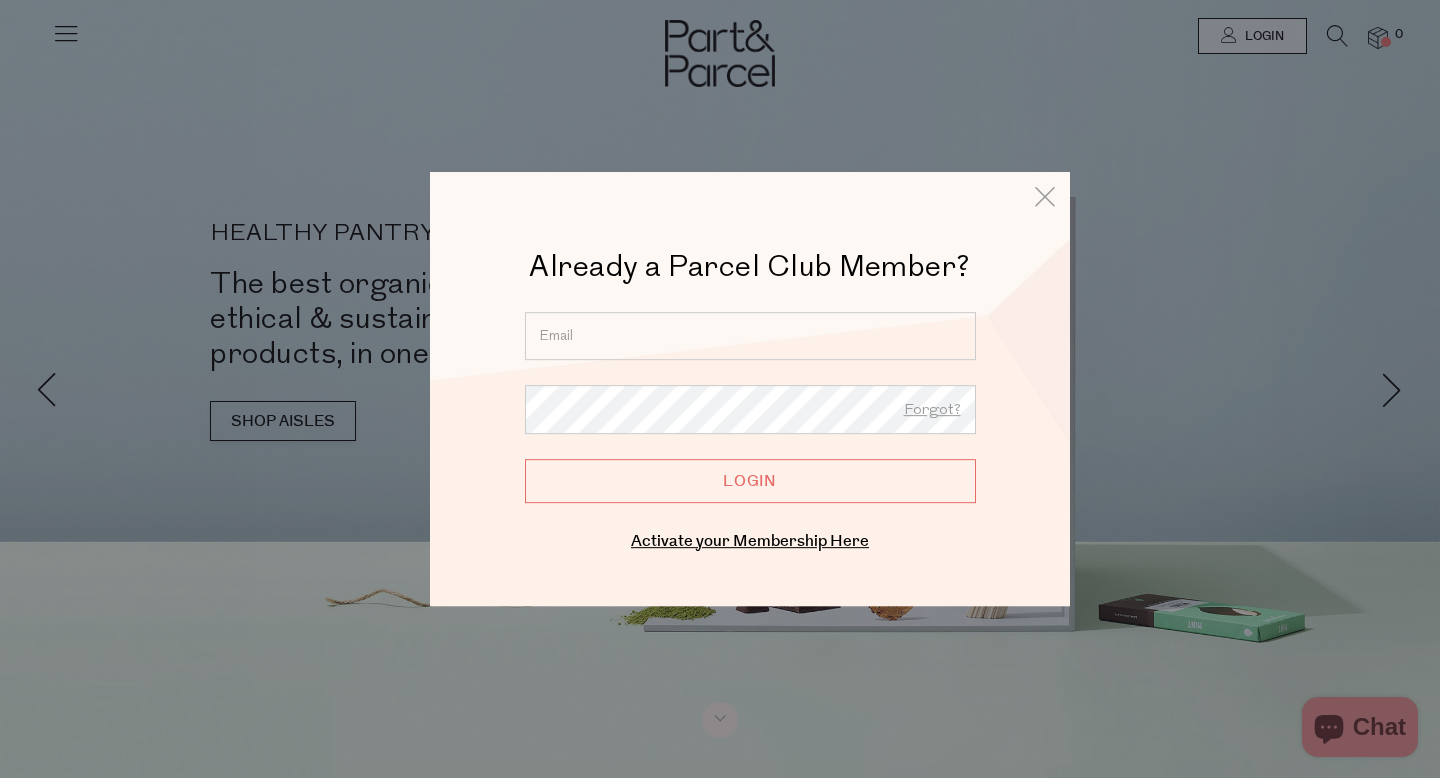 click at bounding box center [750, 336] 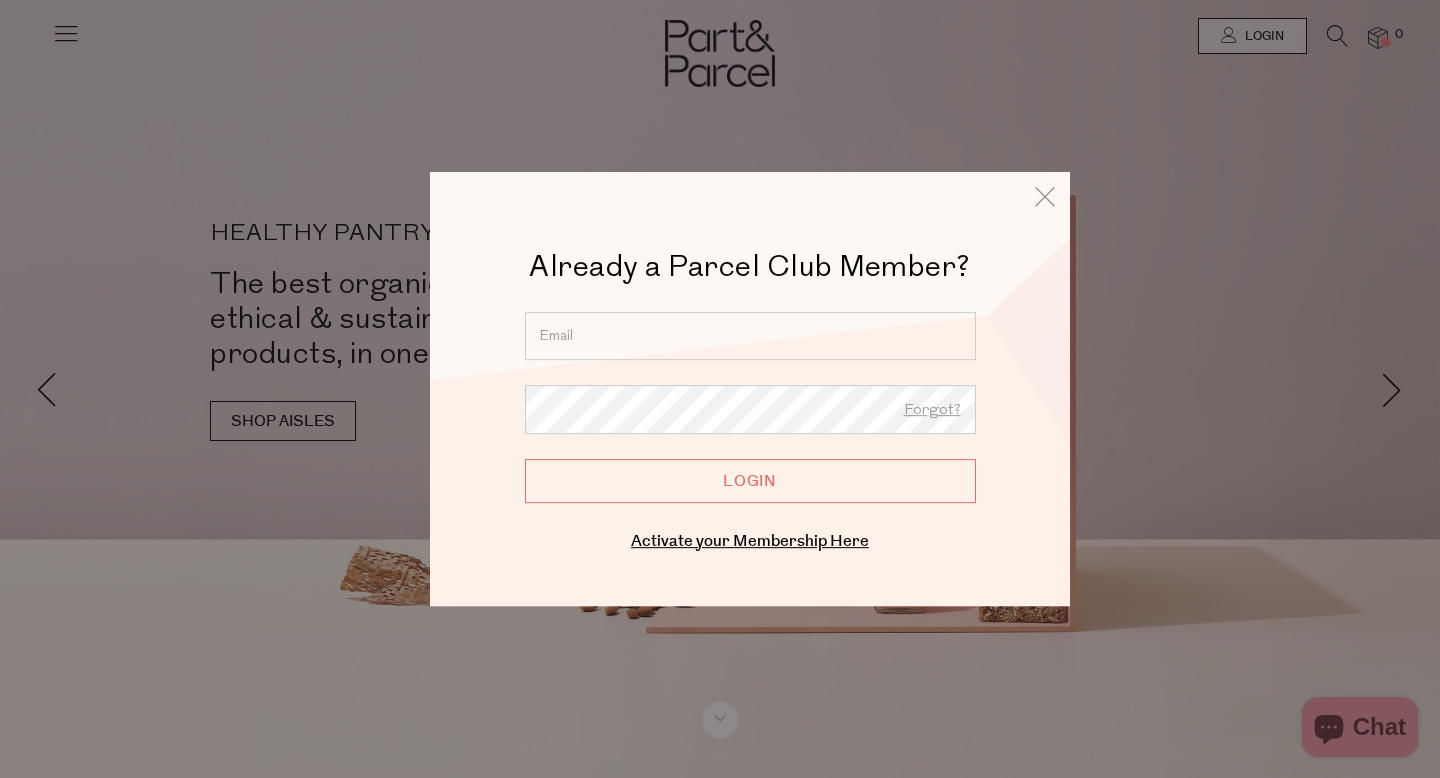 type on "debm77@bigpond.net.au" 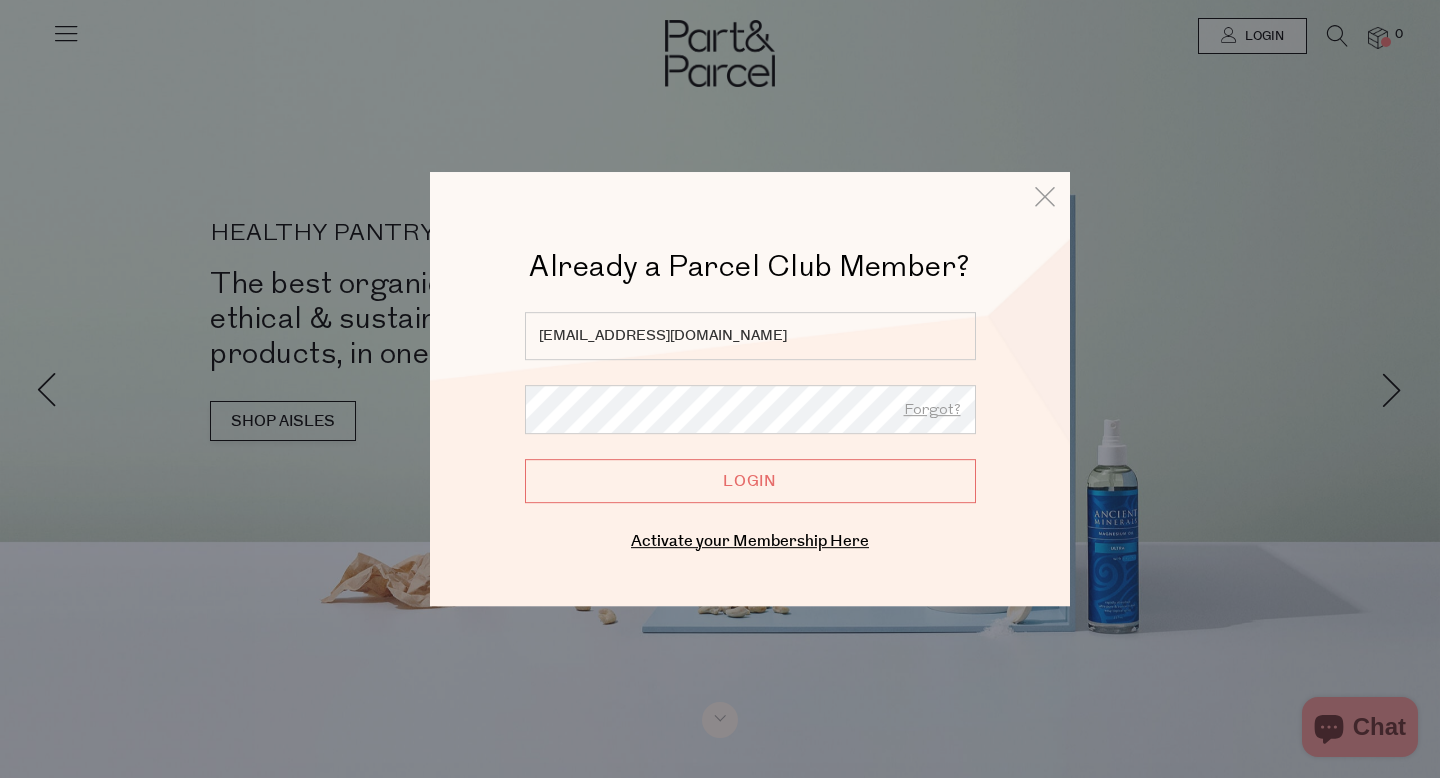 click on "Login" at bounding box center (750, 481) 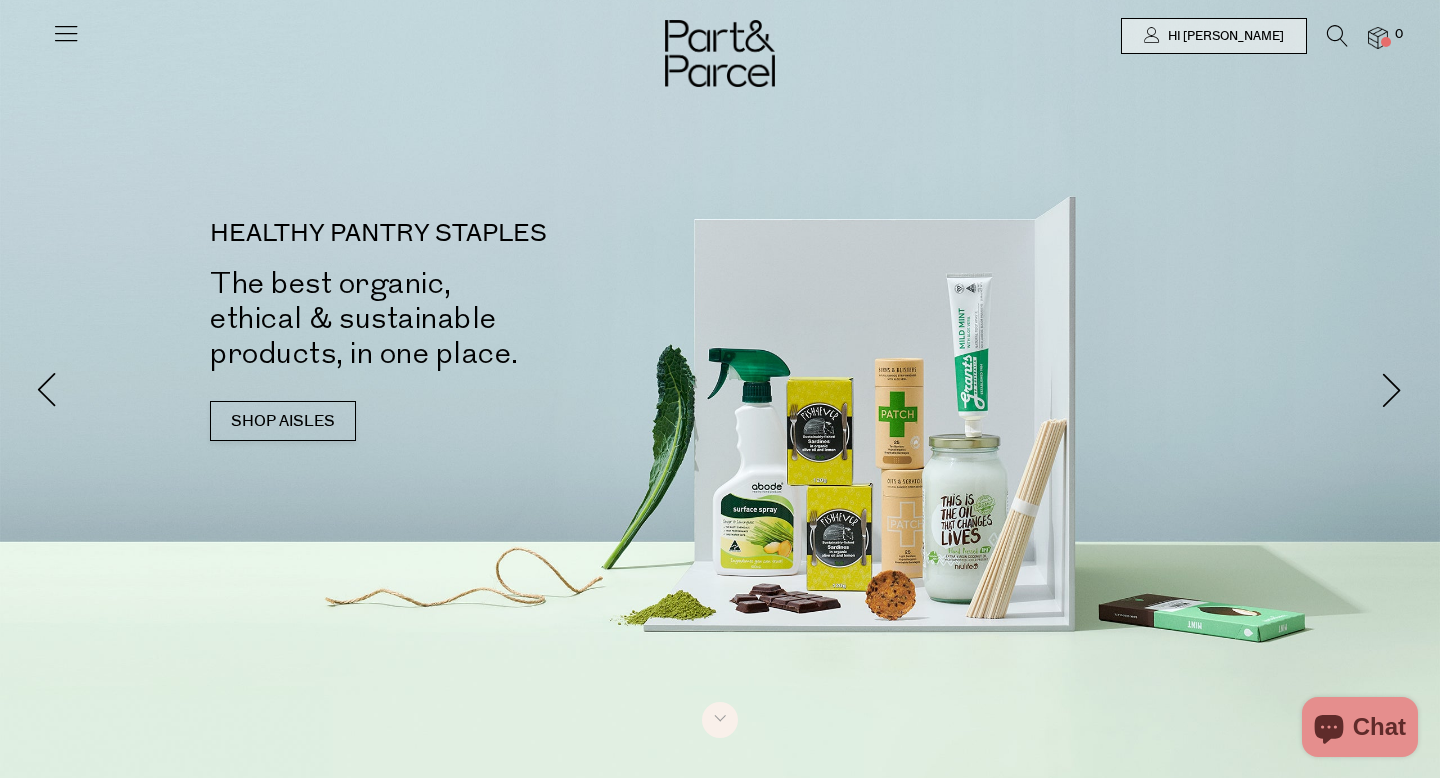 scroll, scrollTop: 0, scrollLeft: 0, axis: both 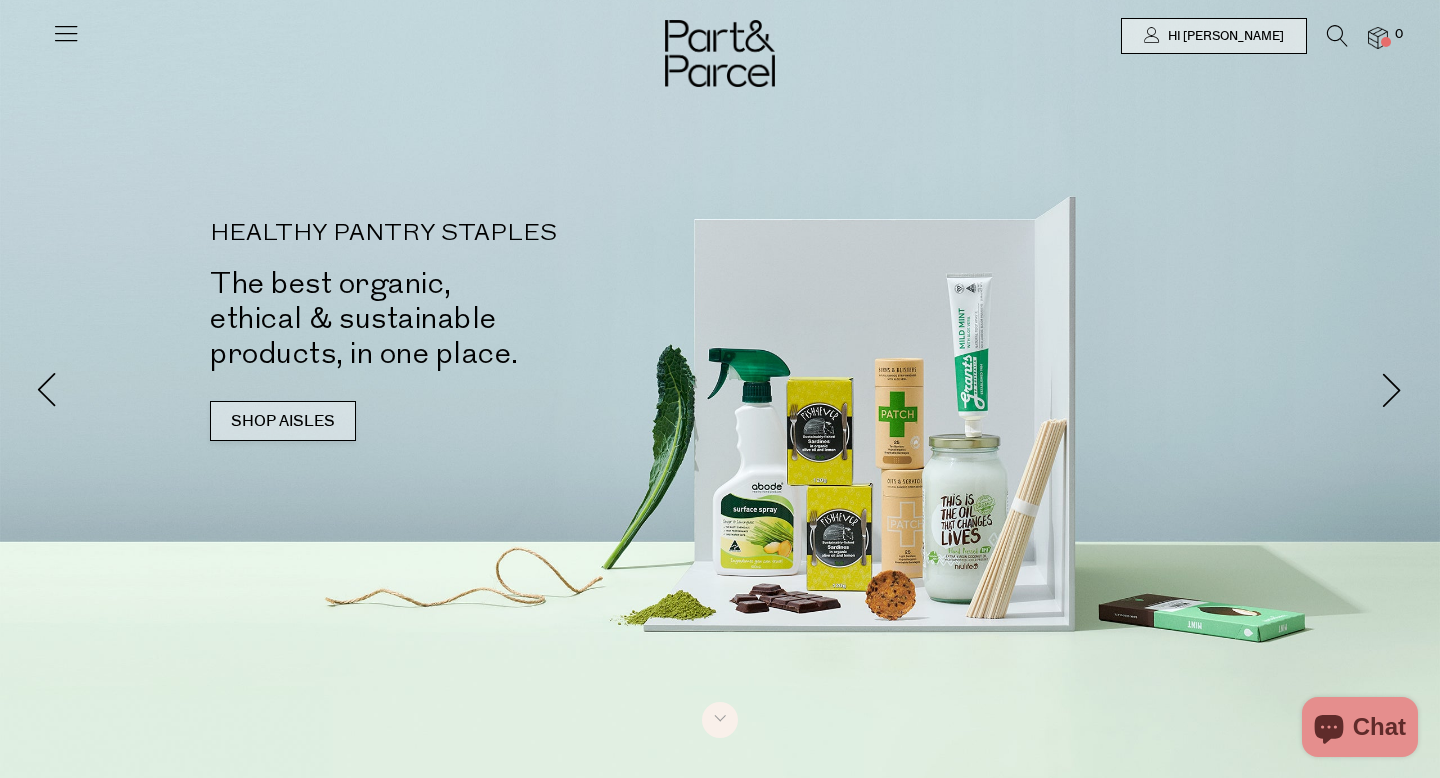click on "SHOP AISLES" at bounding box center (283, 421) 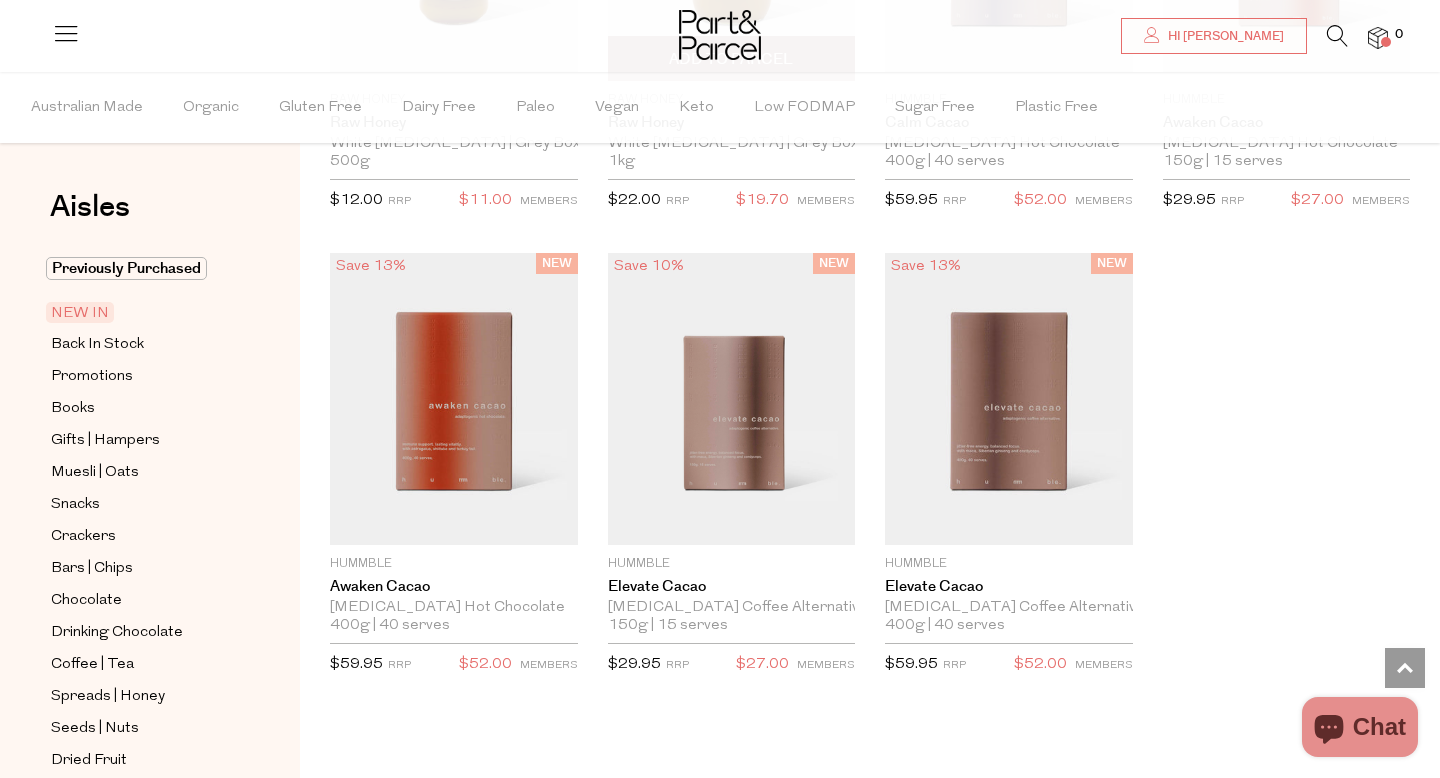 scroll, scrollTop: 2401, scrollLeft: 0, axis: vertical 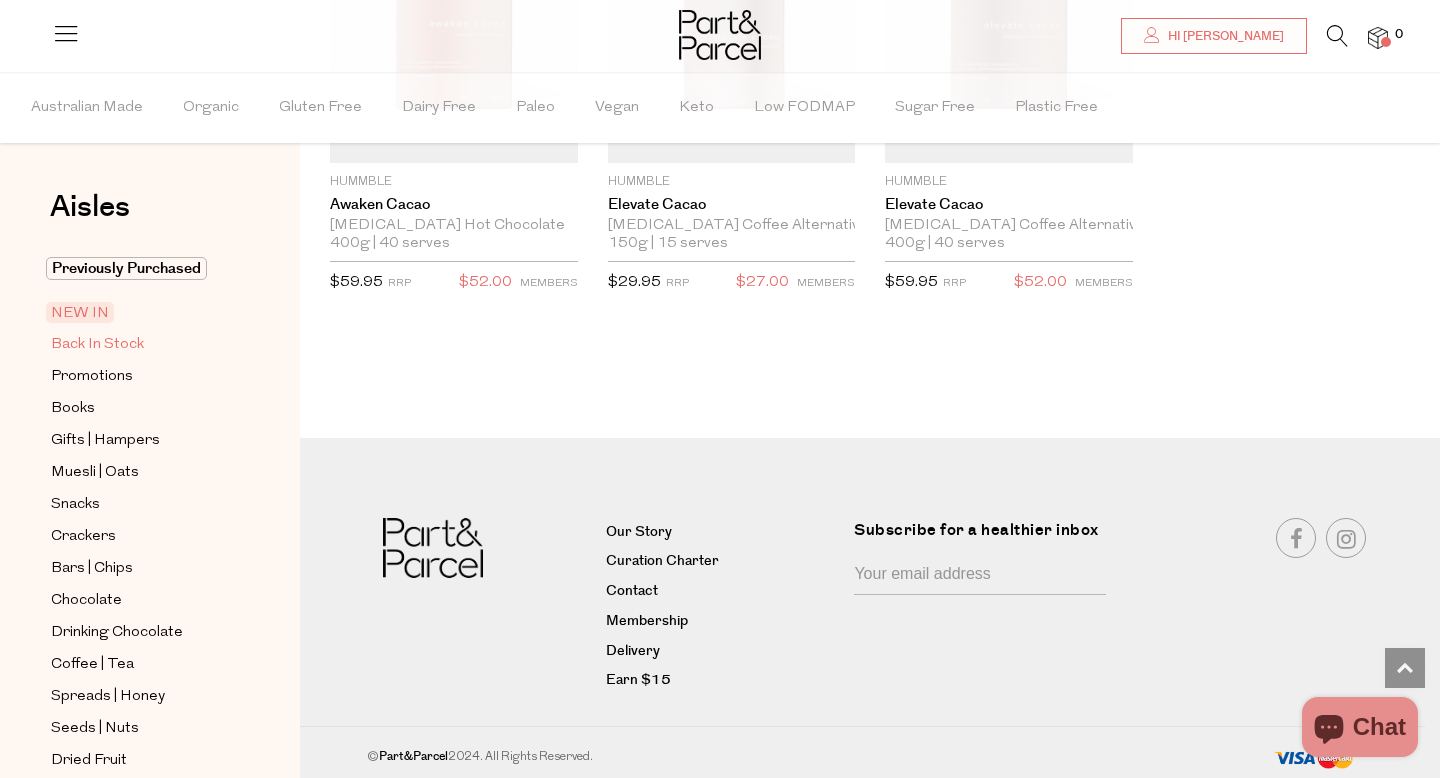 click on "Back In Stock" at bounding box center (97, 345) 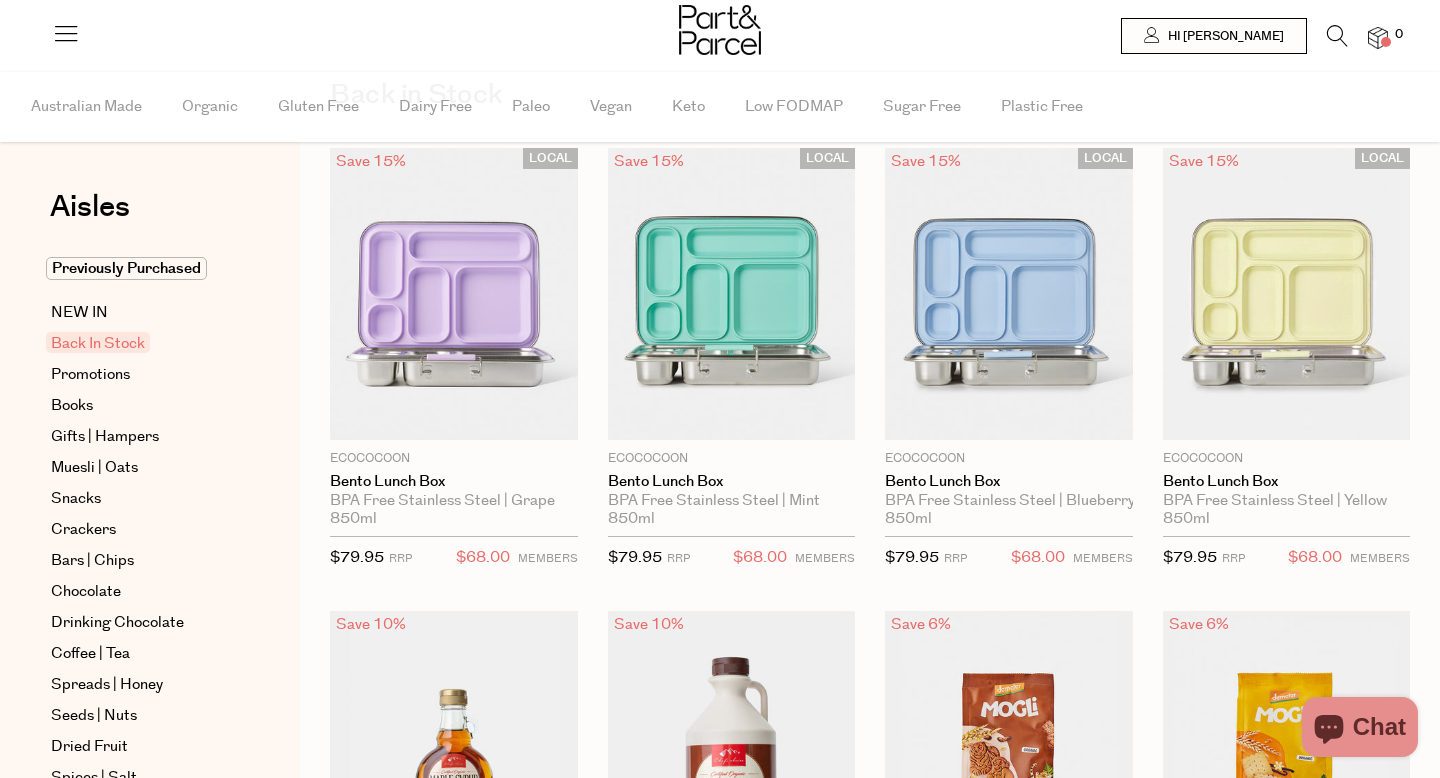 scroll, scrollTop: 0, scrollLeft: 0, axis: both 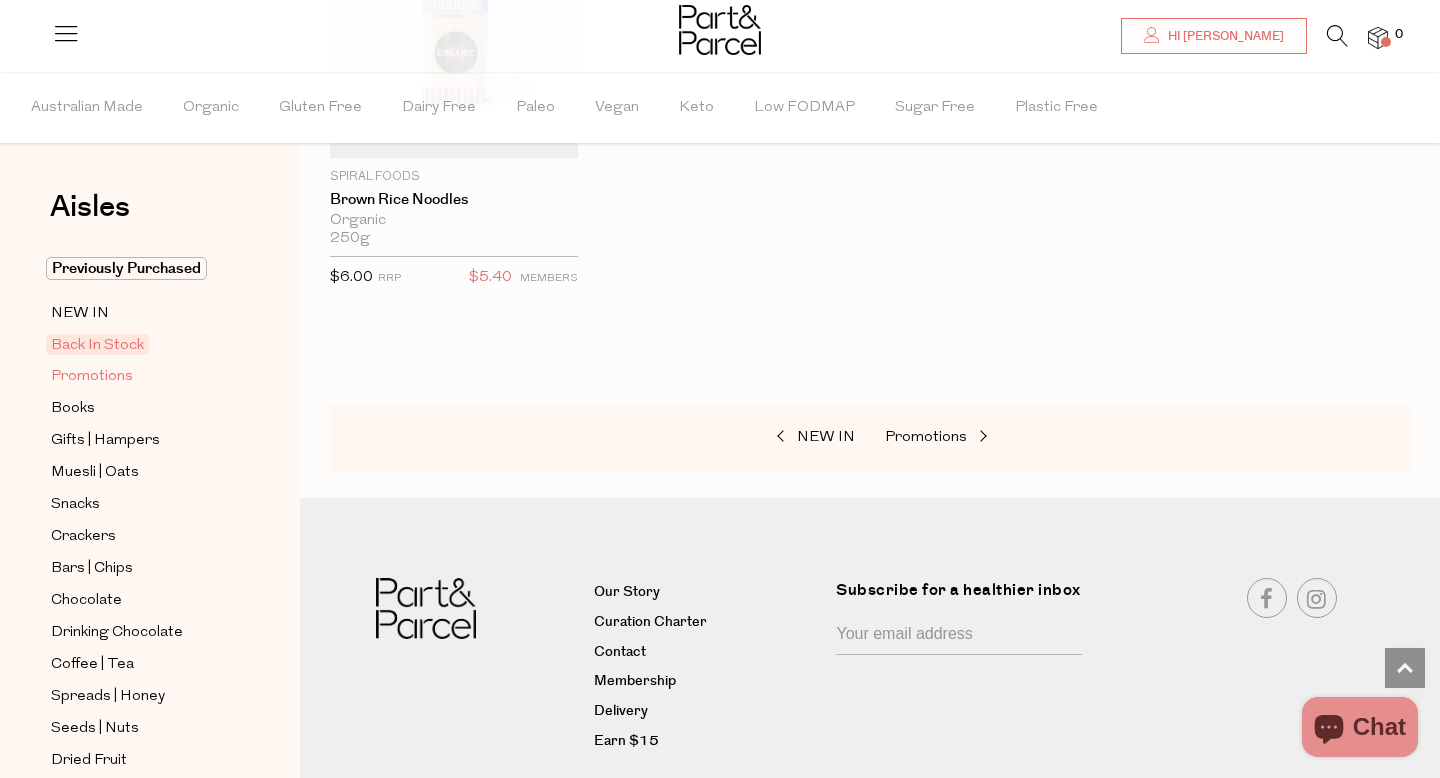 click on "Promotions" at bounding box center (92, 377) 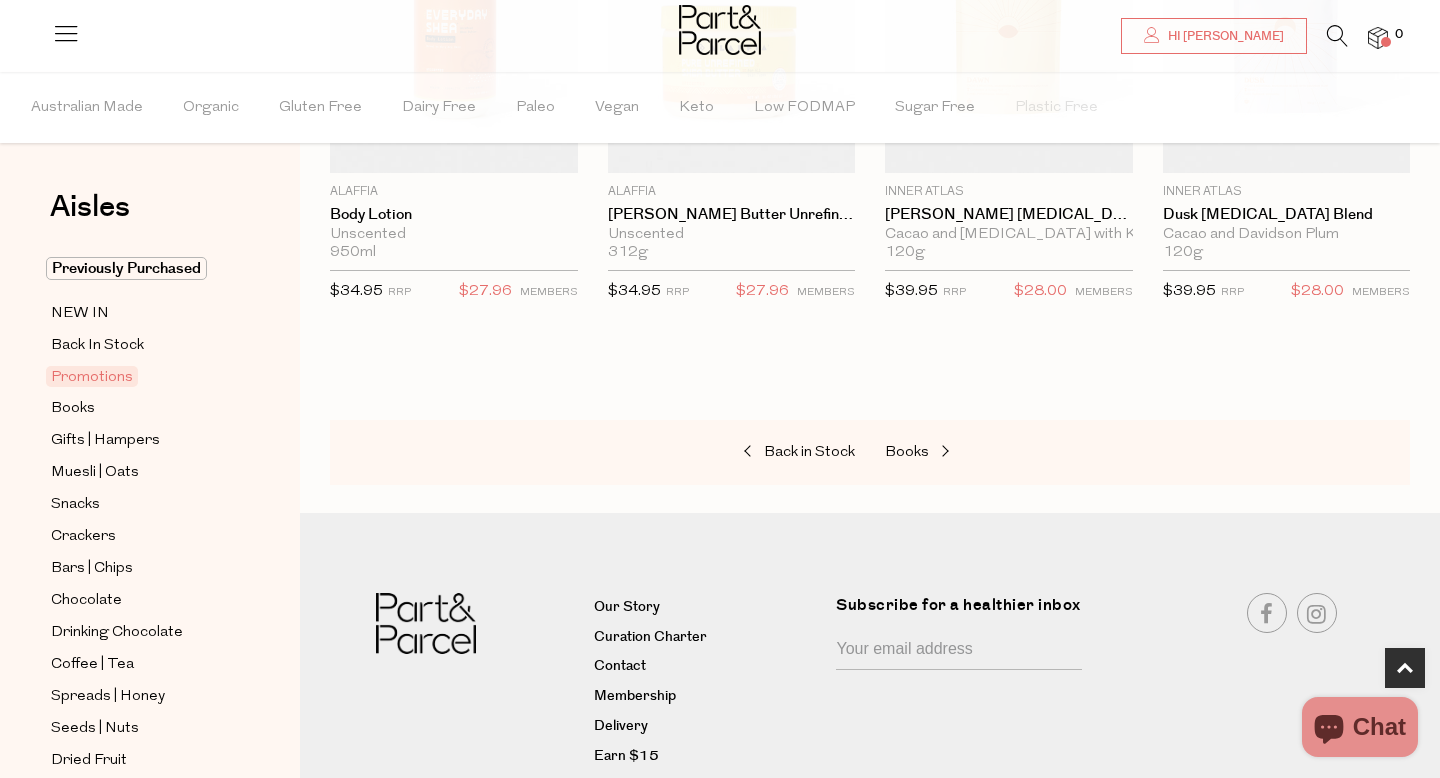 scroll, scrollTop: 845, scrollLeft: 0, axis: vertical 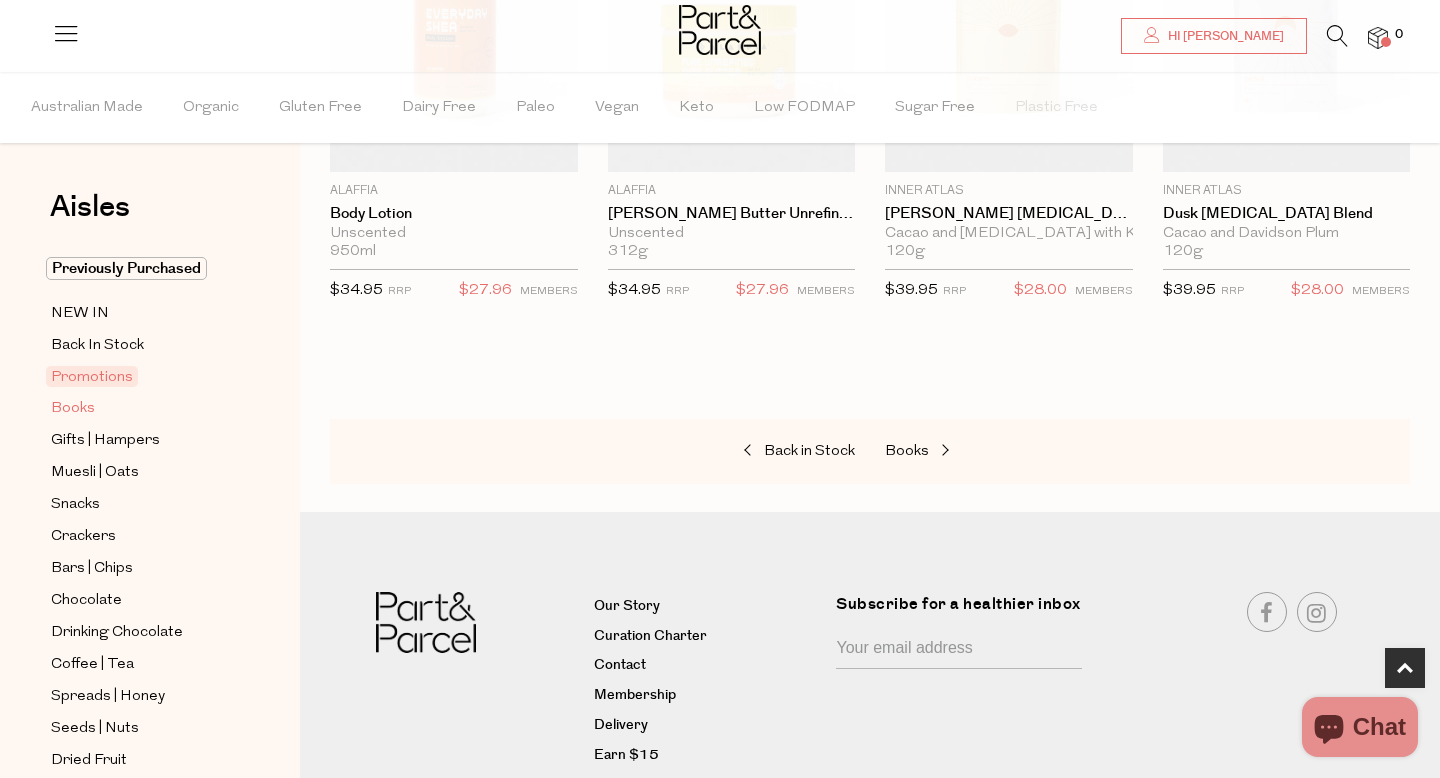 click on "Books" at bounding box center (73, 409) 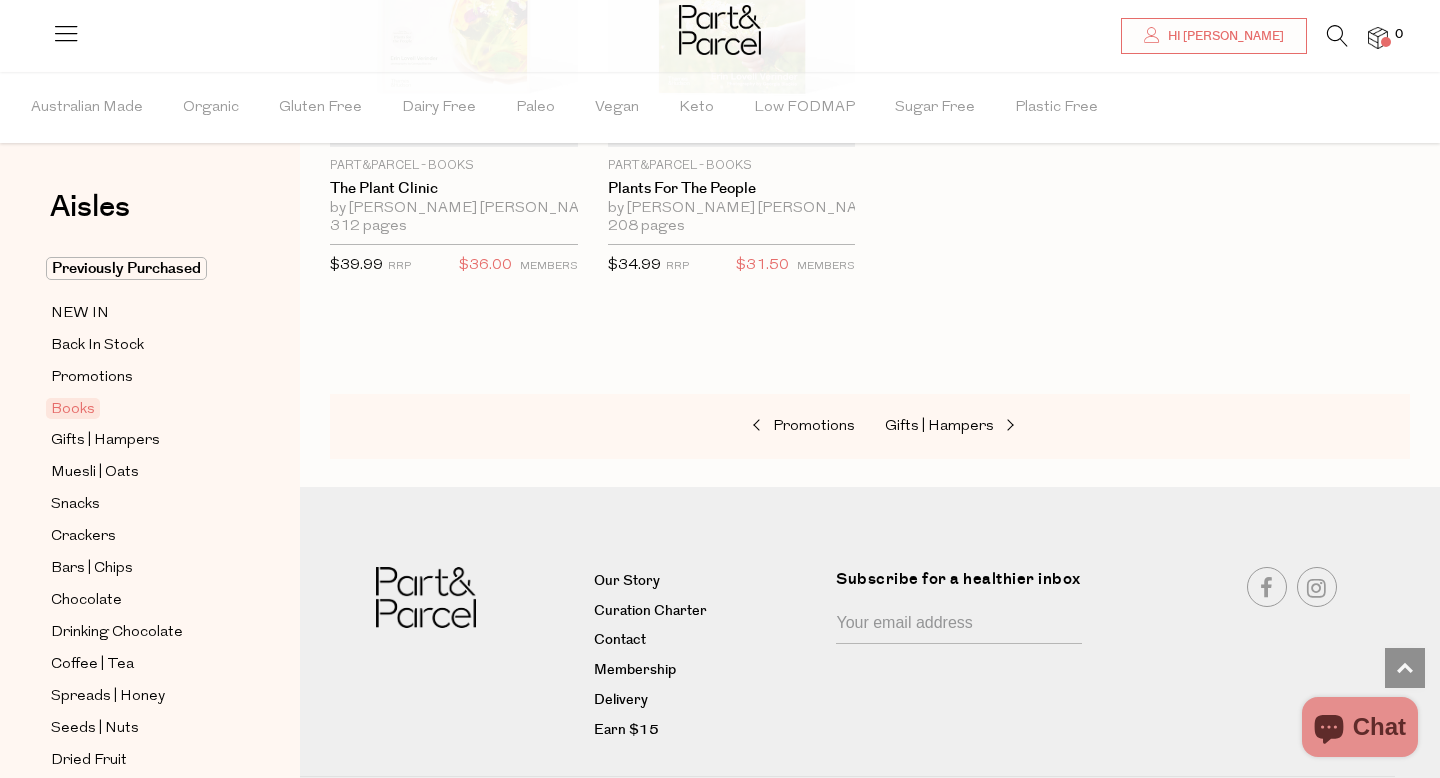 scroll, scrollTop: 1370, scrollLeft: 0, axis: vertical 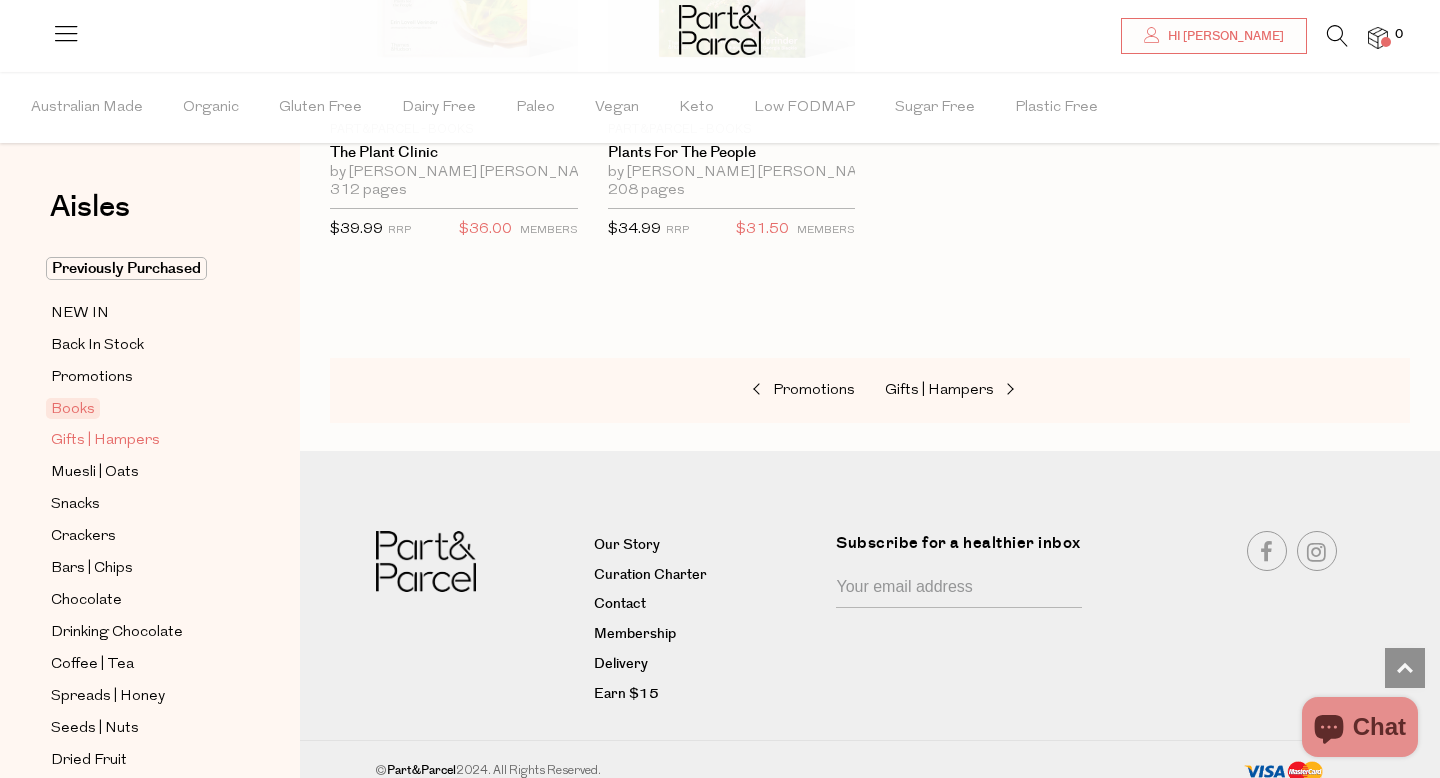 click on "Gifts | Hampers" at bounding box center (105, 441) 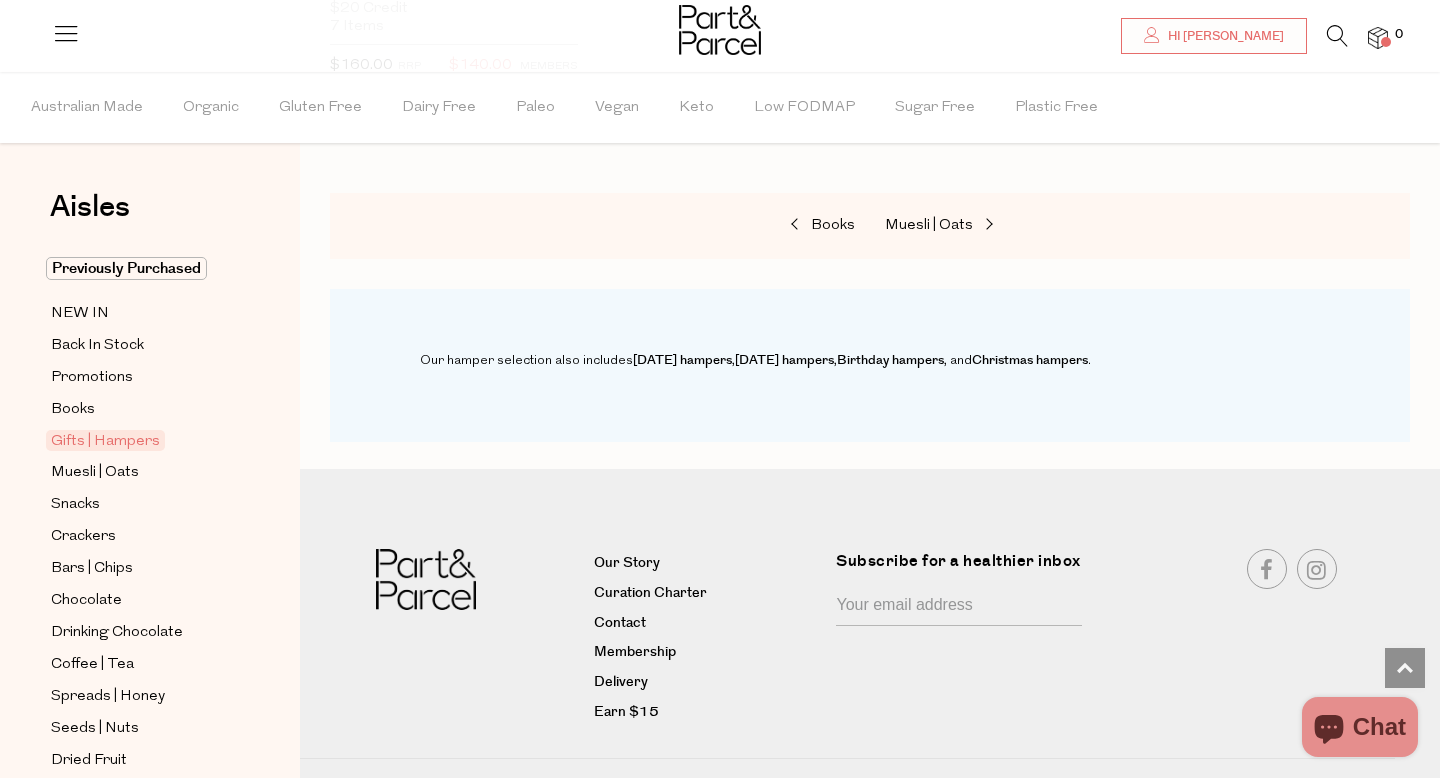 scroll, scrollTop: 1564, scrollLeft: 0, axis: vertical 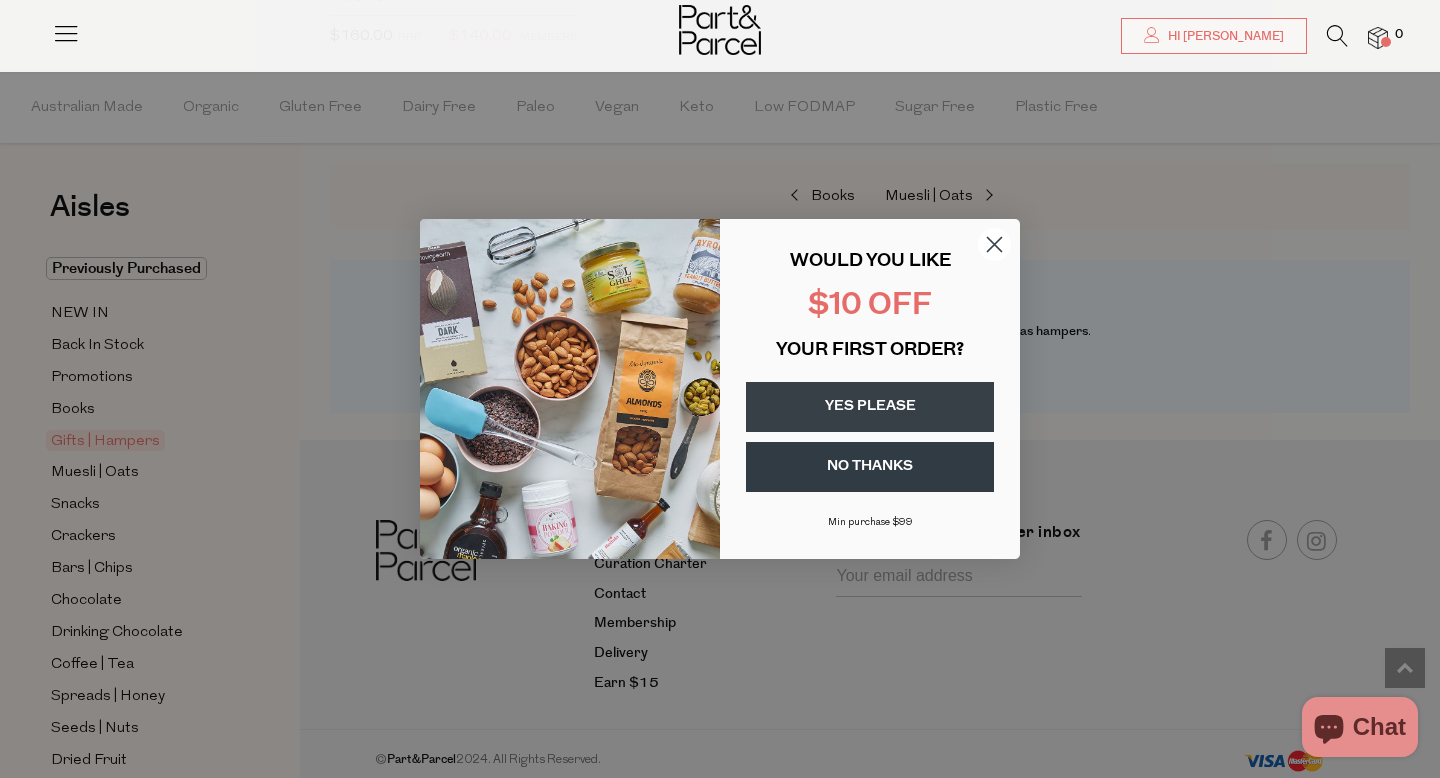 click 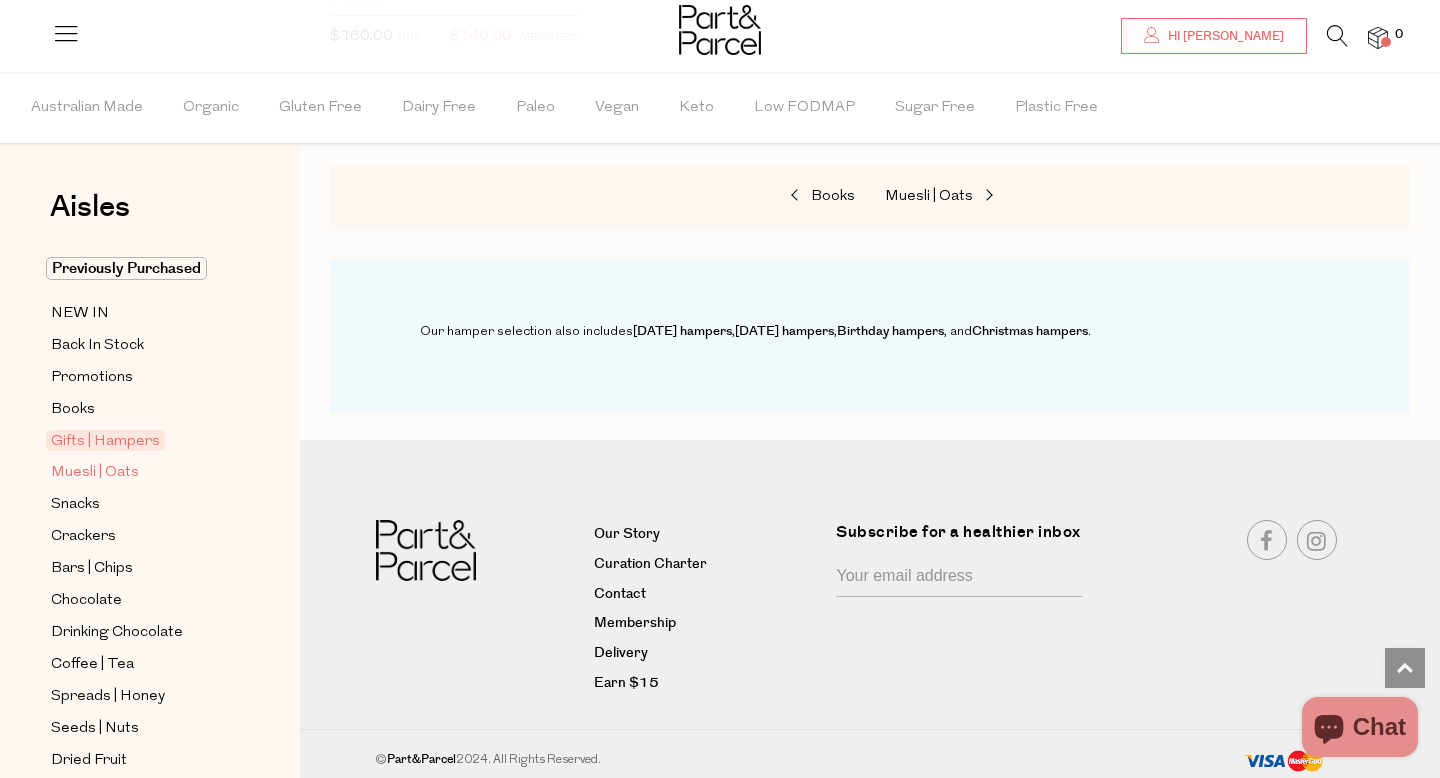 click on "Muesli | Oats" at bounding box center [95, 473] 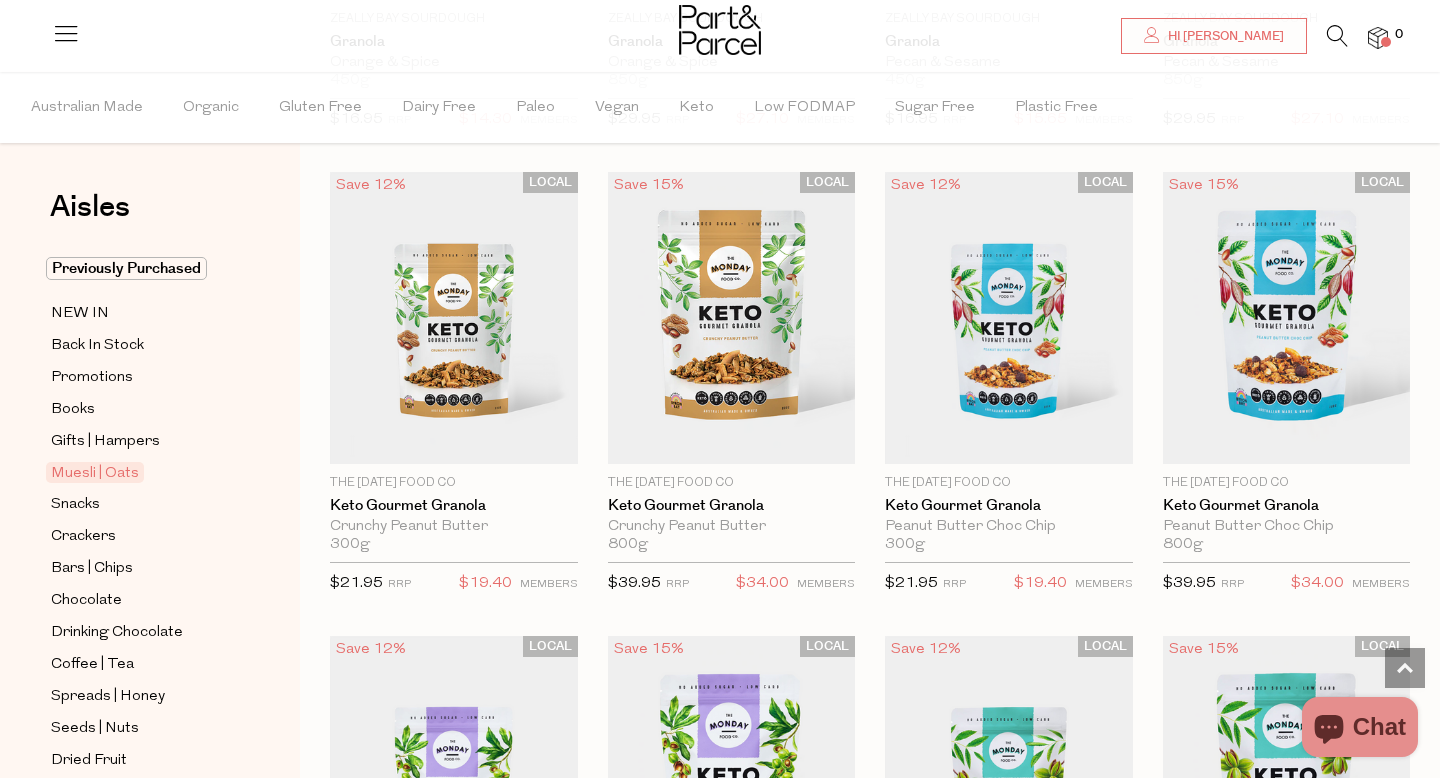 scroll, scrollTop: 2412, scrollLeft: 0, axis: vertical 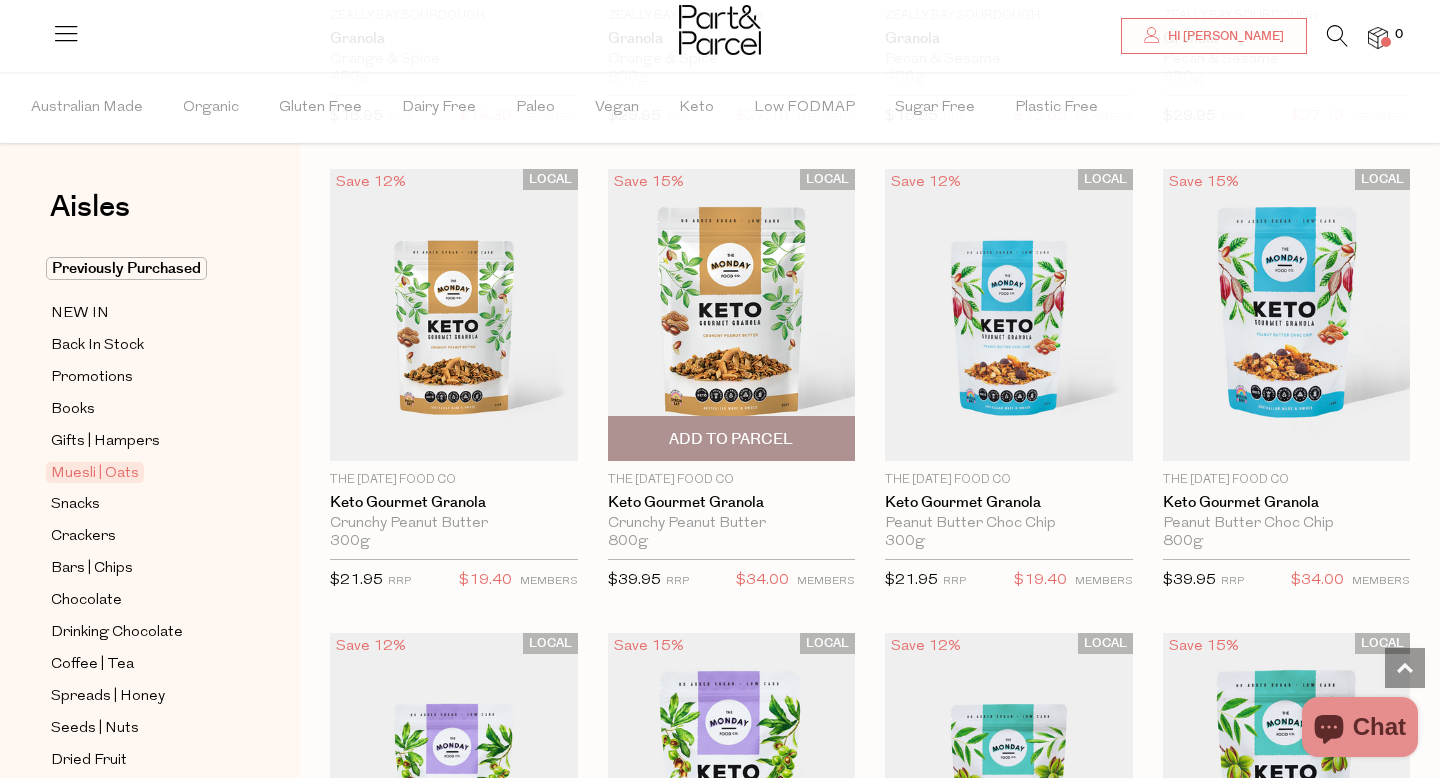 click on "Add To Parcel" at bounding box center [731, 439] 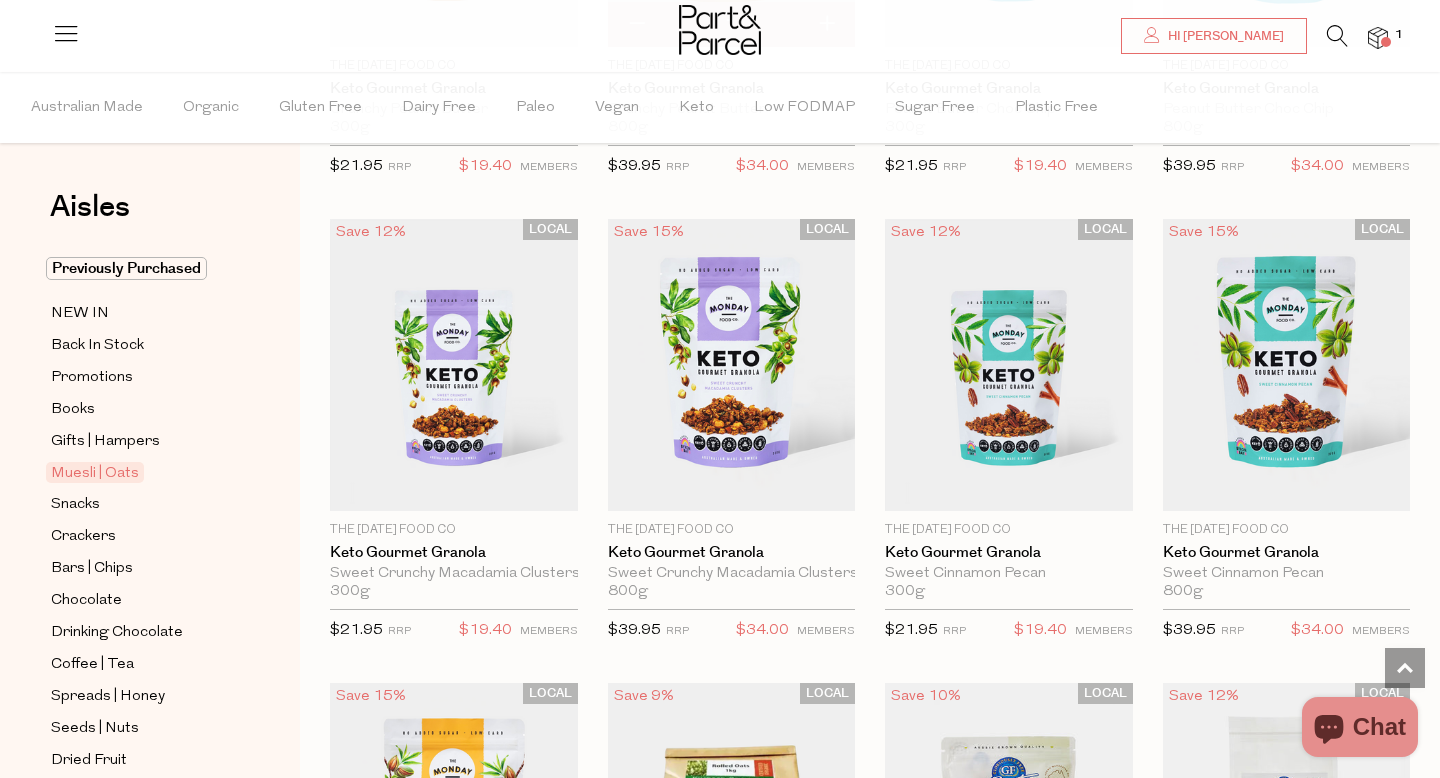 scroll, scrollTop: 2889, scrollLeft: 0, axis: vertical 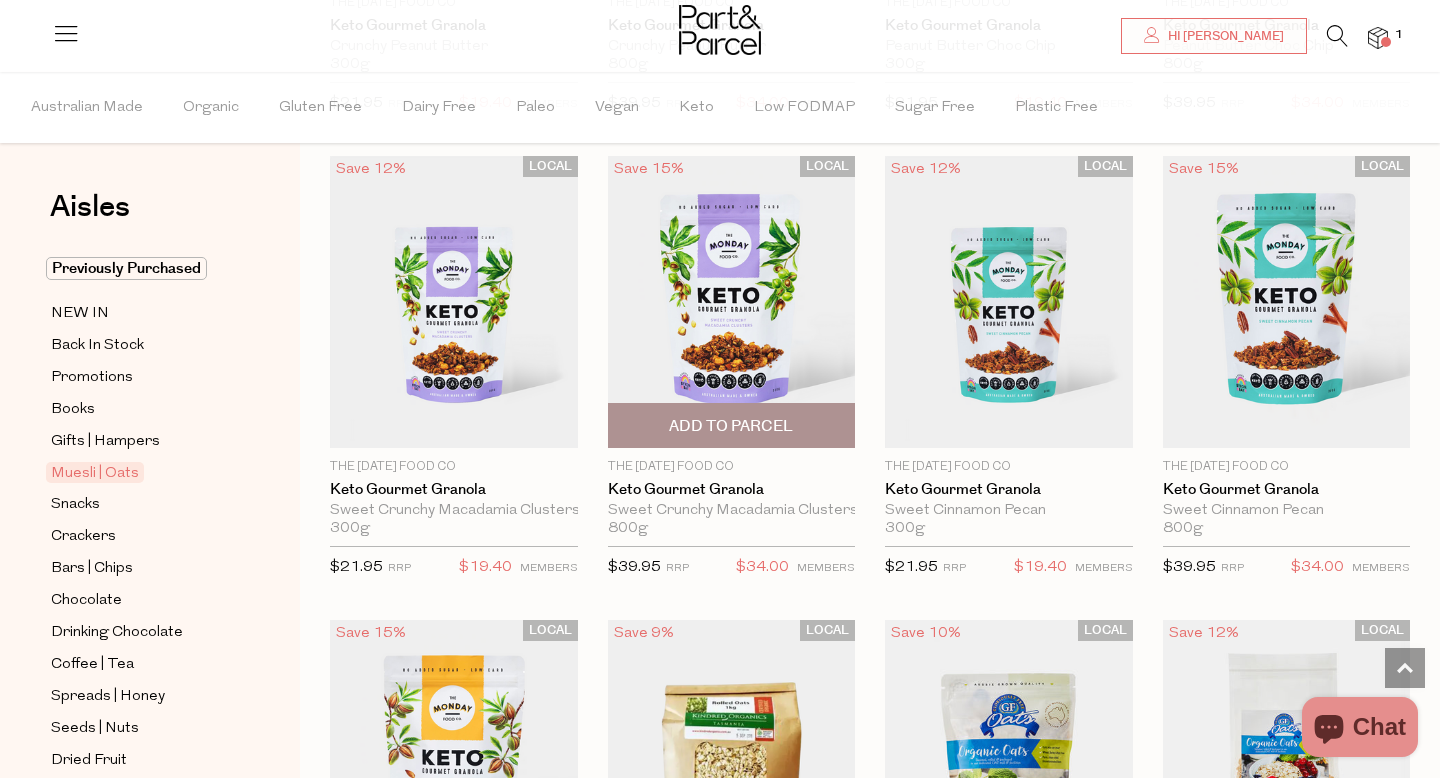 click on "Add To Parcel" at bounding box center [731, 426] 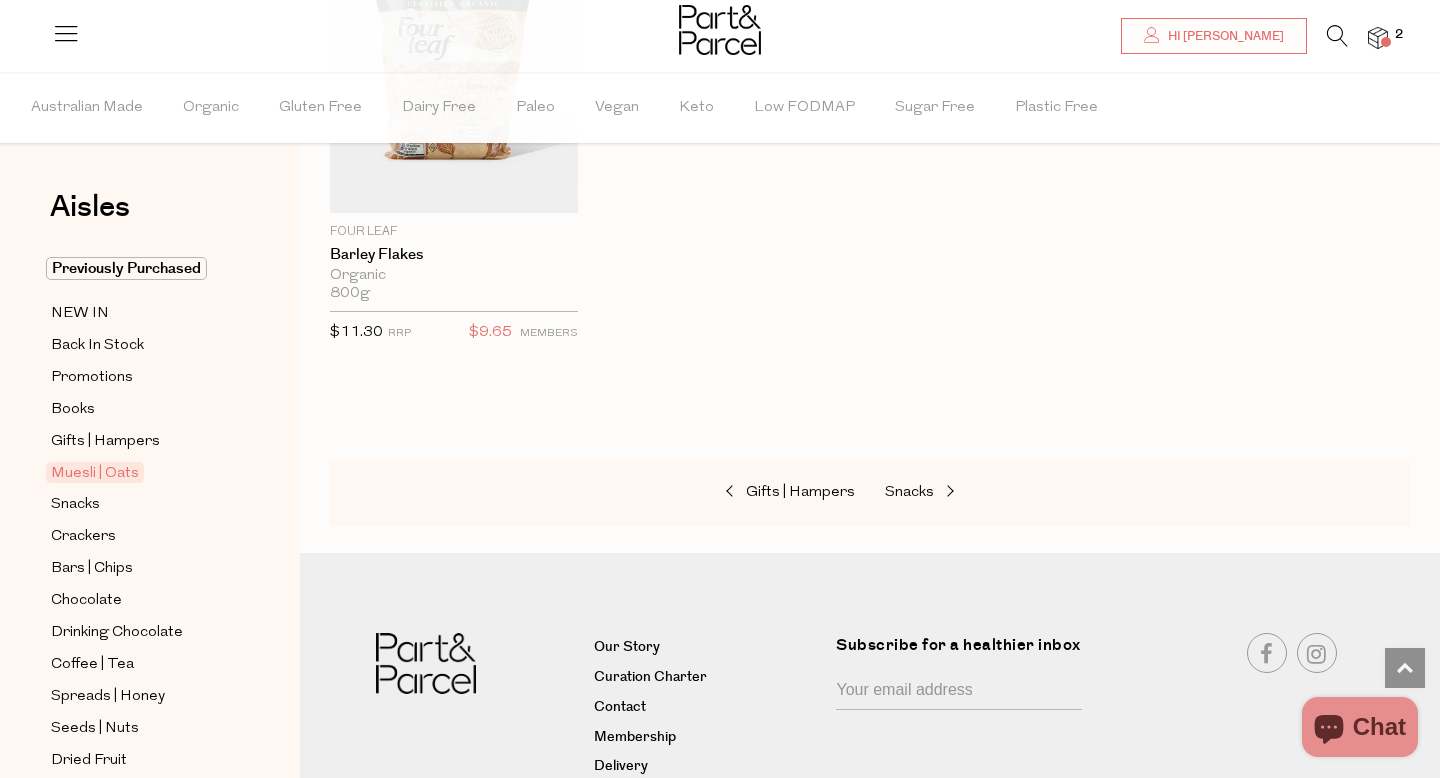 scroll, scrollTop: 4982, scrollLeft: 0, axis: vertical 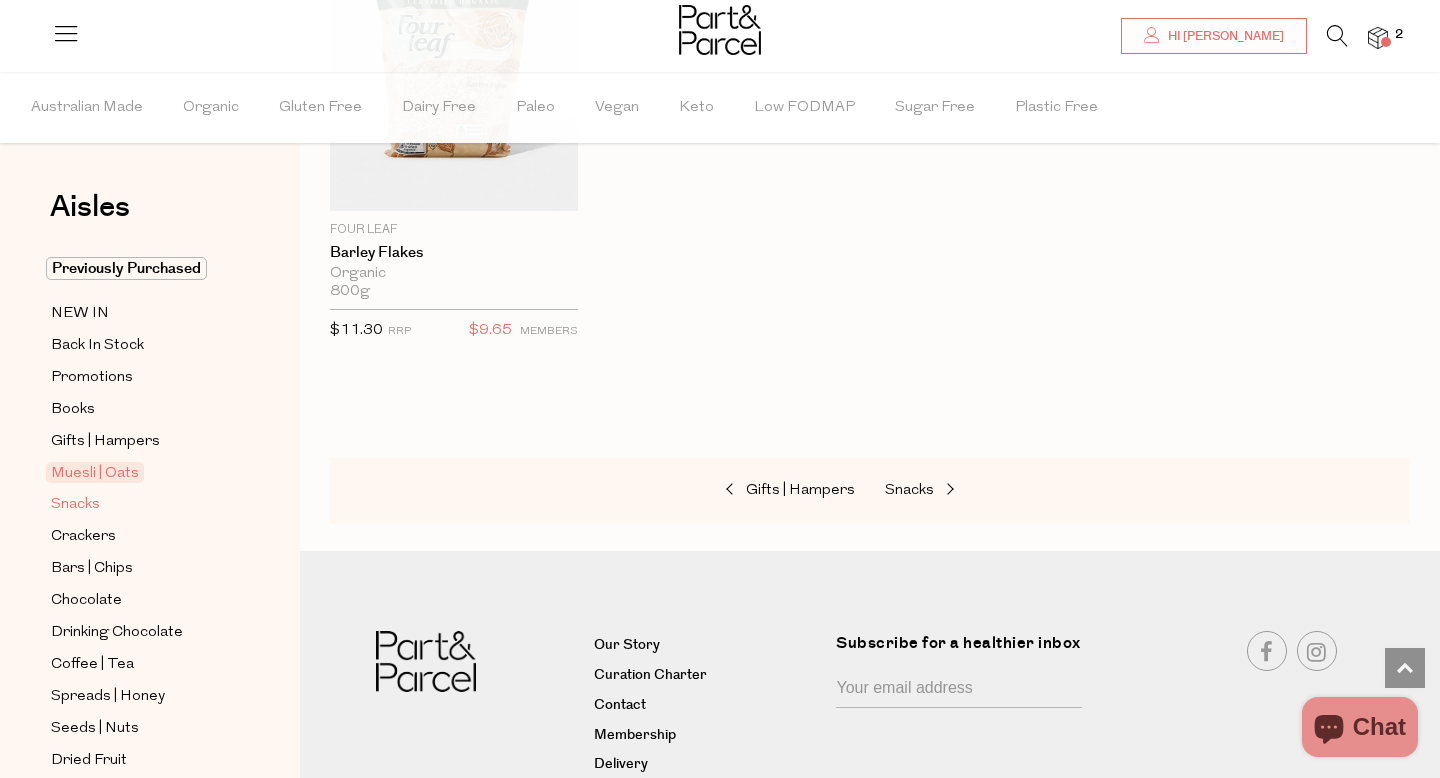 click on "Snacks" at bounding box center (75, 505) 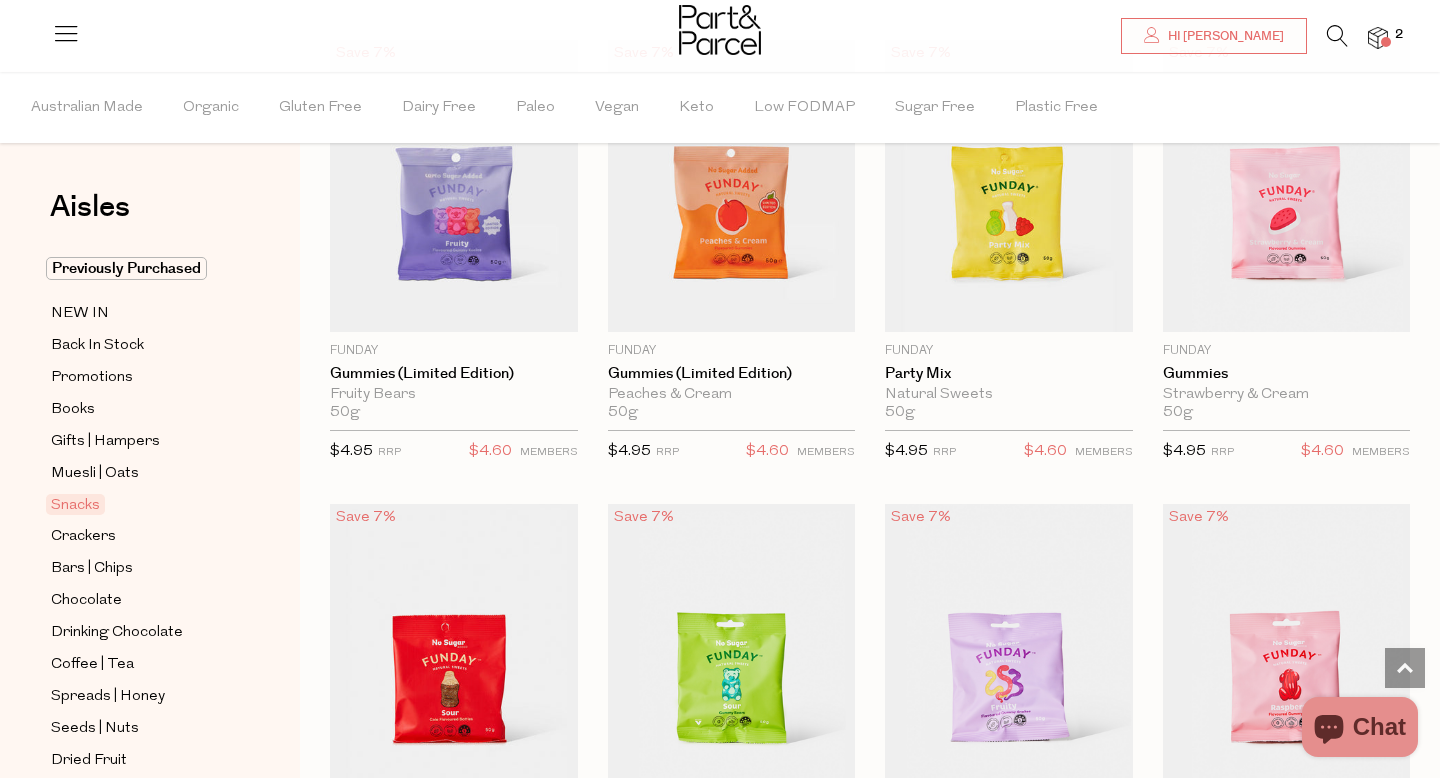 scroll, scrollTop: 1619, scrollLeft: 0, axis: vertical 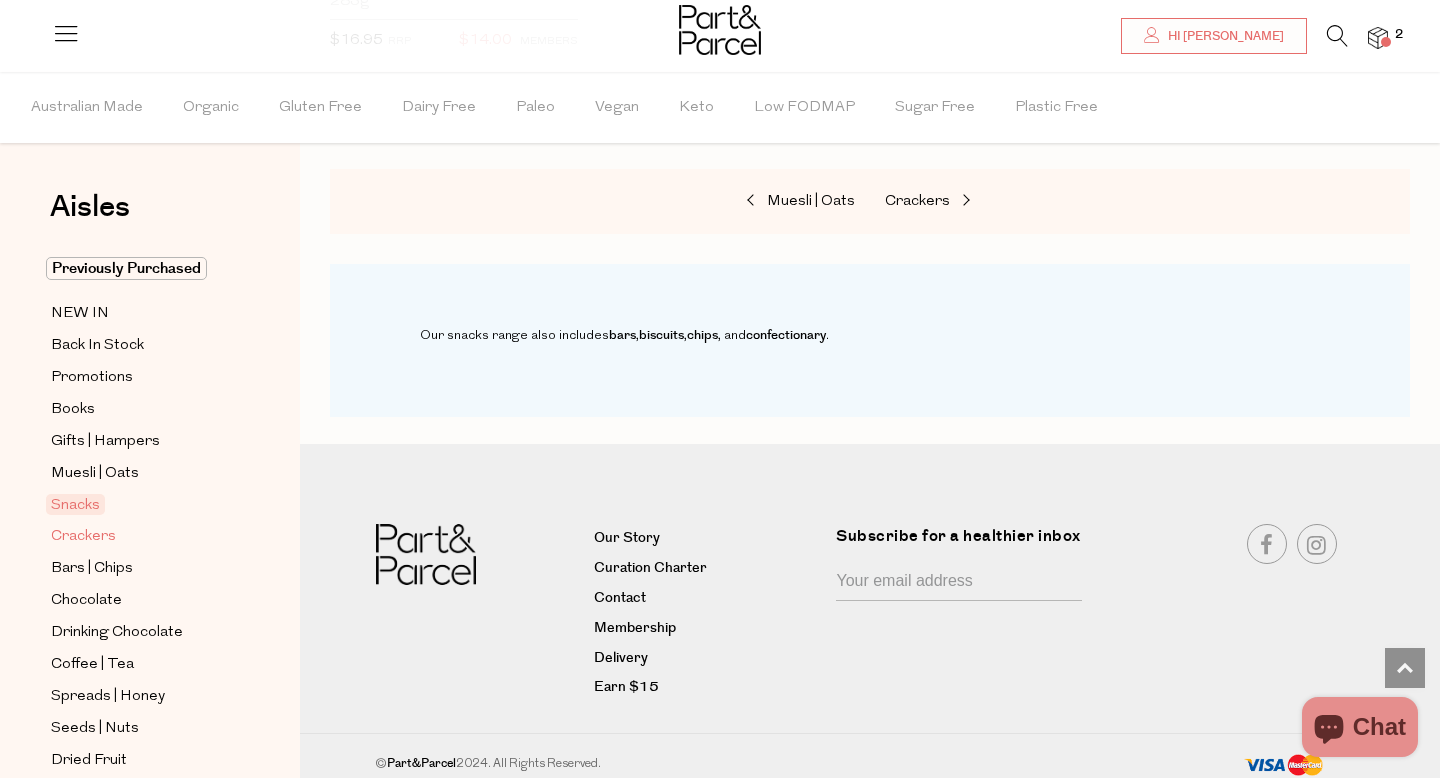click on "Crackers" at bounding box center (83, 537) 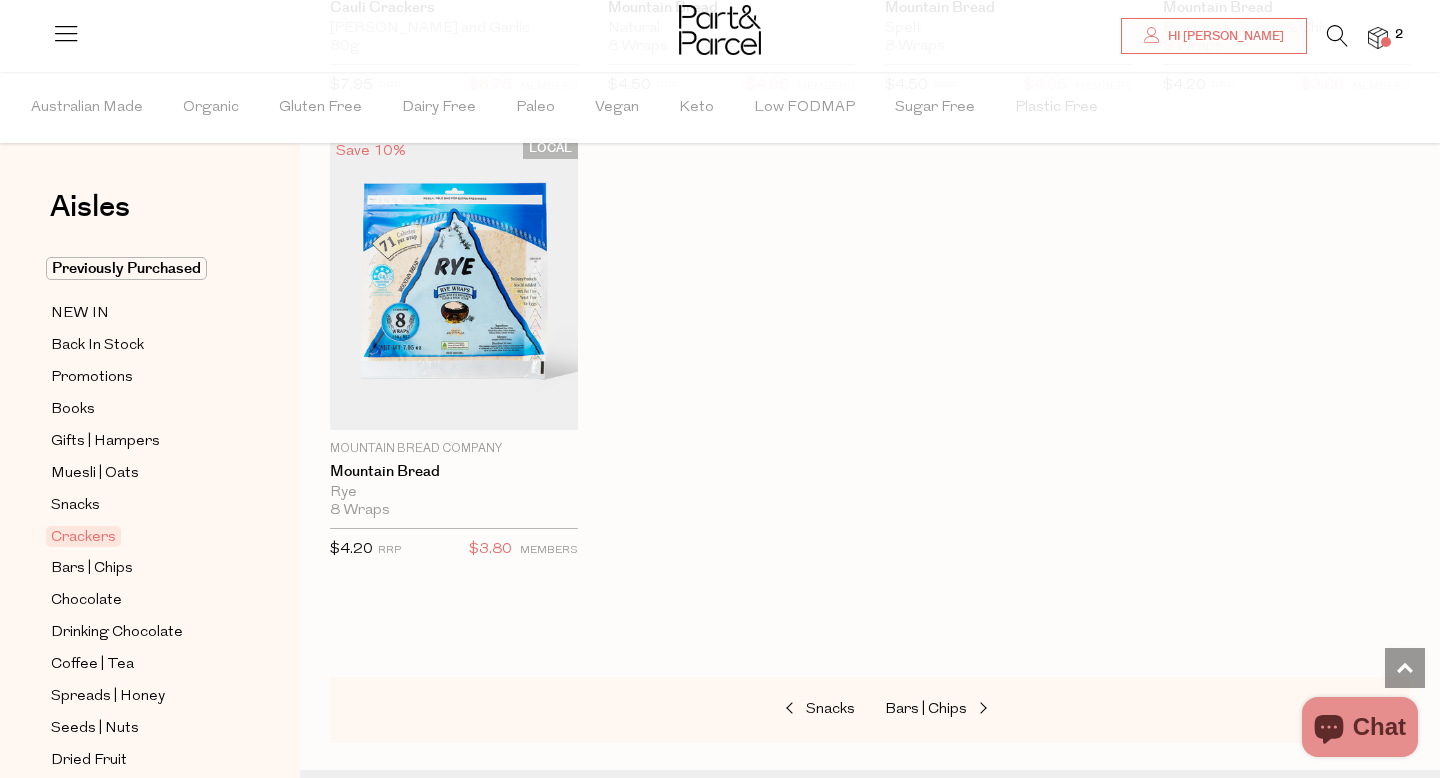 scroll, scrollTop: 4628, scrollLeft: 0, axis: vertical 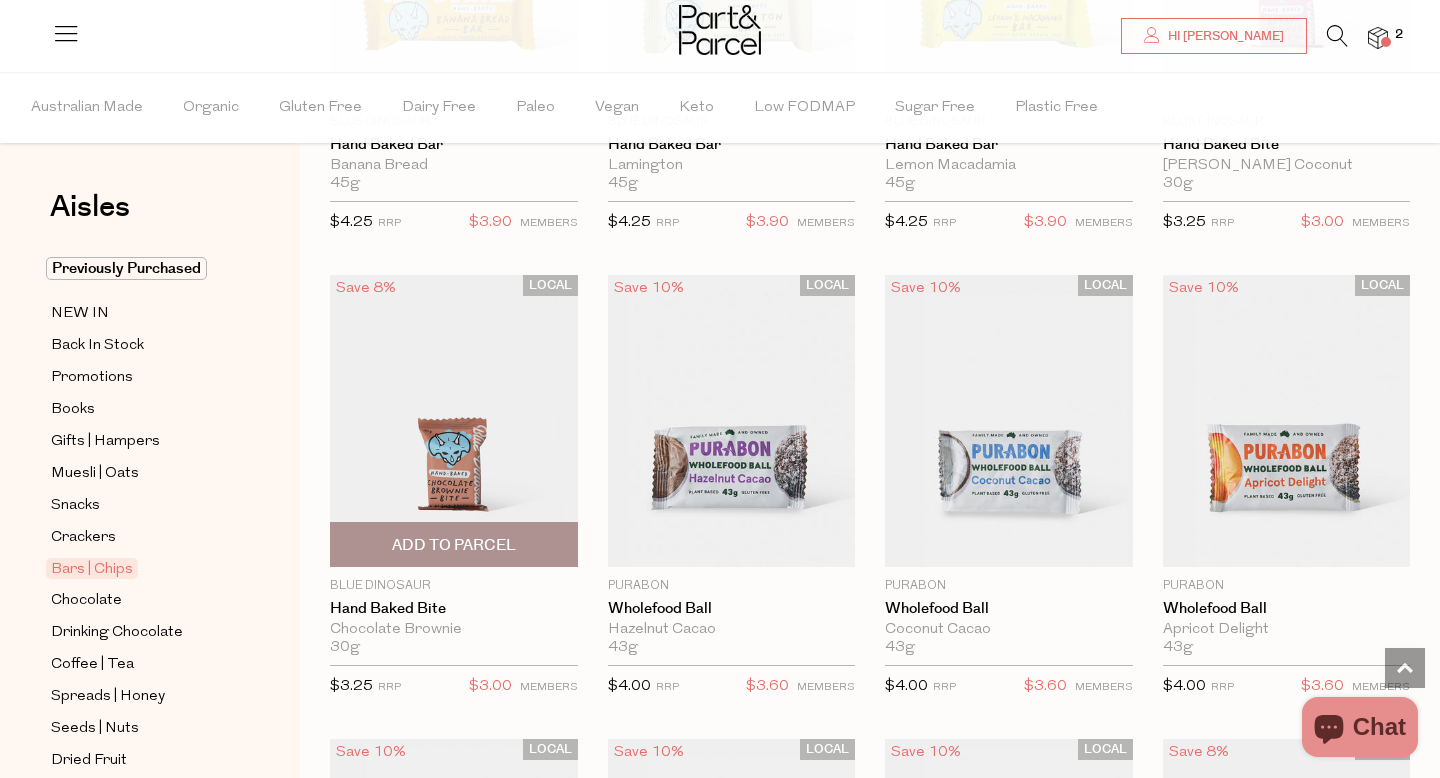 click on "Add To Parcel" at bounding box center [454, 544] 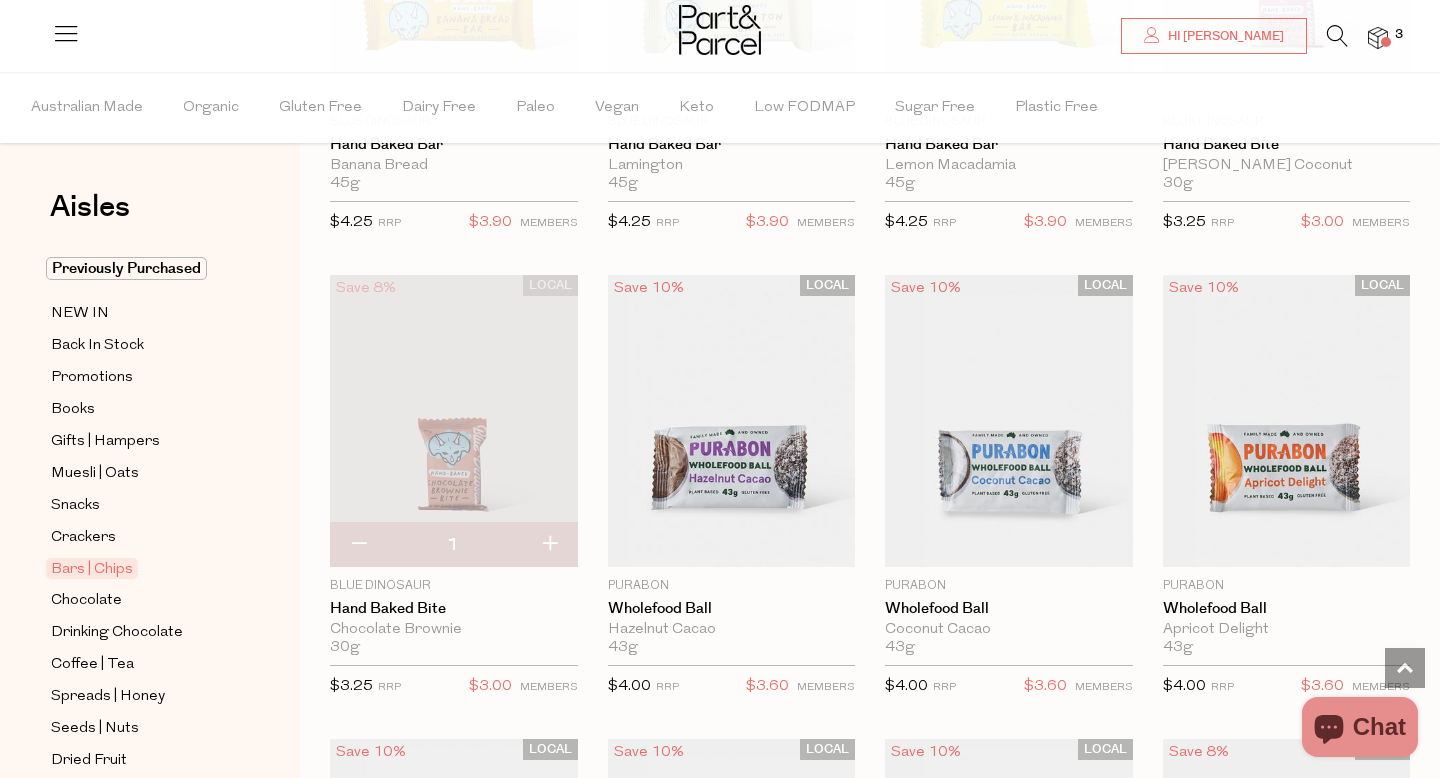 click at bounding box center (549, 545) 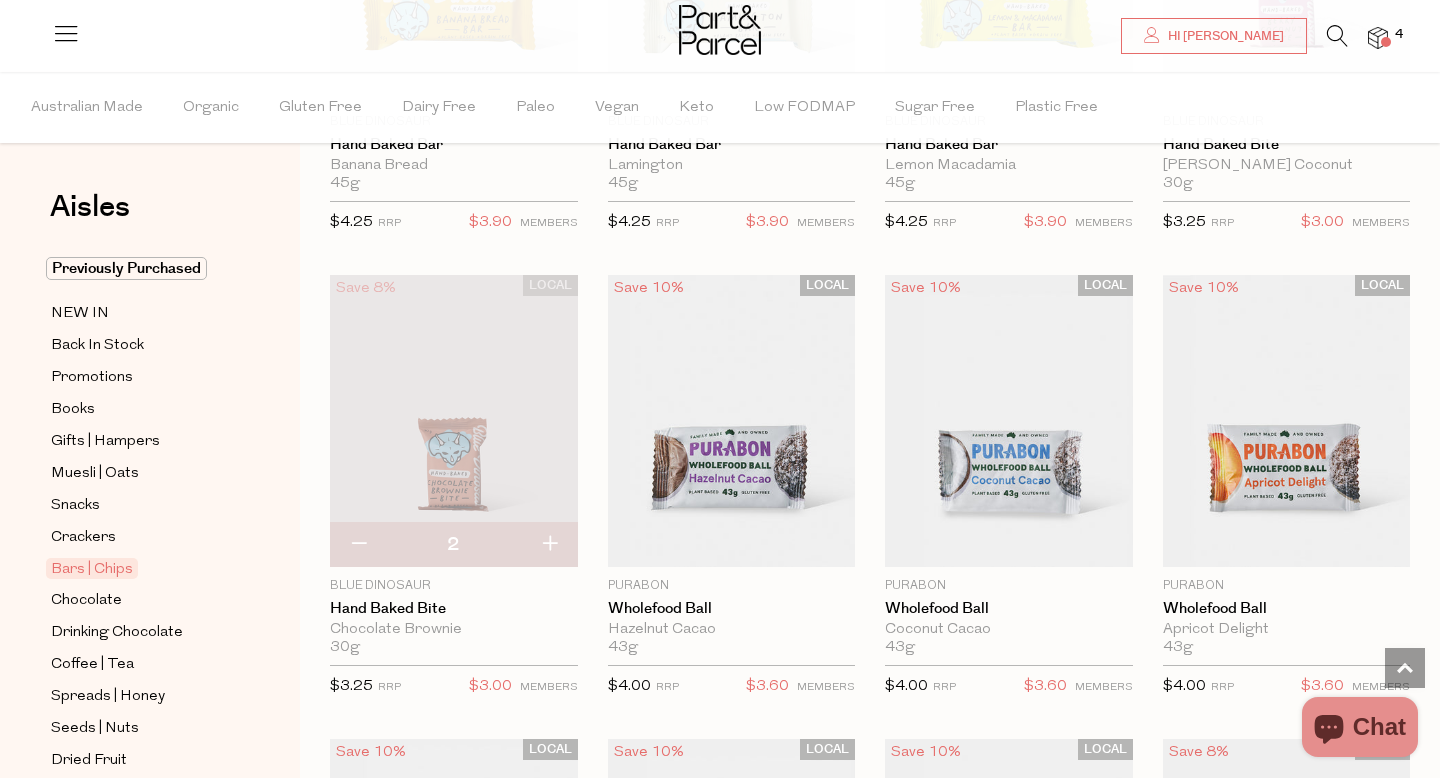 click at bounding box center (549, 545) 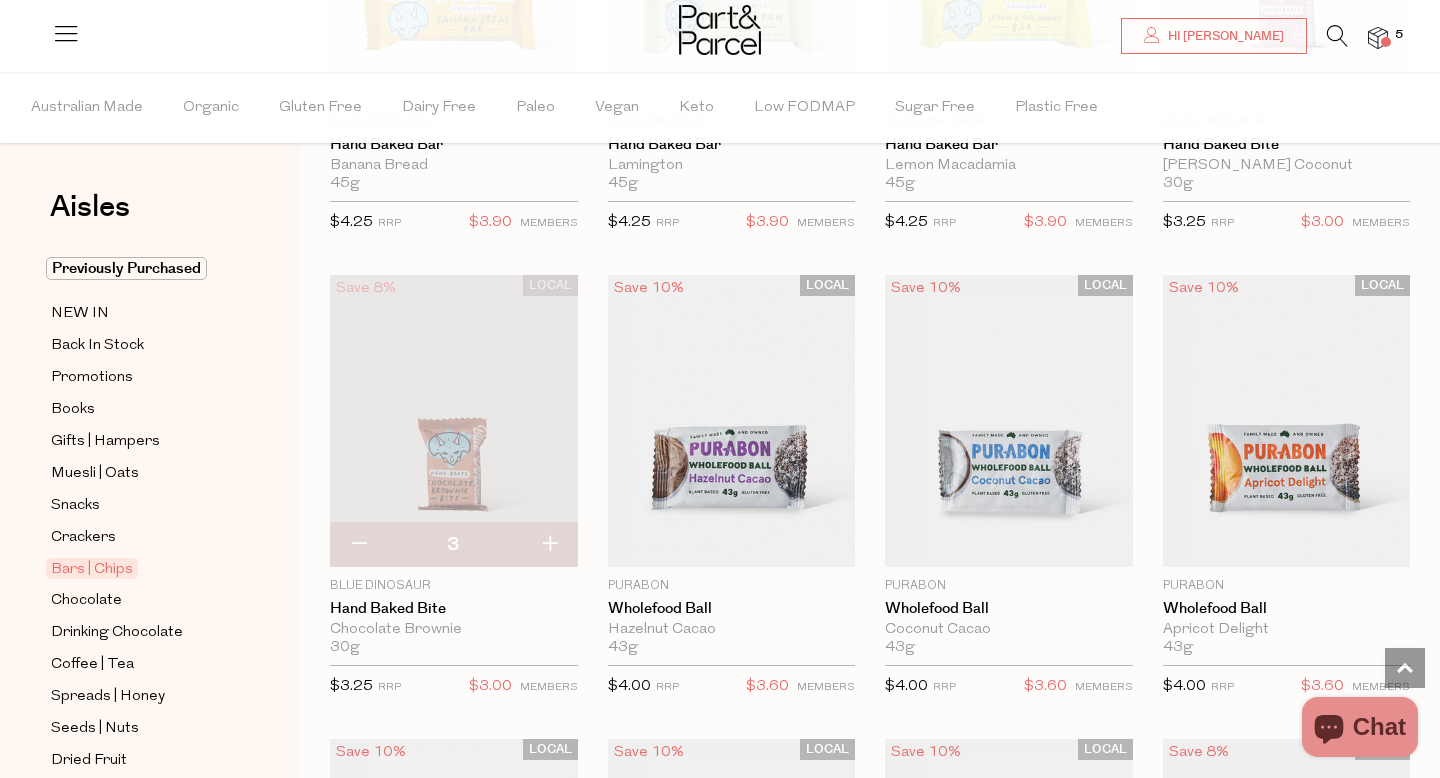 click at bounding box center [549, 545] 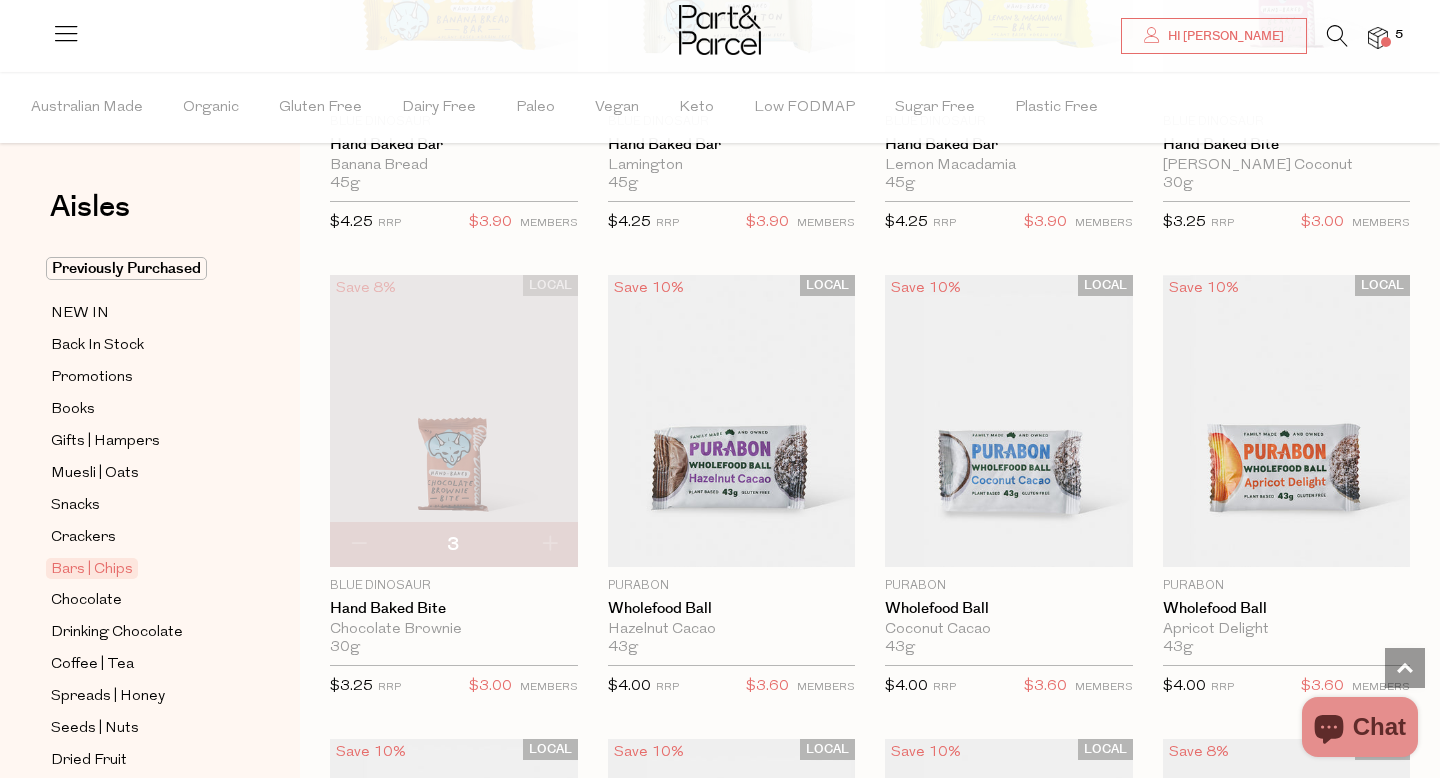 type on "4" 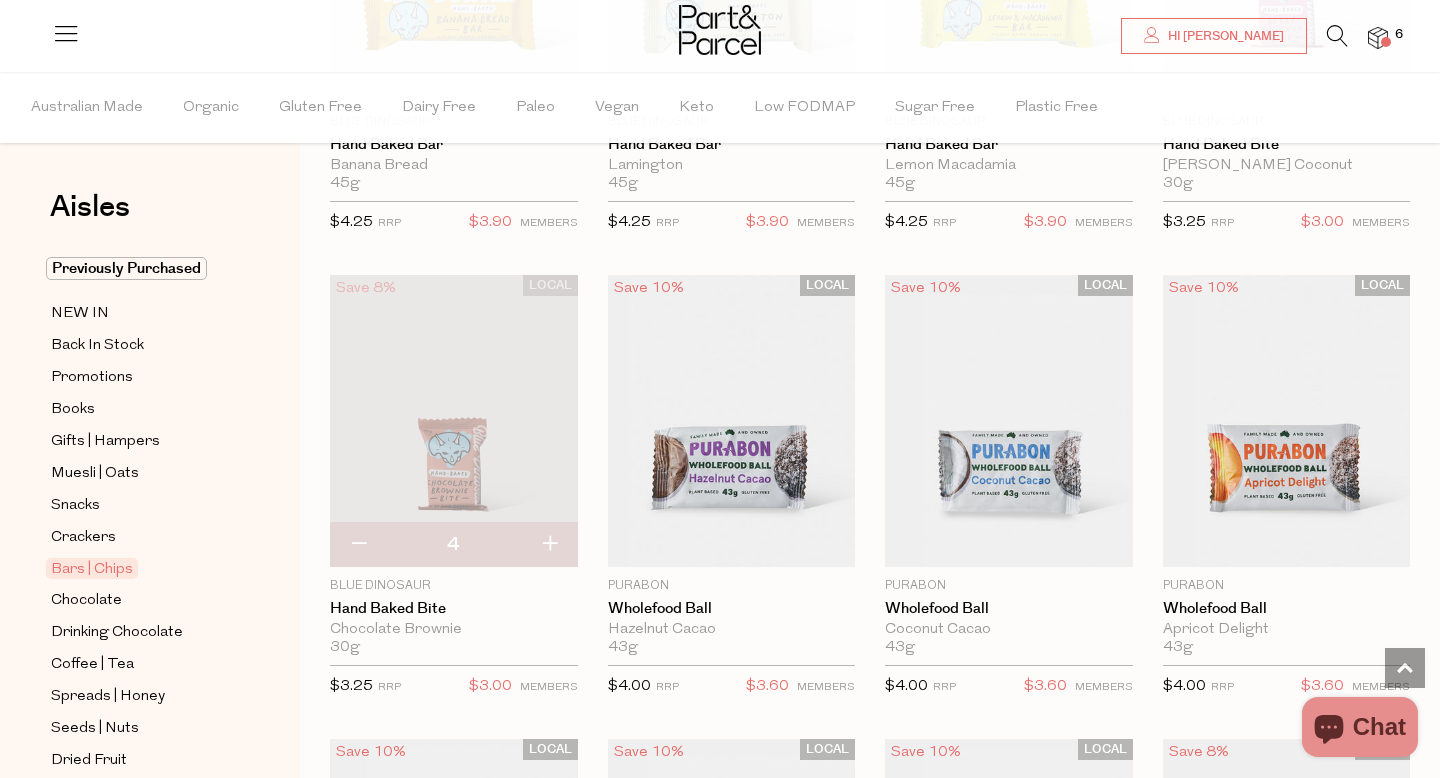 click at bounding box center (549, 545) 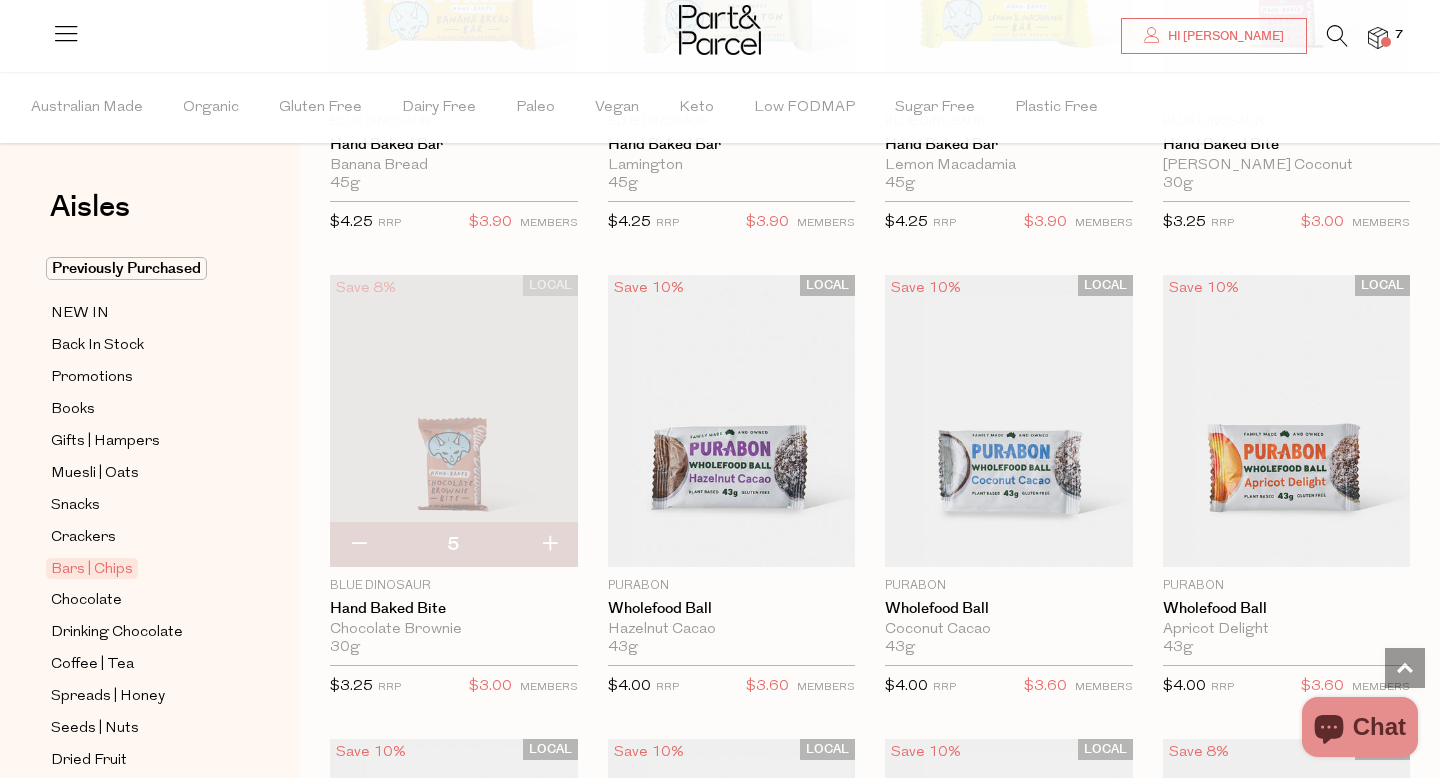 click at bounding box center (549, 545) 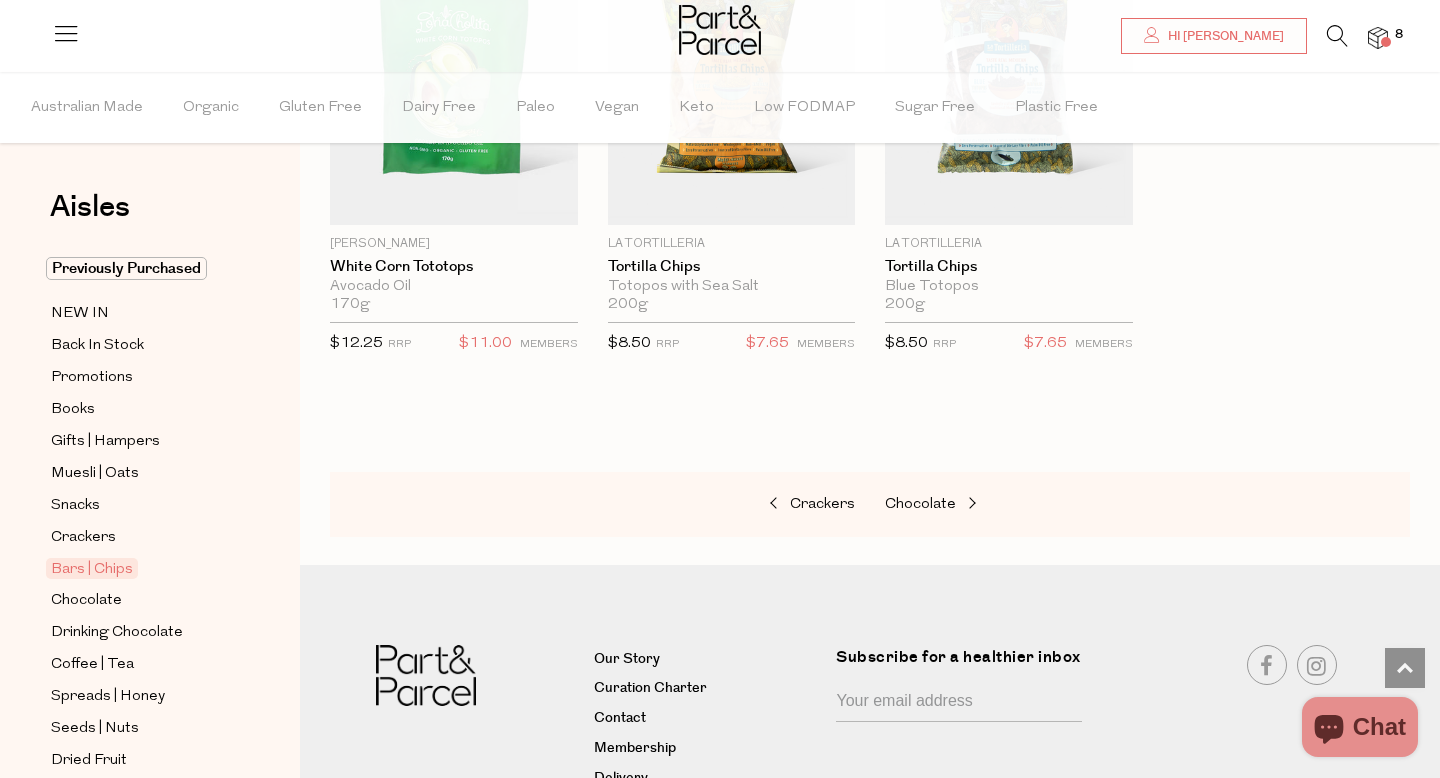 scroll, scrollTop: 8223, scrollLeft: 0, axis: vertical 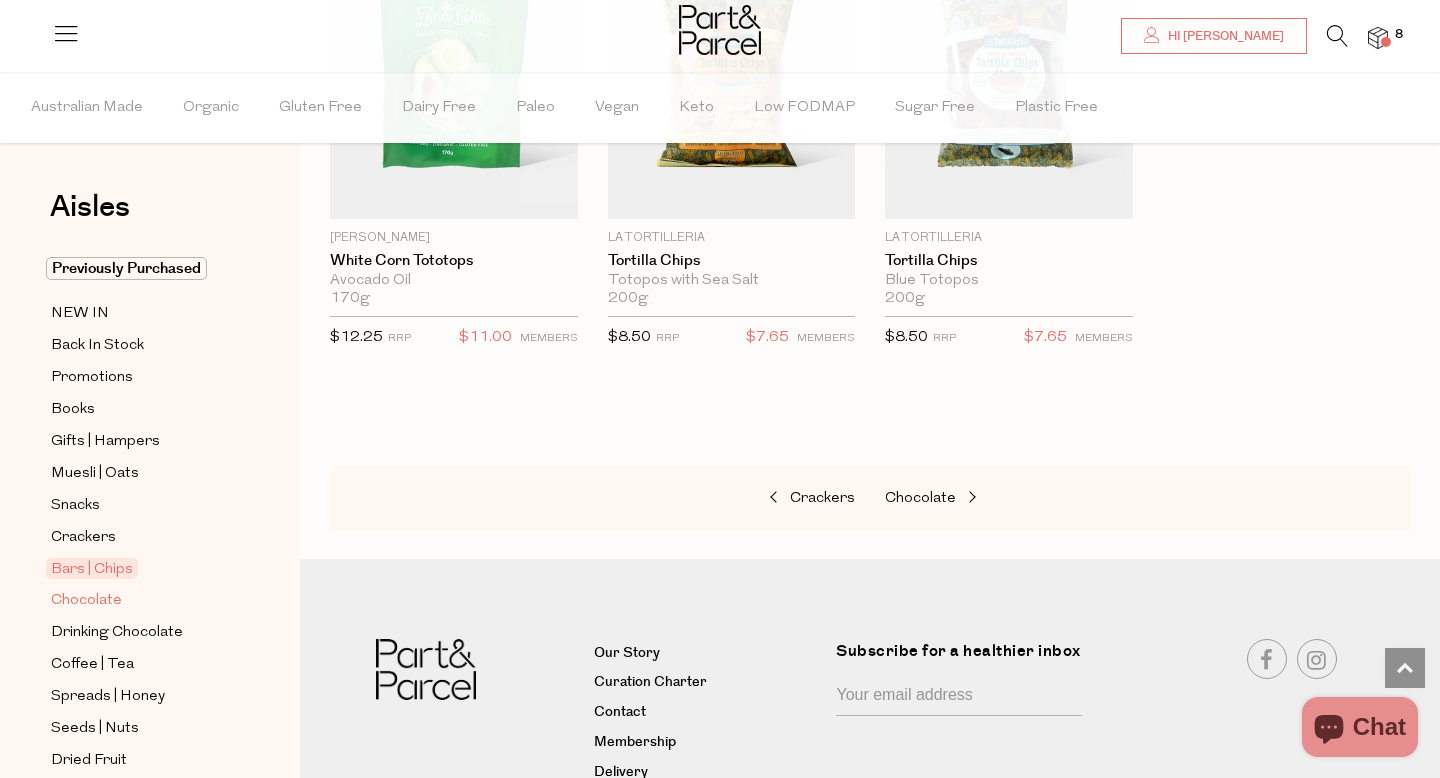 click on "Chocolate" at bounding box center (86, 601) 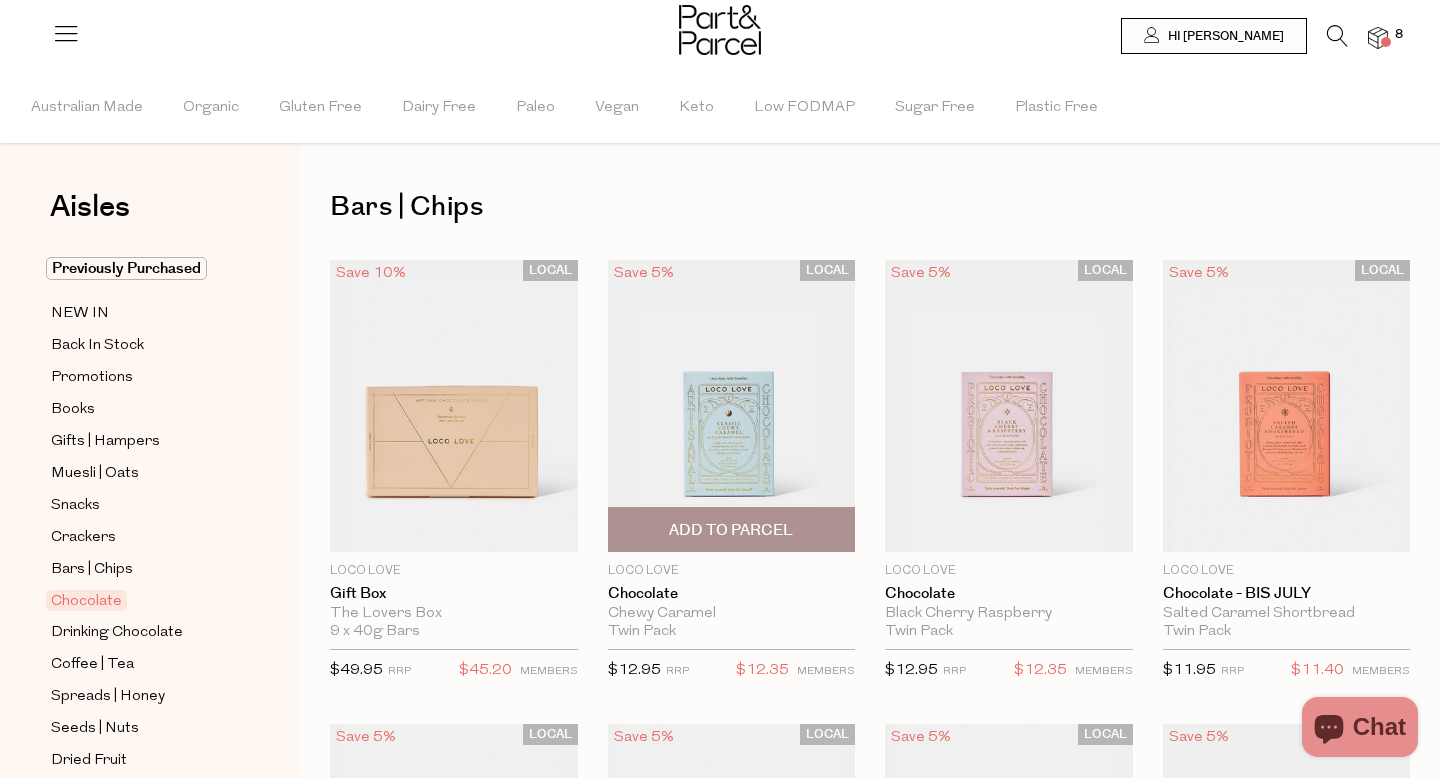scroll, scrollTop: 0, scrollLeft: 0, axis: both 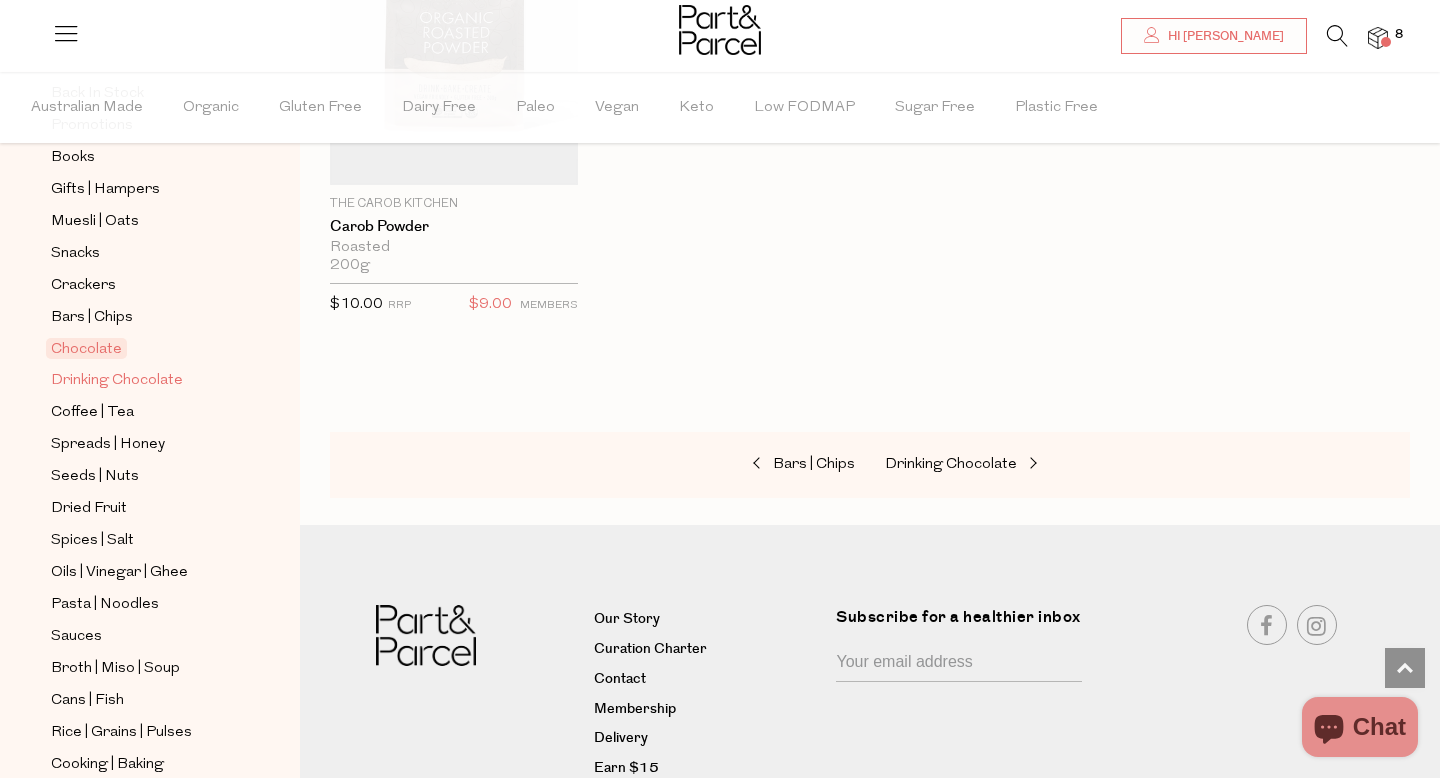 click on "Drinking Chocolate" at bounding box center [117, 381] 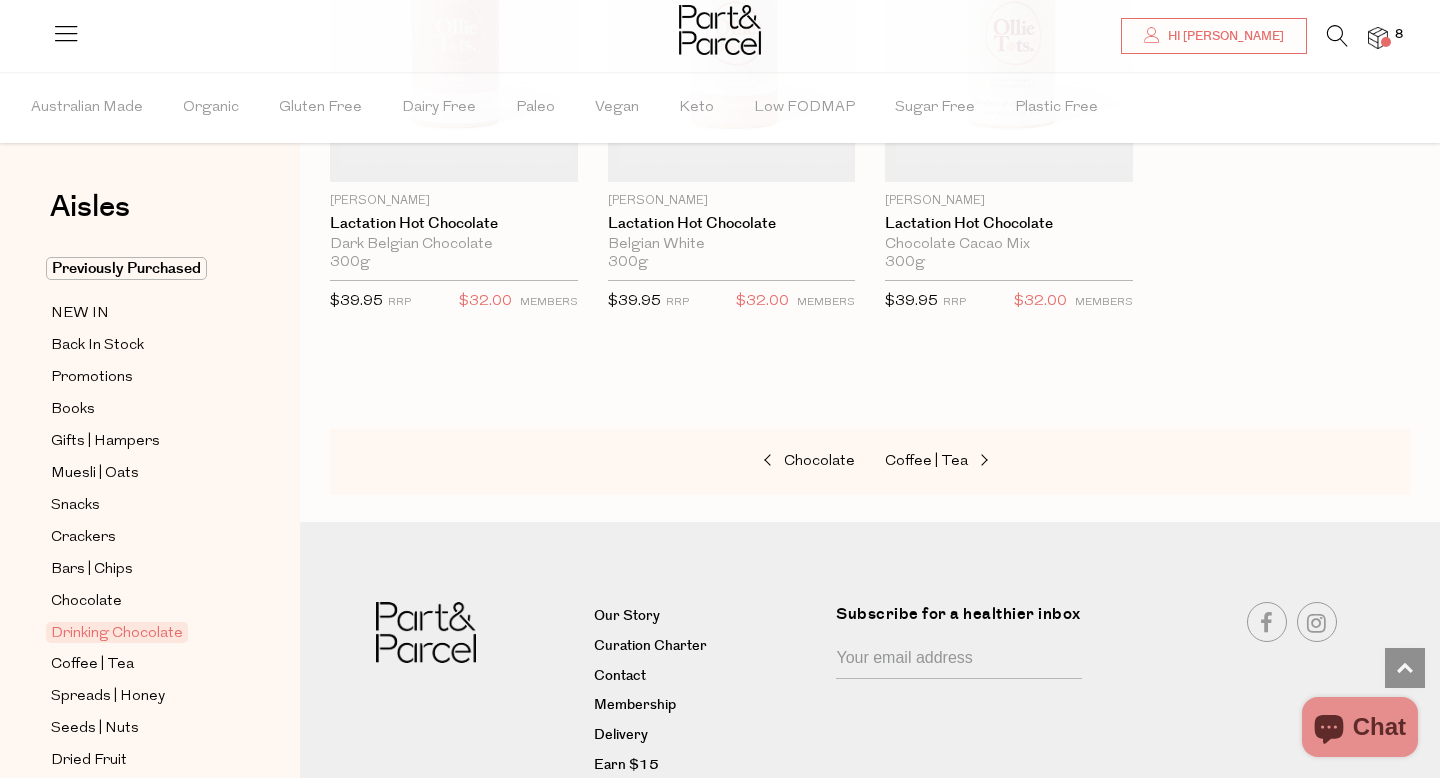 scroll, scrollTop: 2311, scrollLeft: 0, axis: vertical 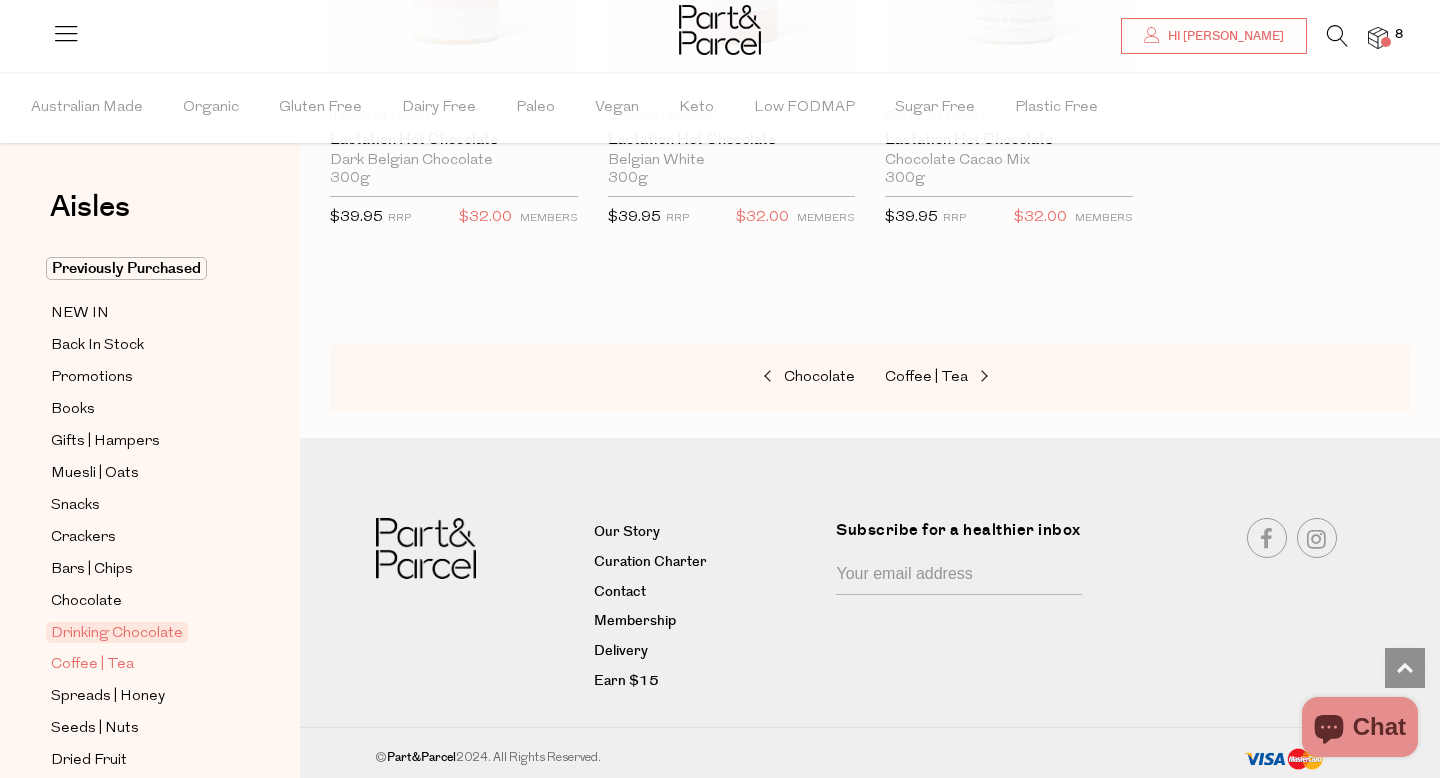 click on "Coffee | Tea" at bounding box center [92, 665] 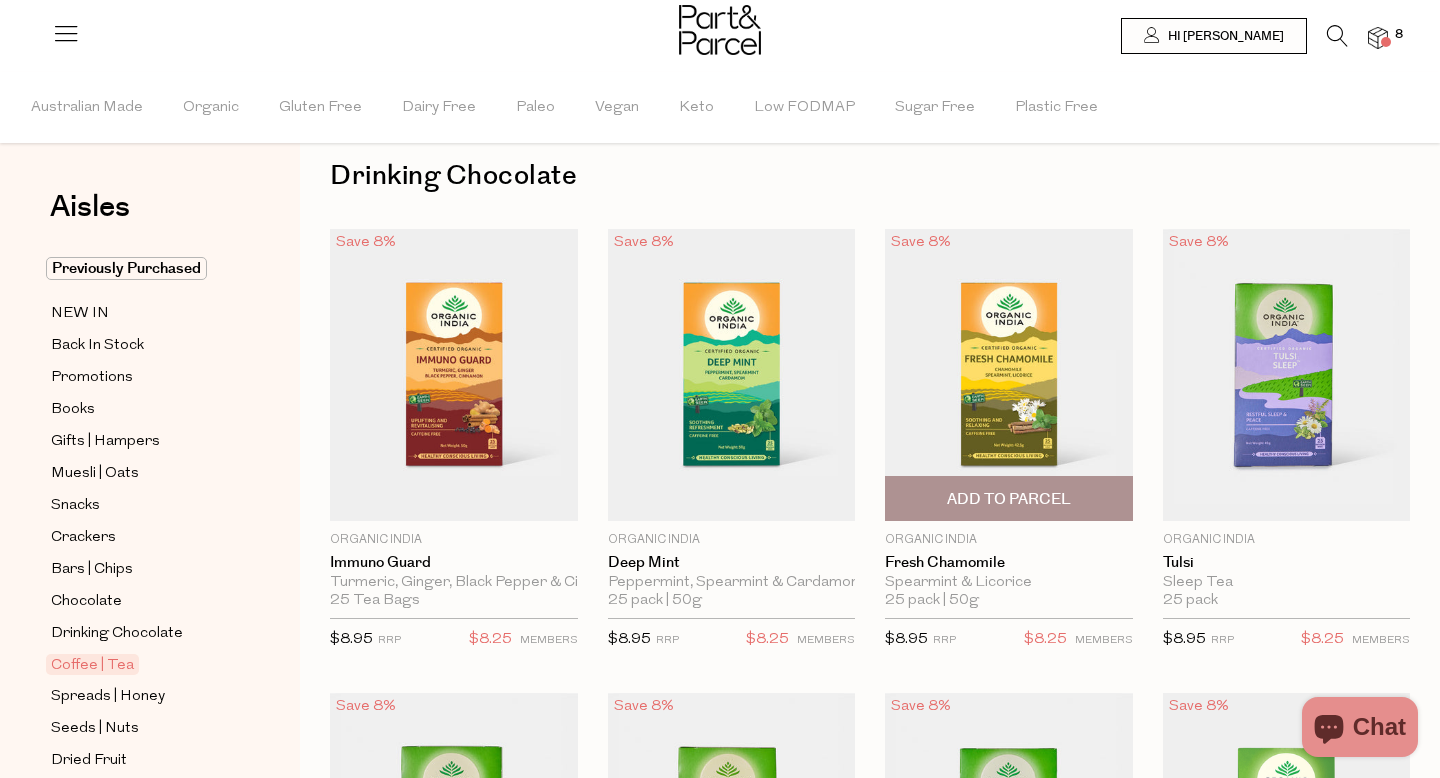 scroll, scrollTop: 0, scrollLeft: 0, axis: both 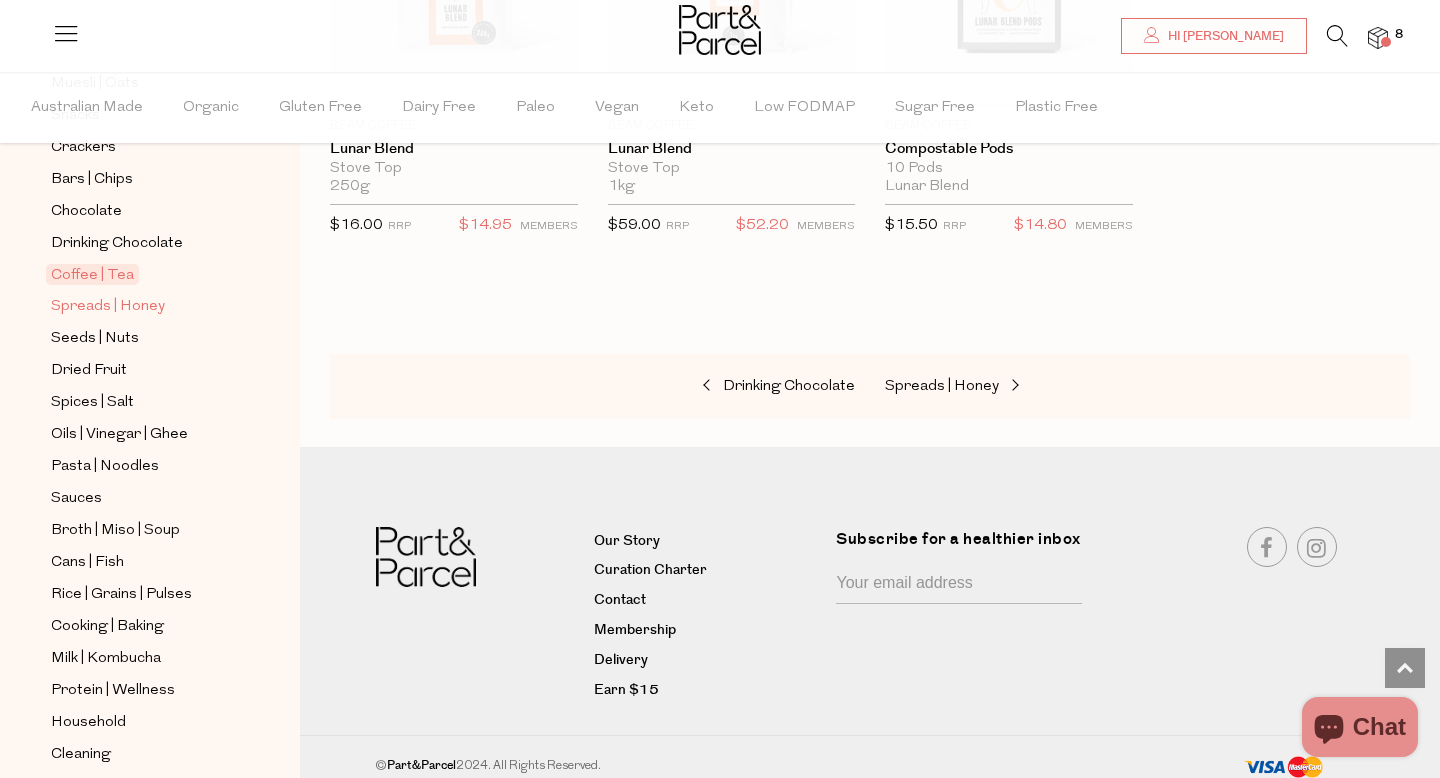 click on "Spreads | Honey" at bounding box center (108, 307) 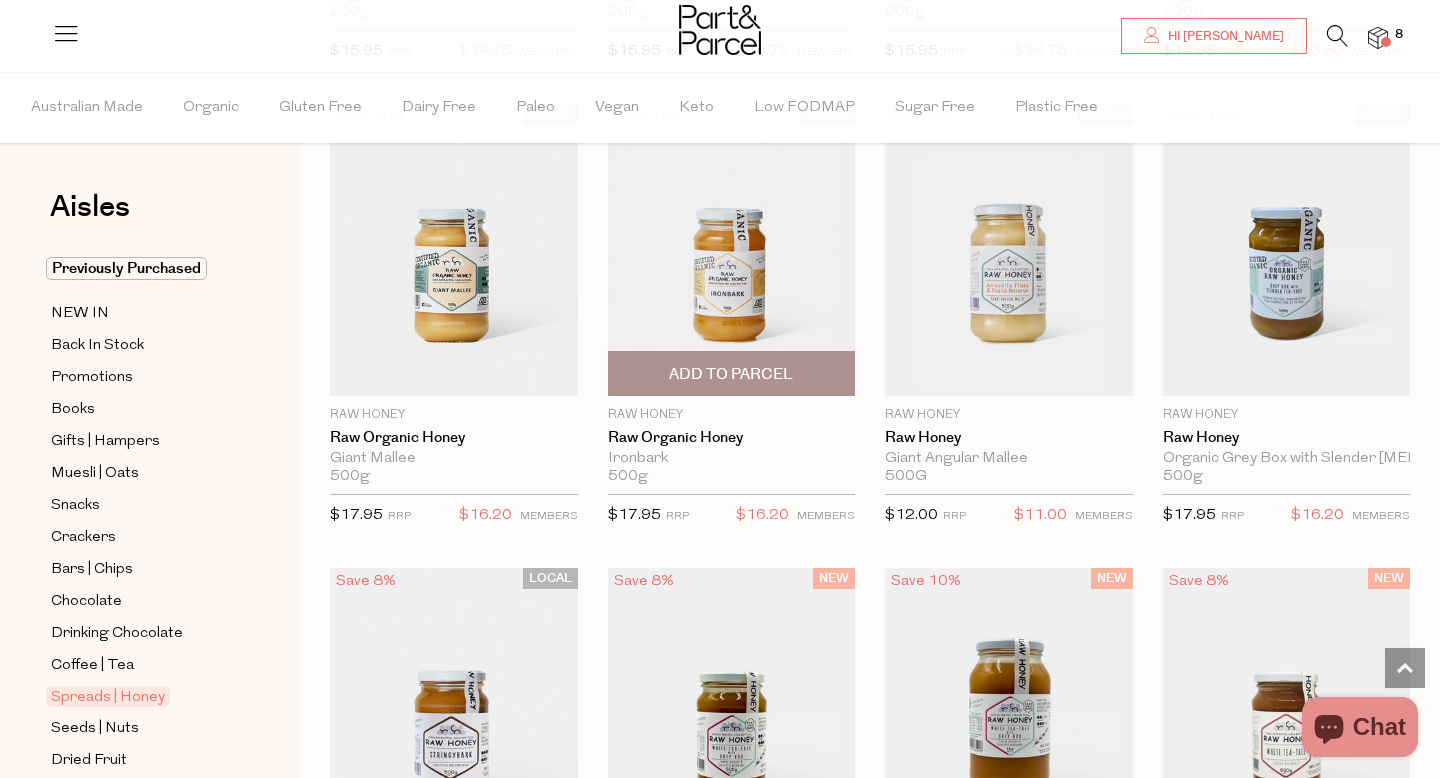 scroll, scrollTop: 4794, scrollLeft: 0, axis: vertical 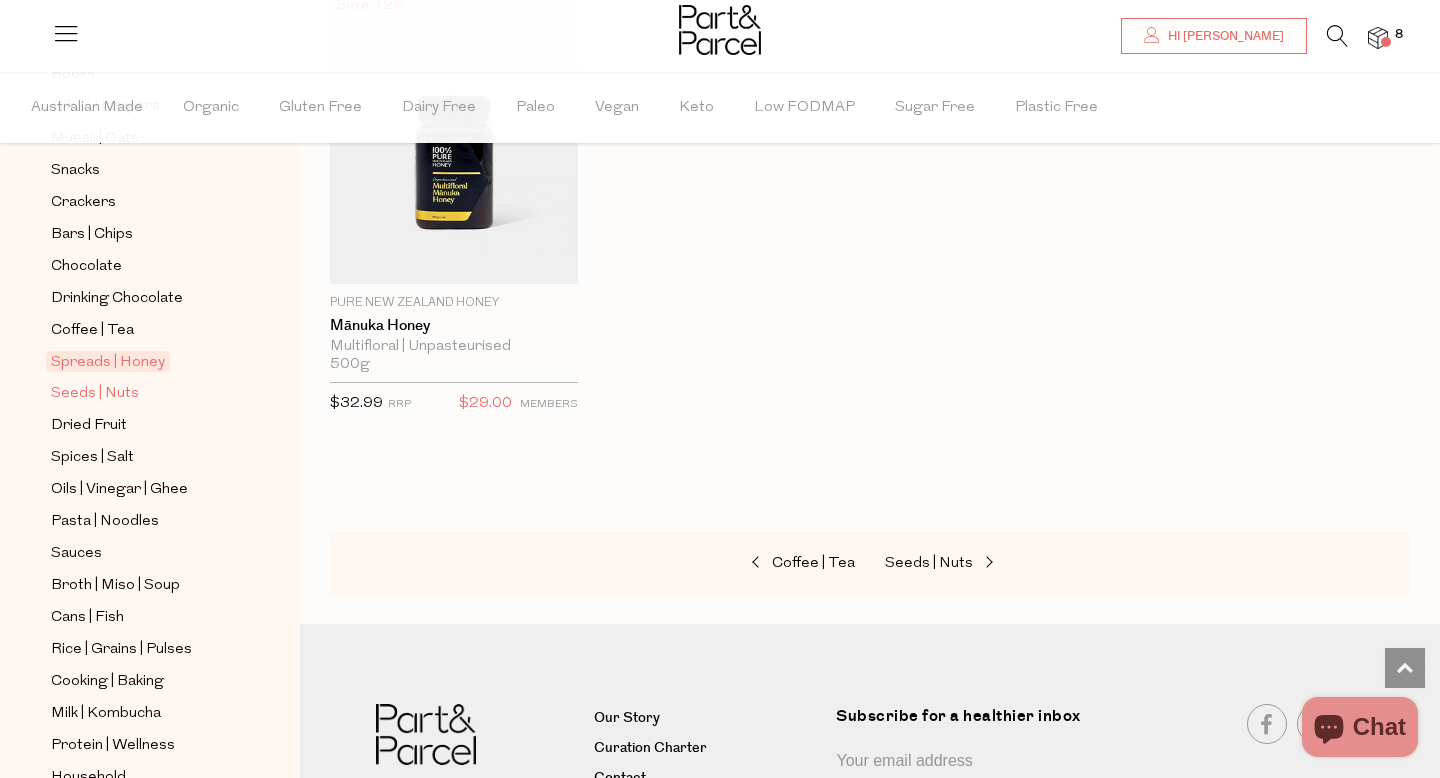 click on "Seeds | Nuts" at bounding box center (95, 394) 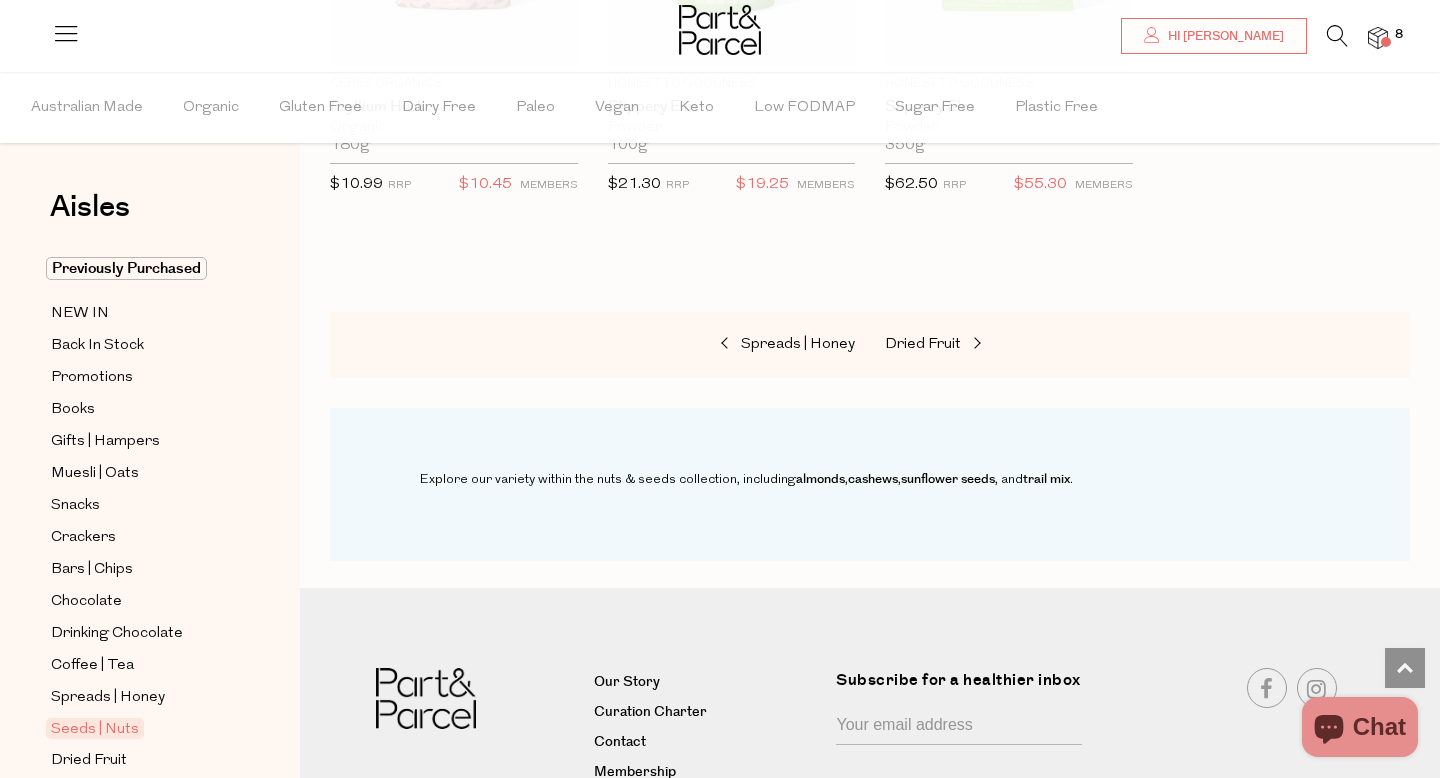 scroll, scrollTop: 5593, scrollLeft: 0, axis: vertical 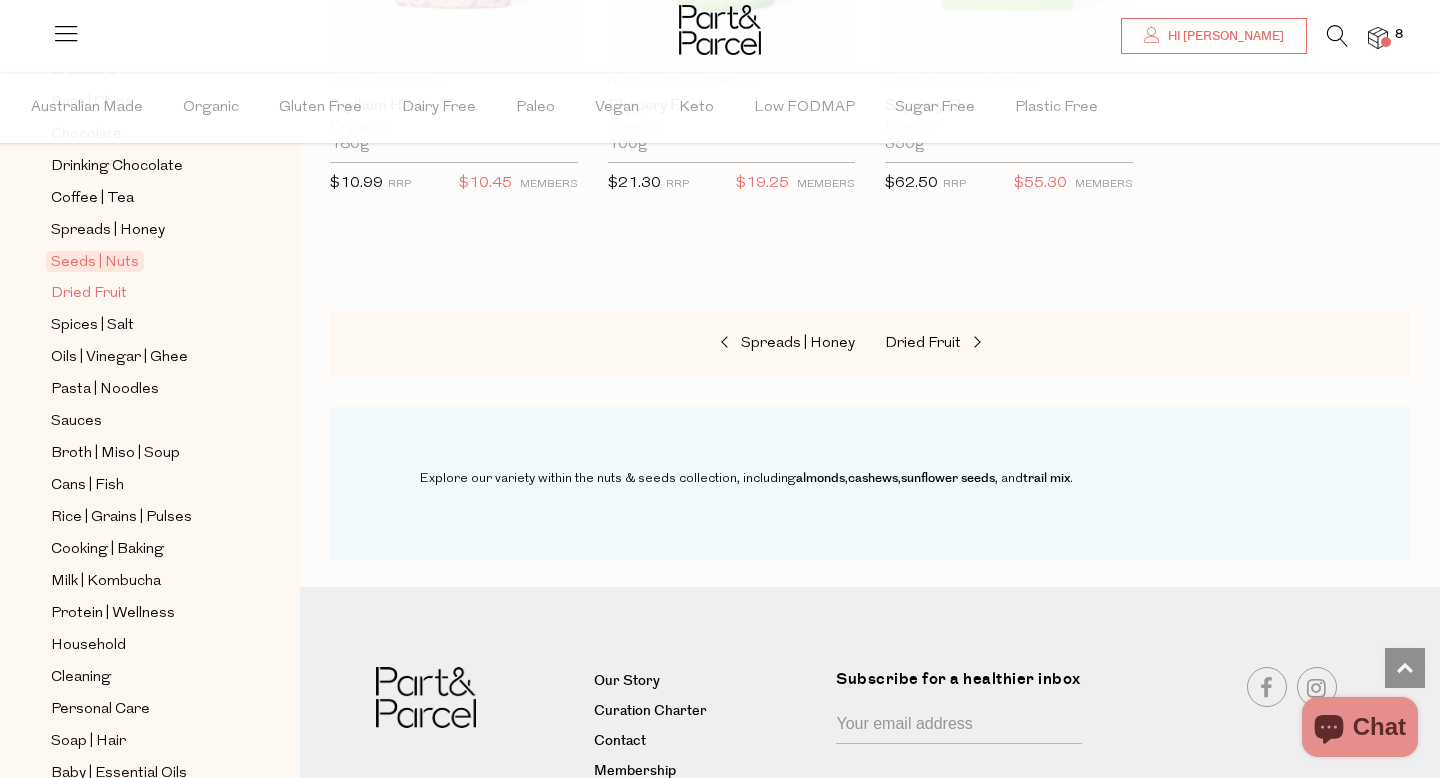 click on "Dried Fruit" at bounding box center [89, 294] 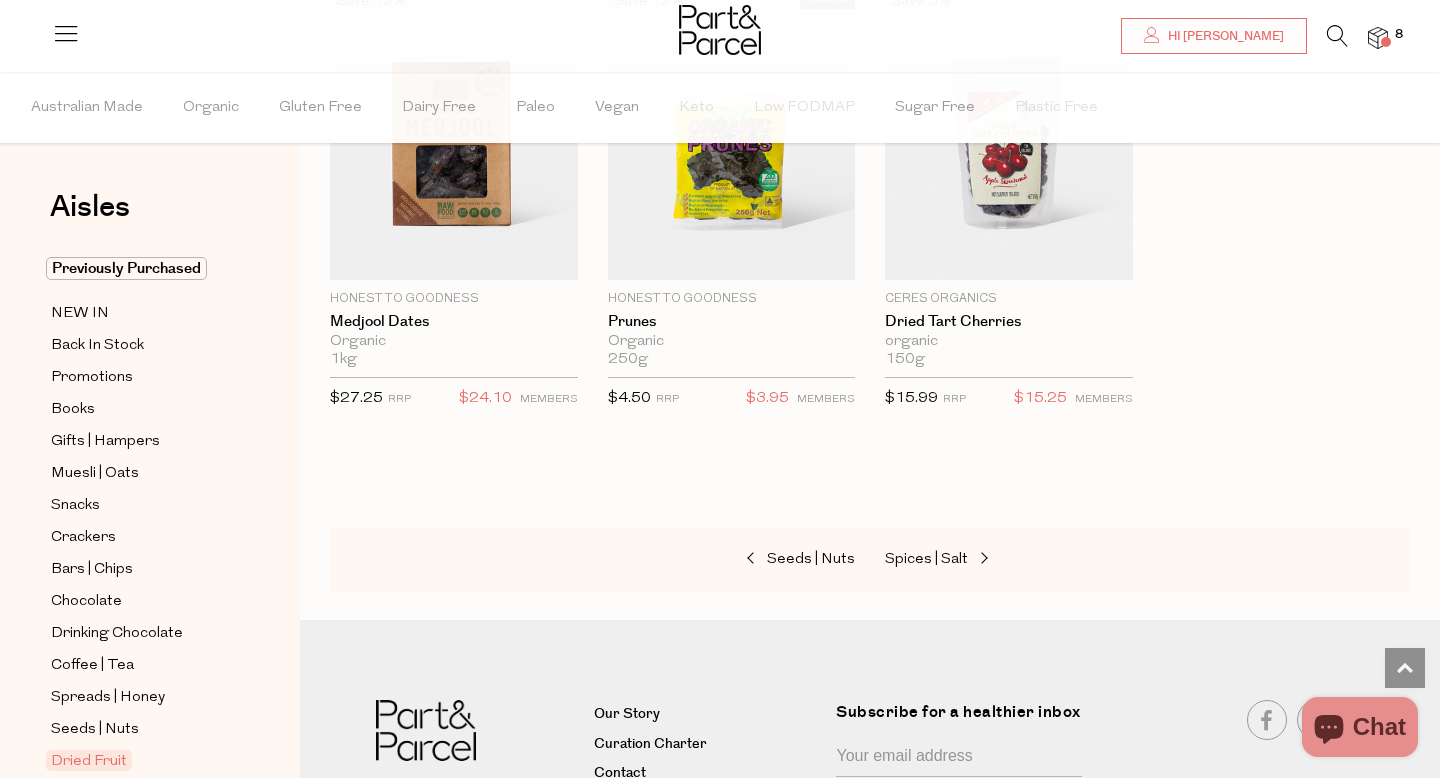 scroll, scrollTop: 1384, scrollLeft: 0, axis: vertical 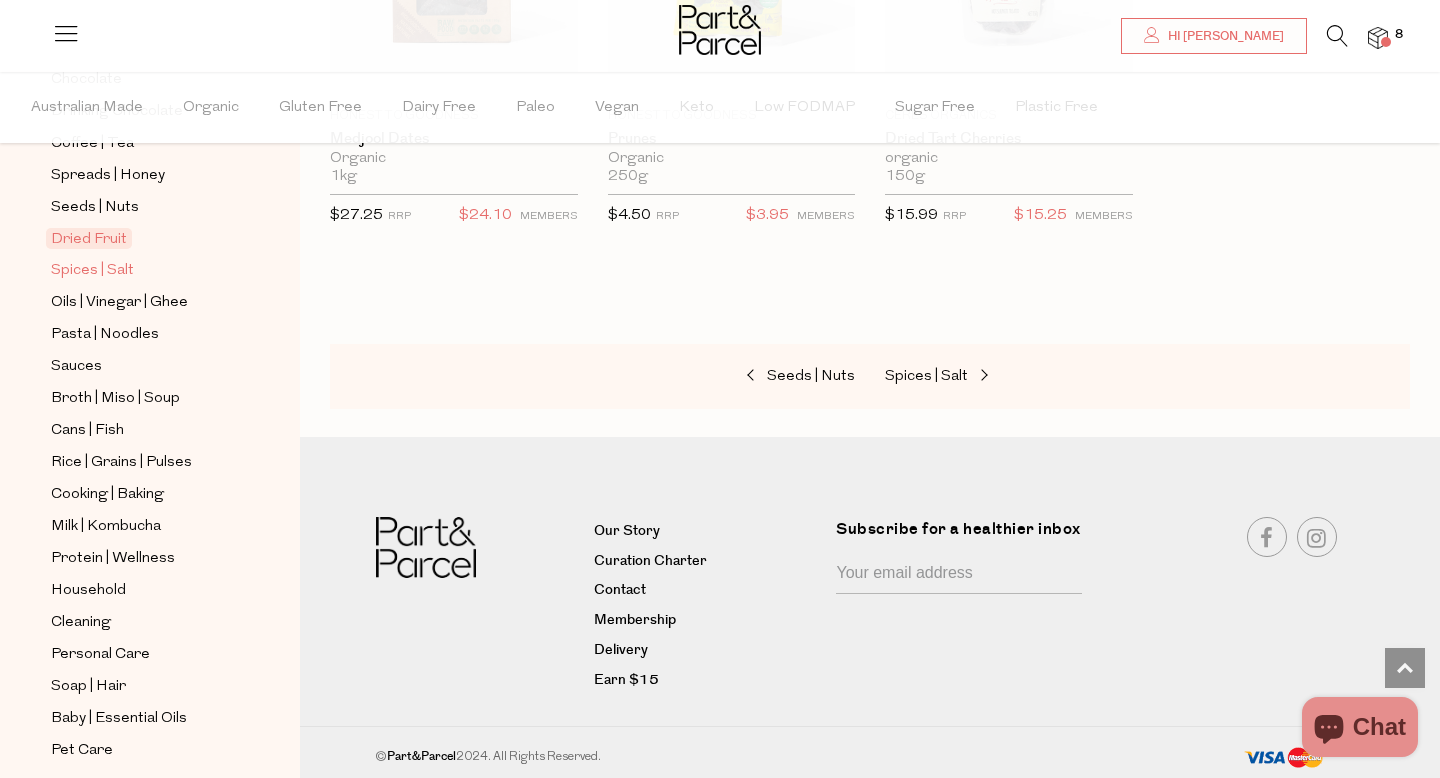 click on "Spices | Salt" at bounding box center [92, 271] 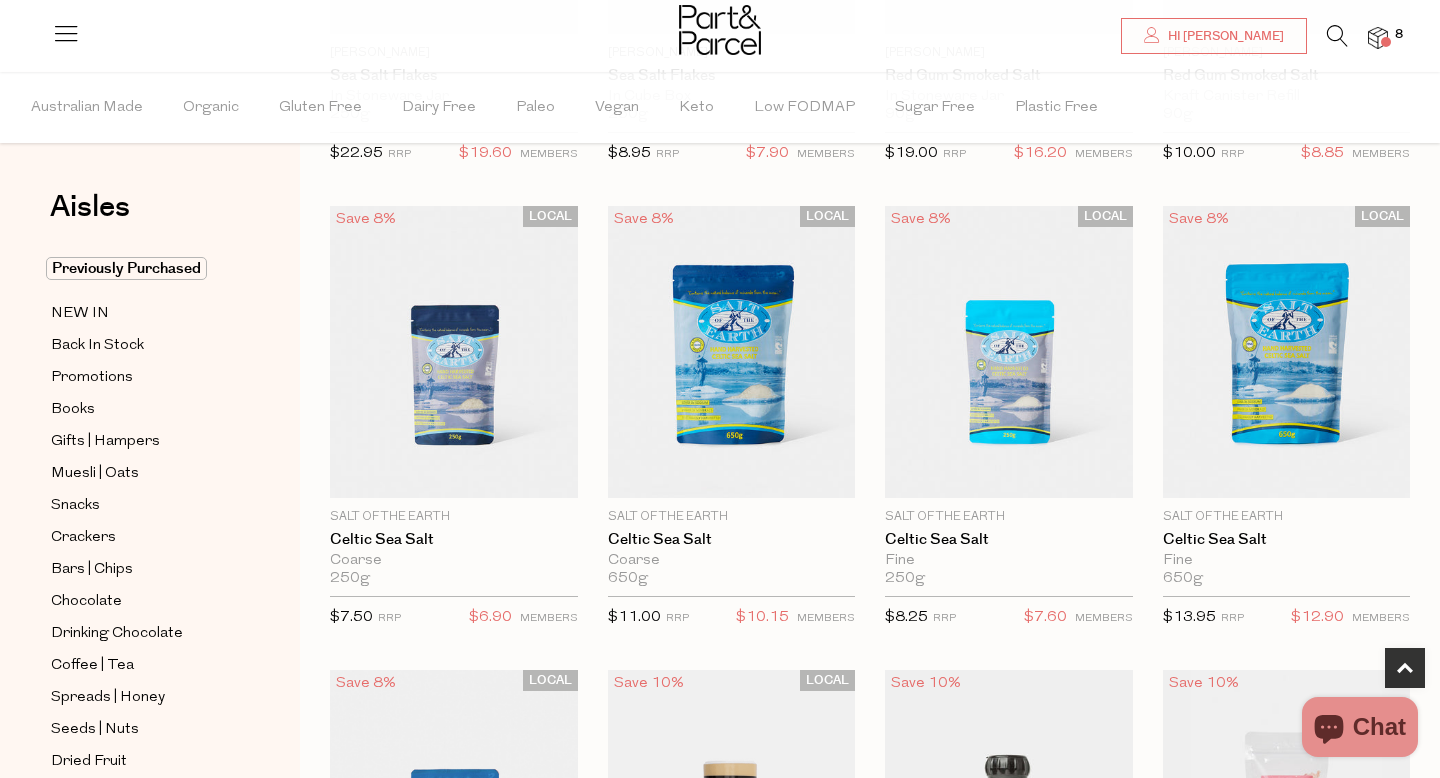 scroll, scrollTop: 0, scrollLeft: 0, axis: both 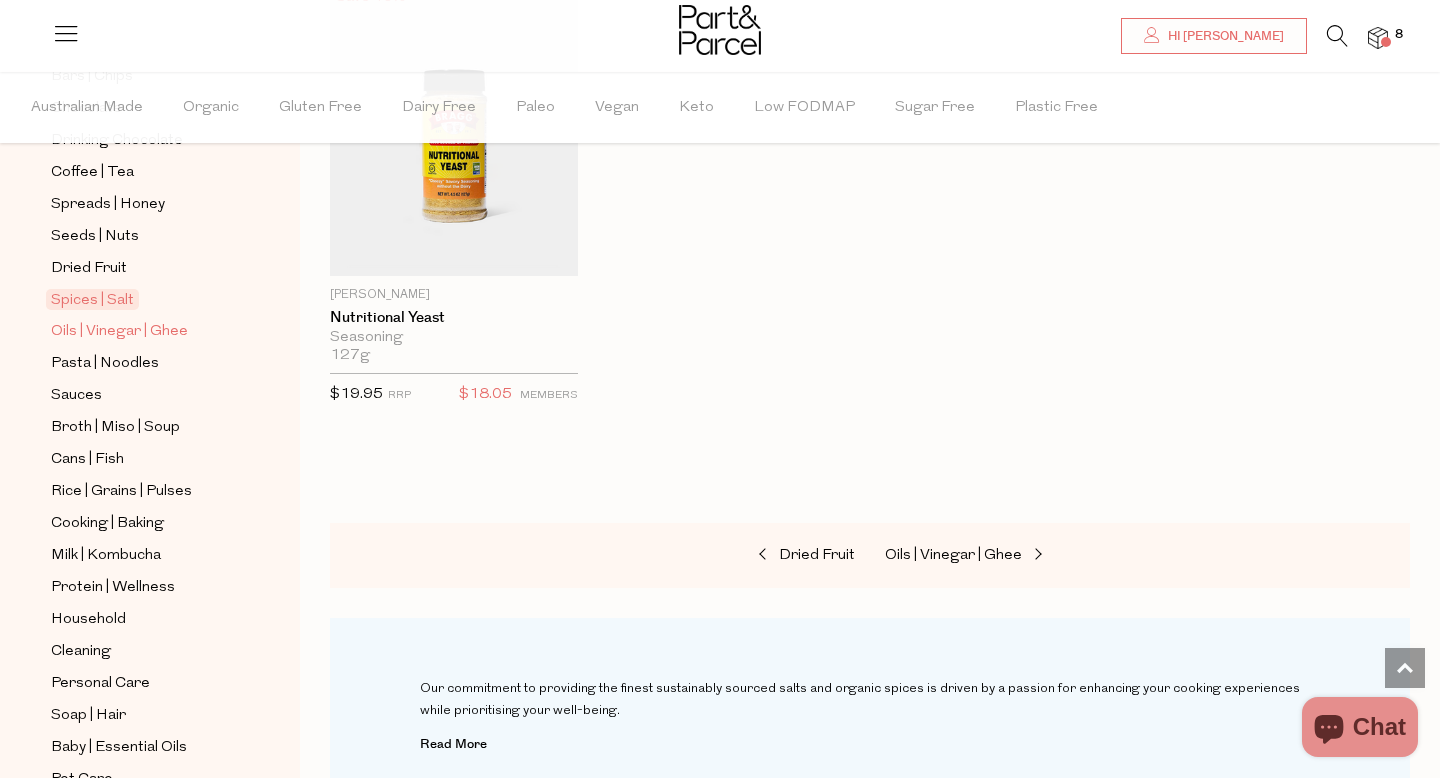 click on "Oils | Vinegar | Ghee" at bounding box center [119, 332] 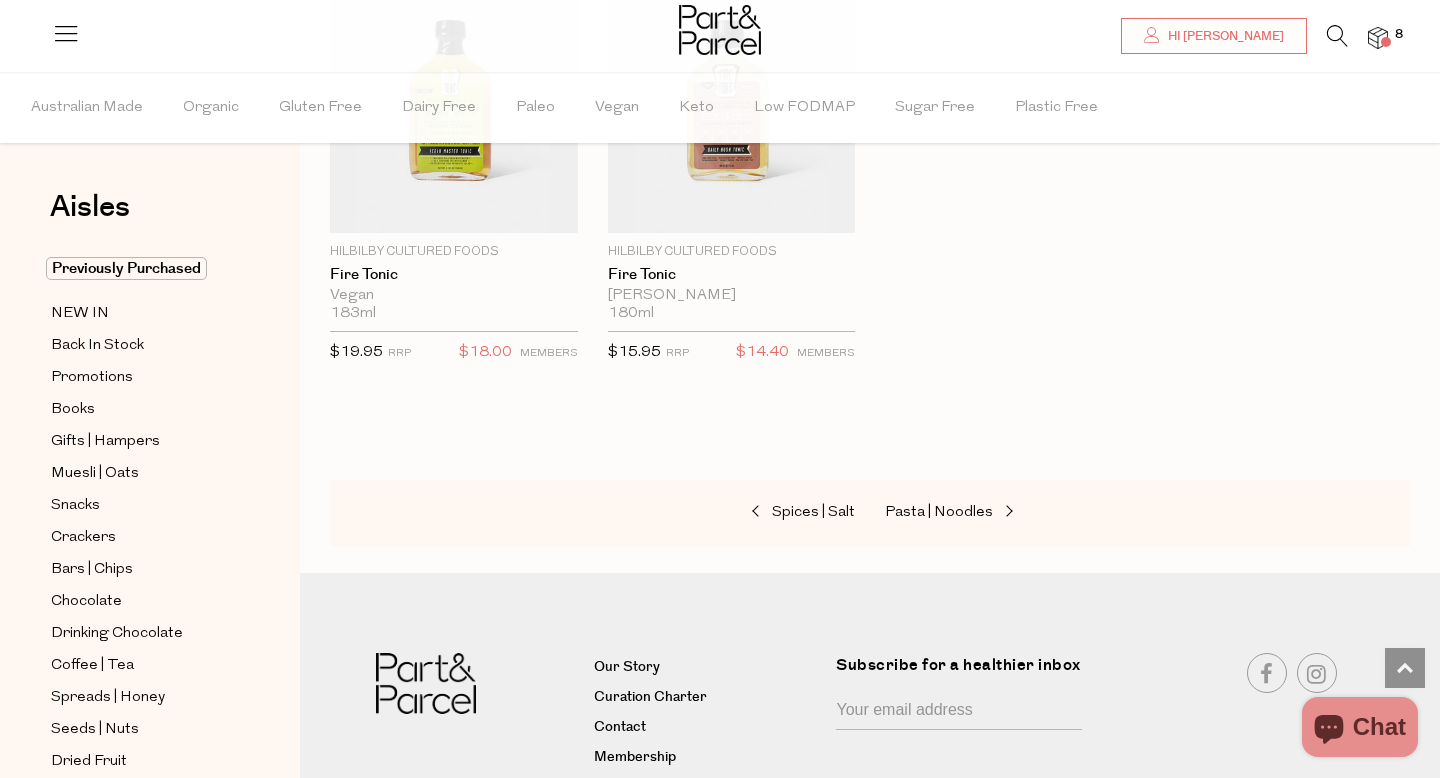 scroll, scrollTop: 5556, scrollLeft: 0, axis: vertical 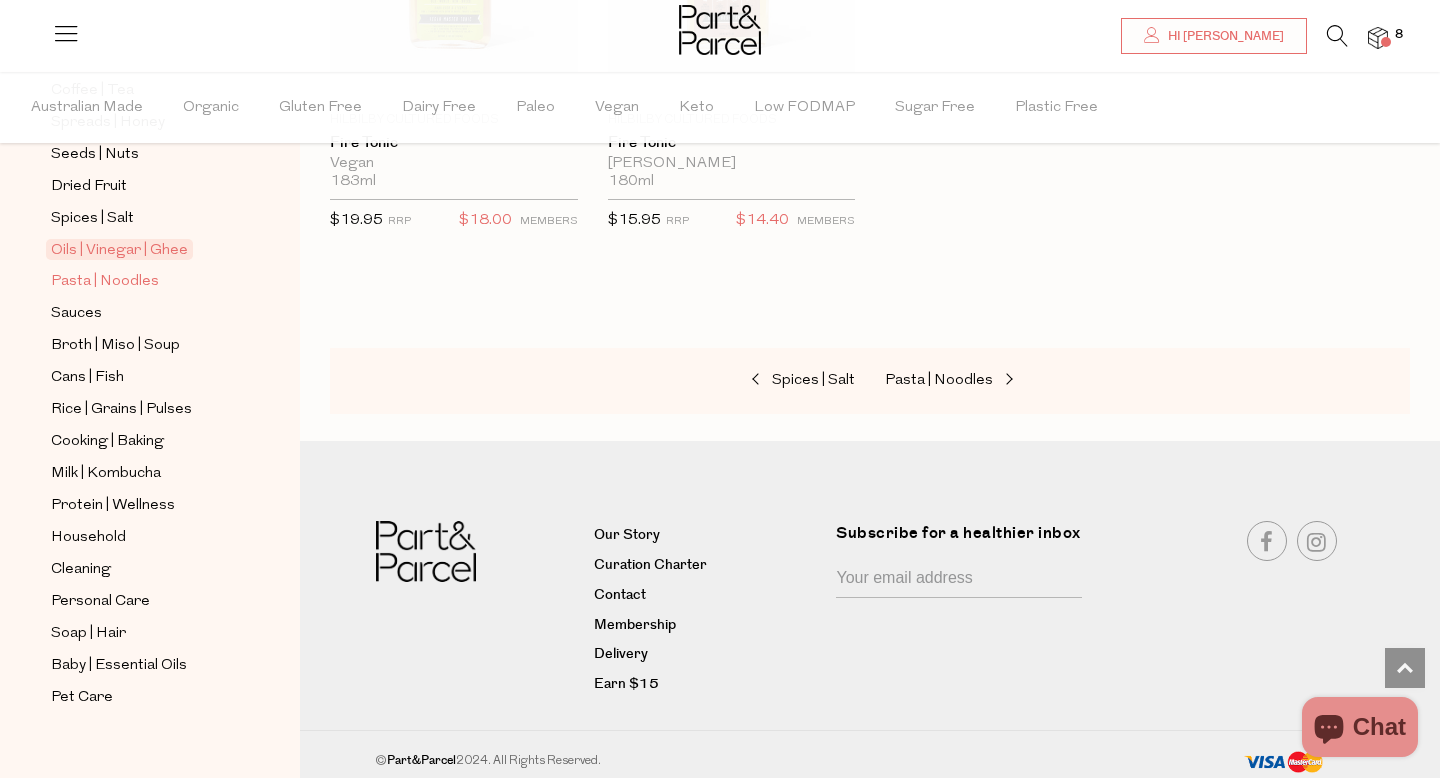 click on "Pasta | Noodles" at bounding box center (105, 282) 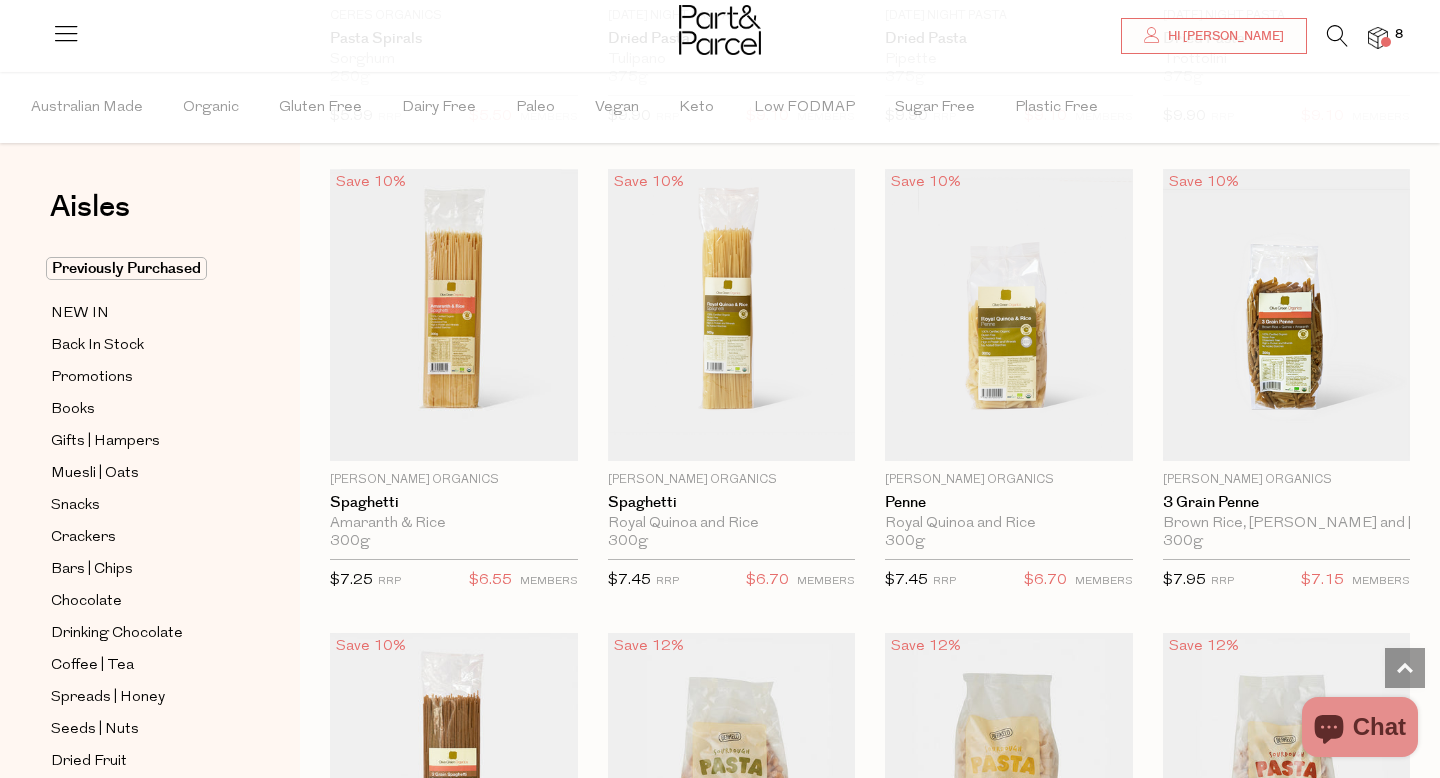 scroll, scrollTop: 1472, scrollLeft: 0, axis: vertical 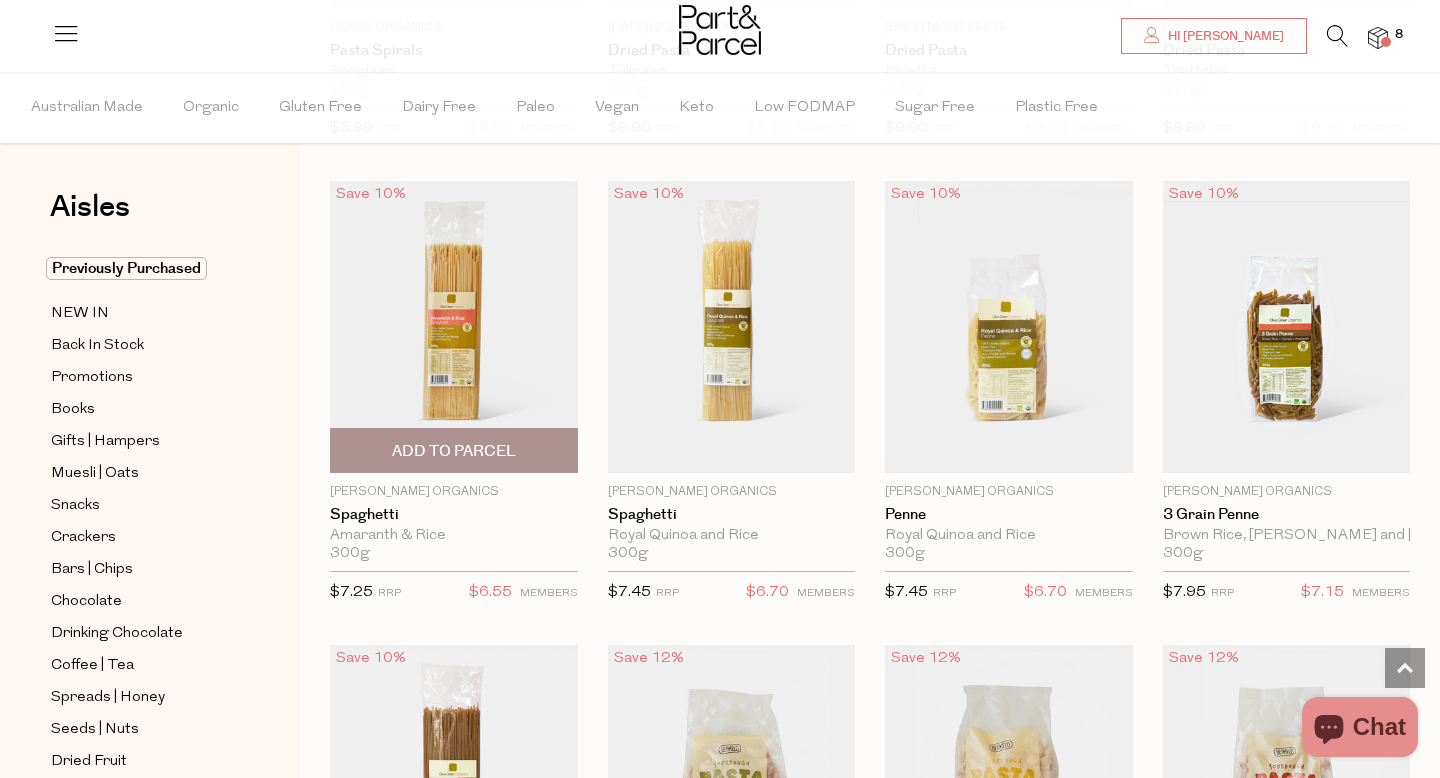 click on "Add To Parcel" at bounding box center [454, 451] 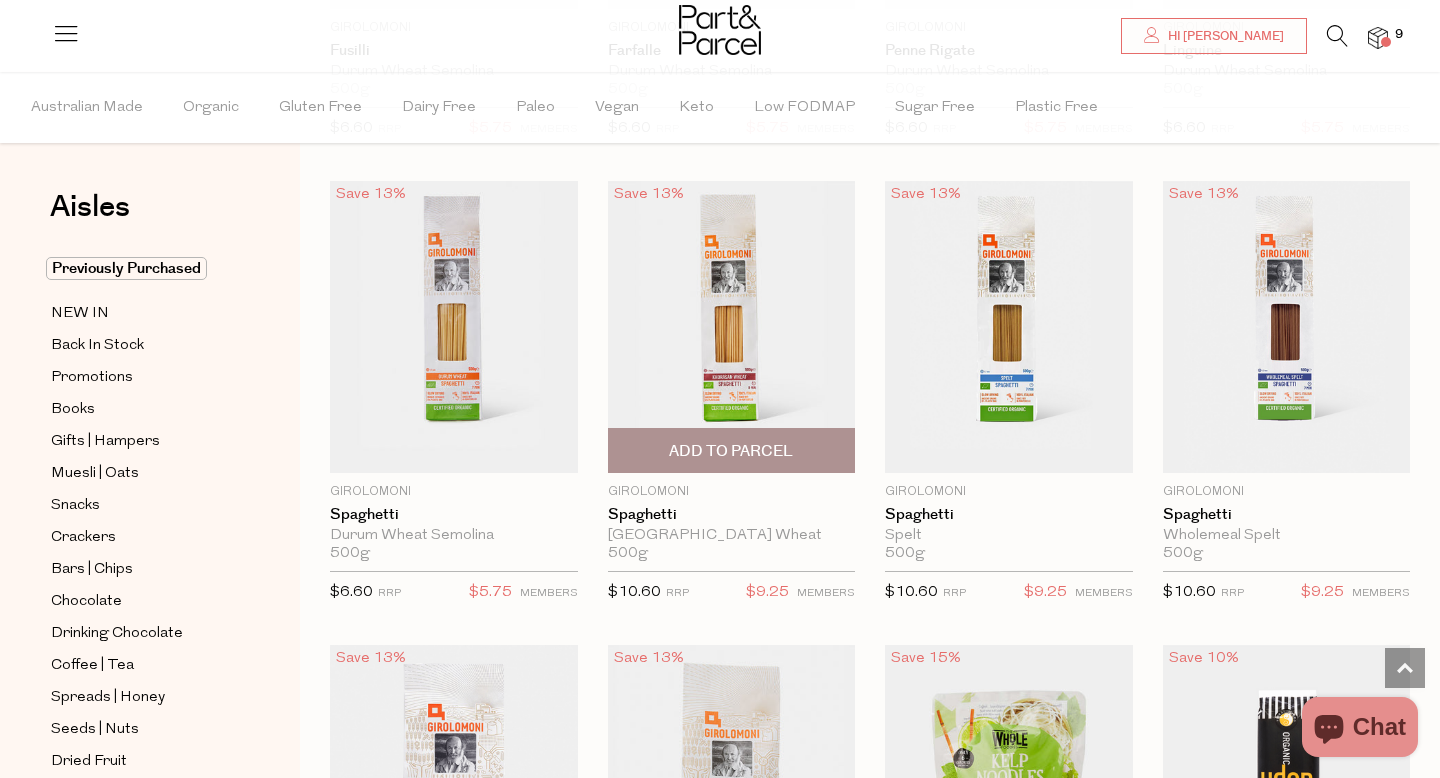 scroll, scrollTop: 3330, scrollLeft: 0, axis: vertical 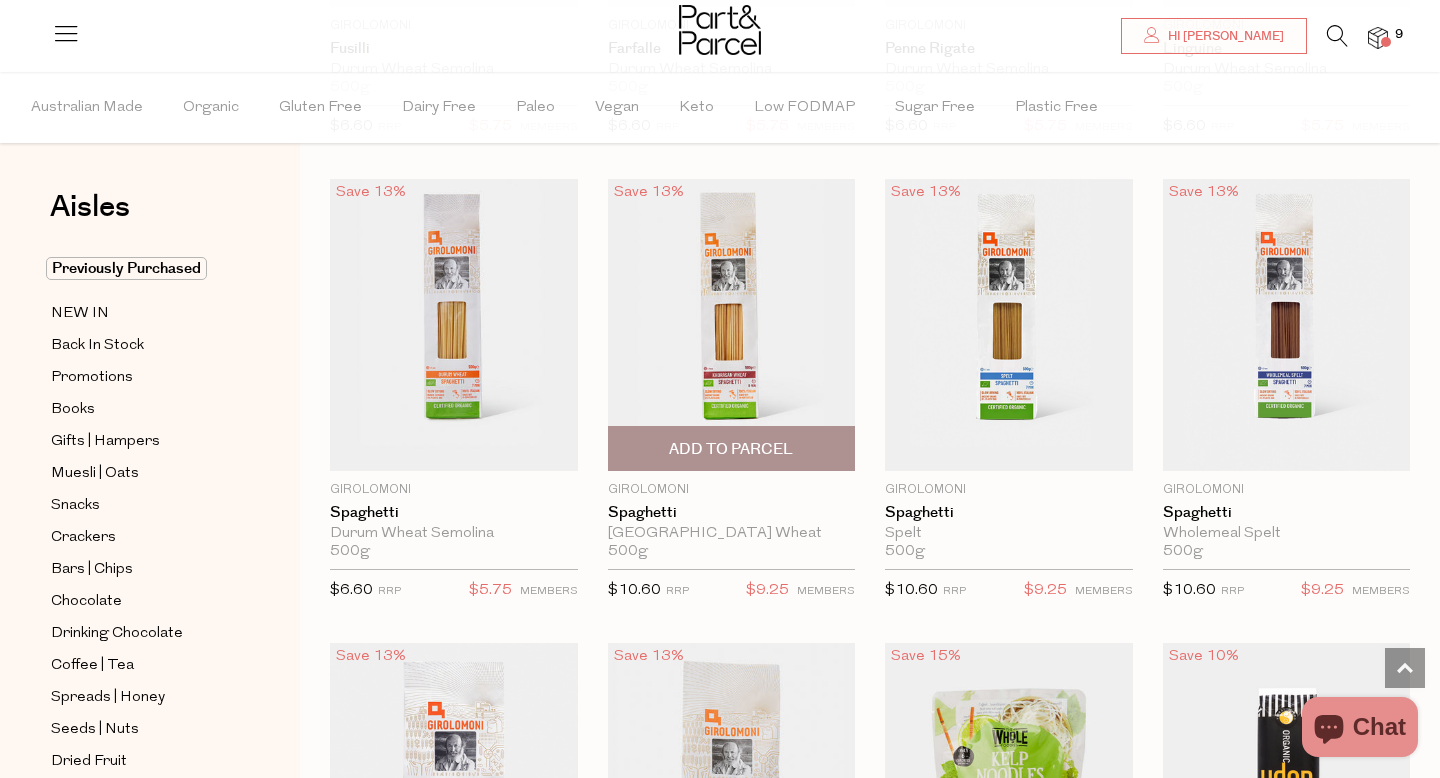 click on "Add To Parcel" at bounding box center (731, 449) 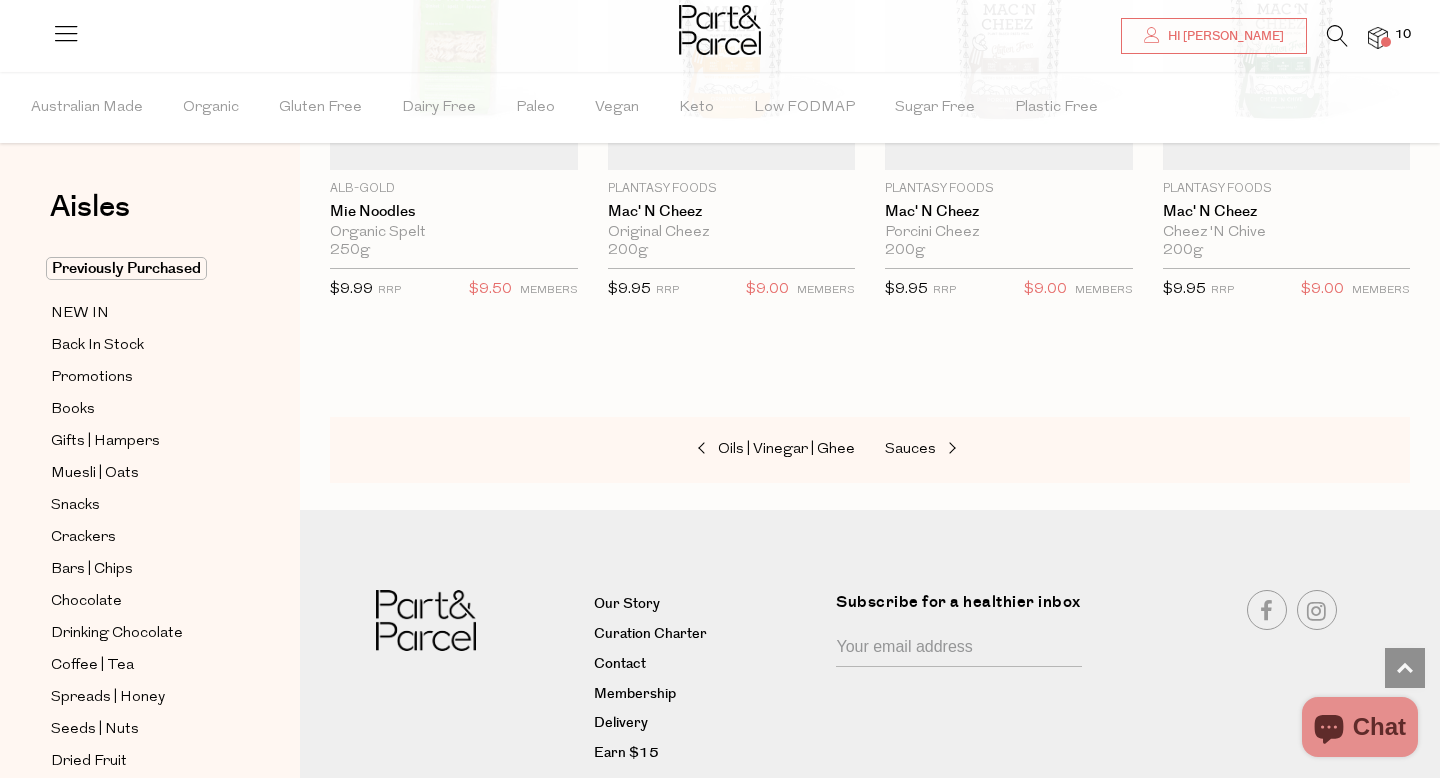 scroll, scrollTop: 6427, scrollLeft: 0, axis: vertical 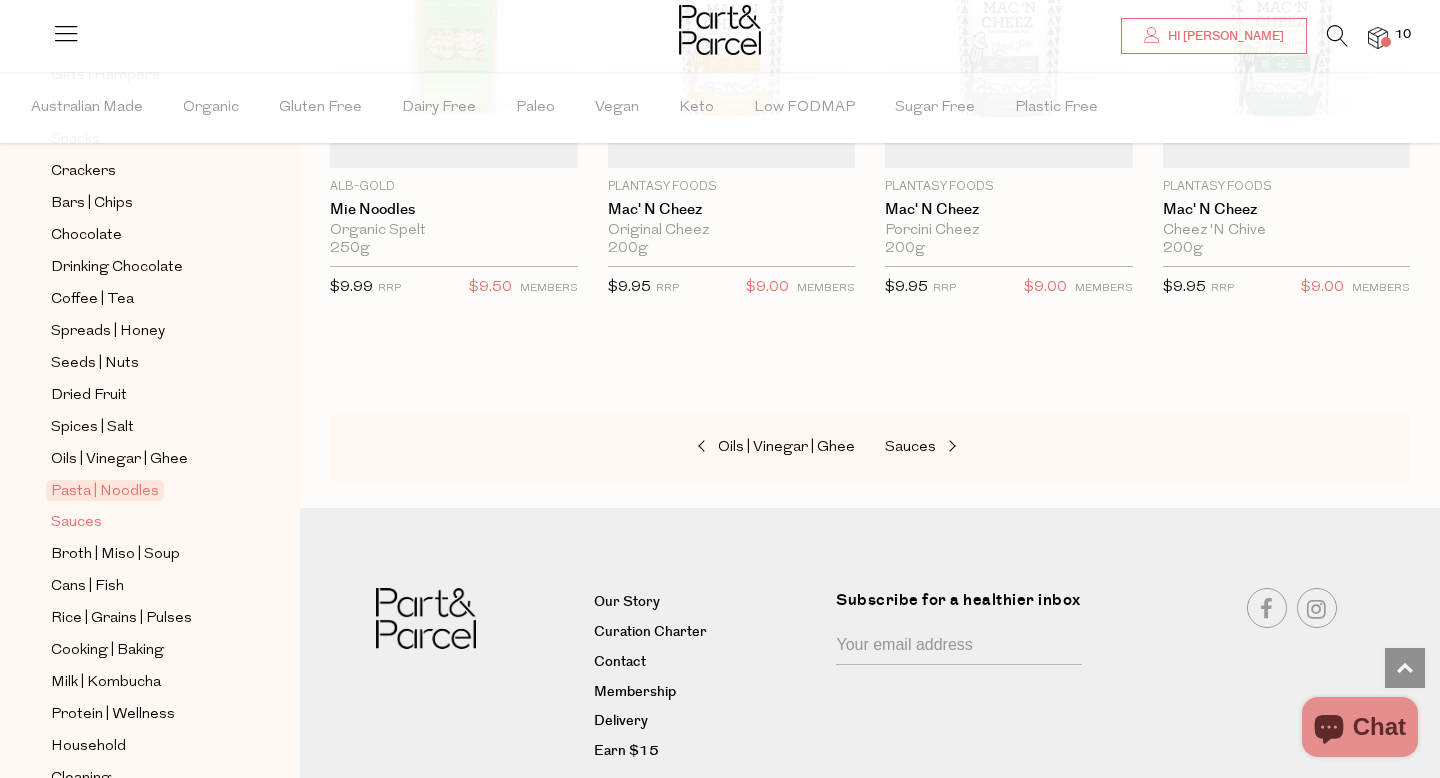 click on "Sauces" at bounding box center (76, 523) 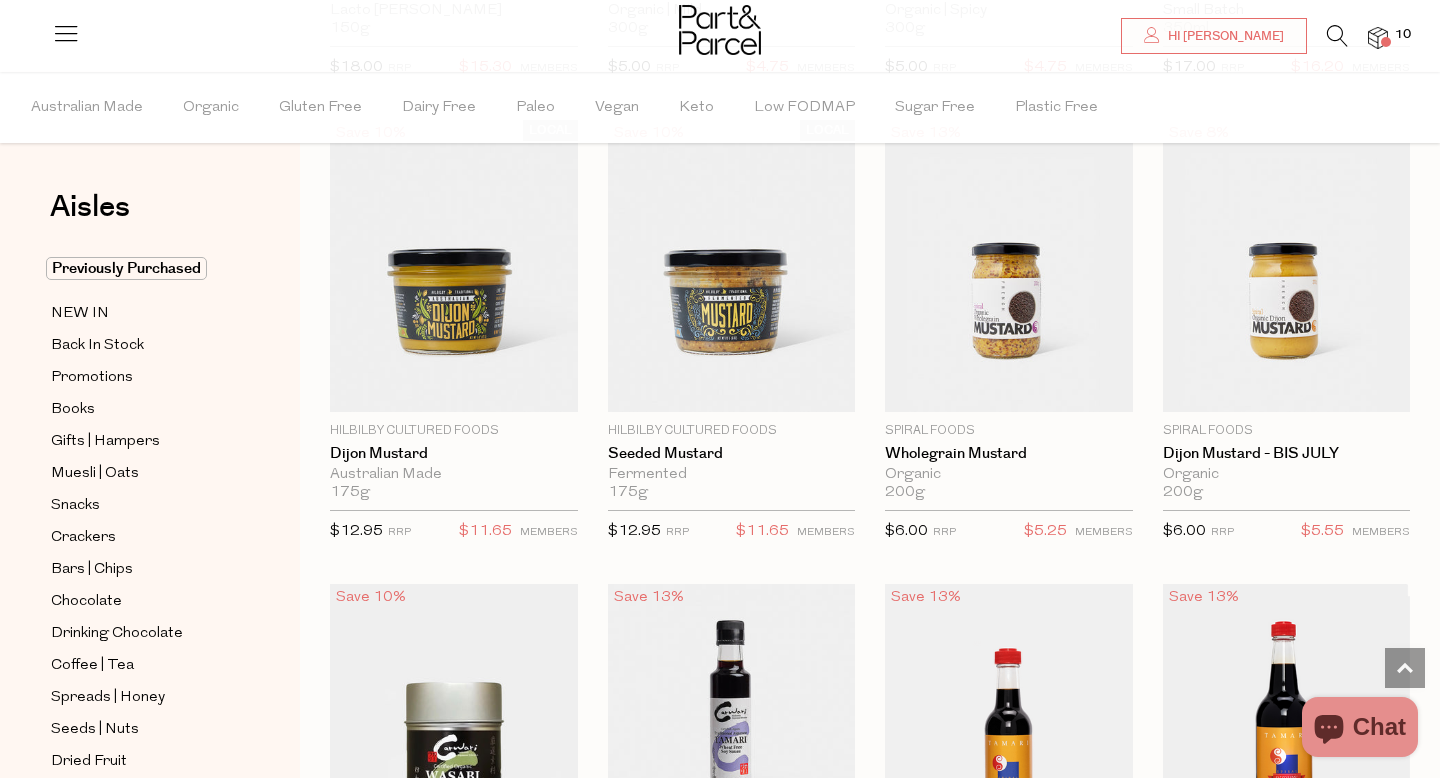 scroll, scrollTop: 4785, scrollLeft: 0, axis: vertical 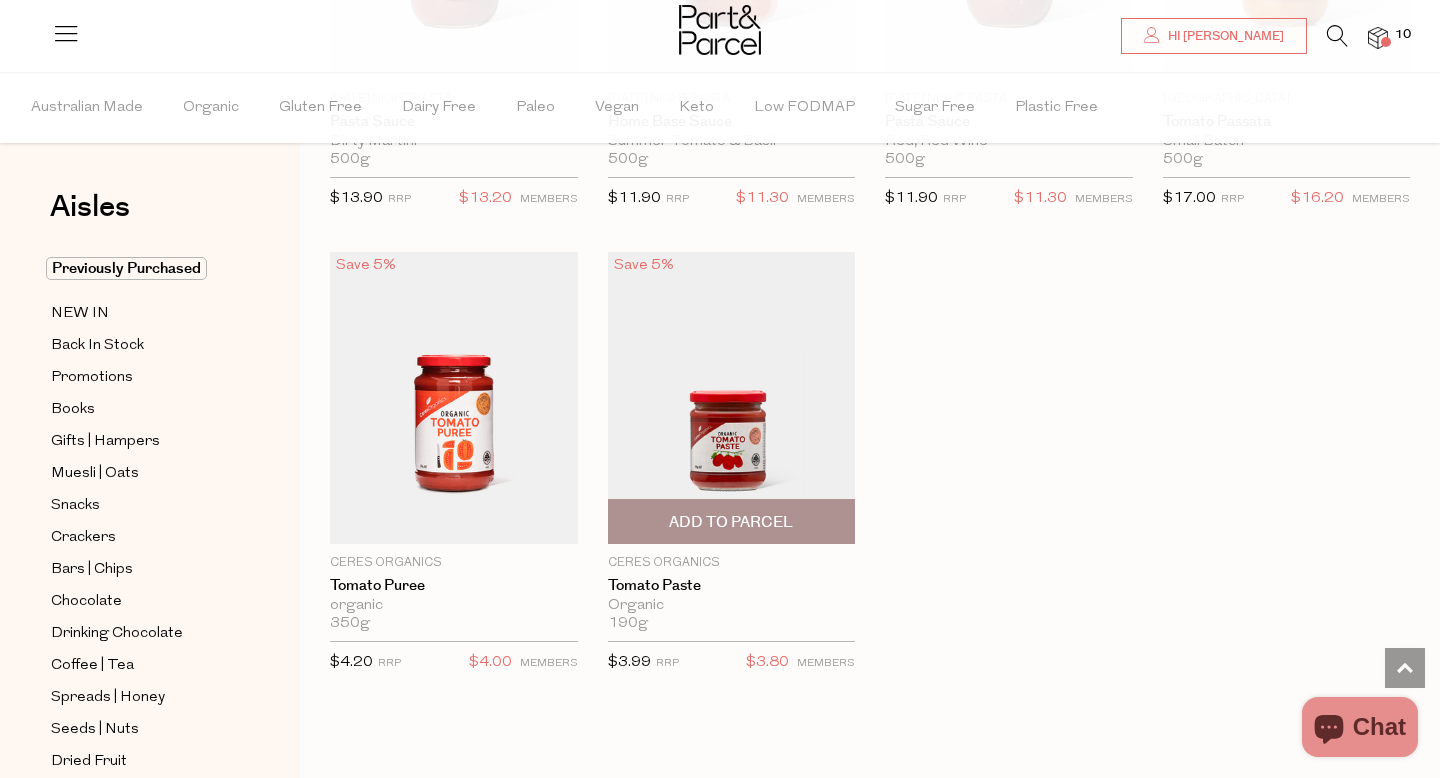 click on "Add To Parcel" at bounding box center (731, 522) 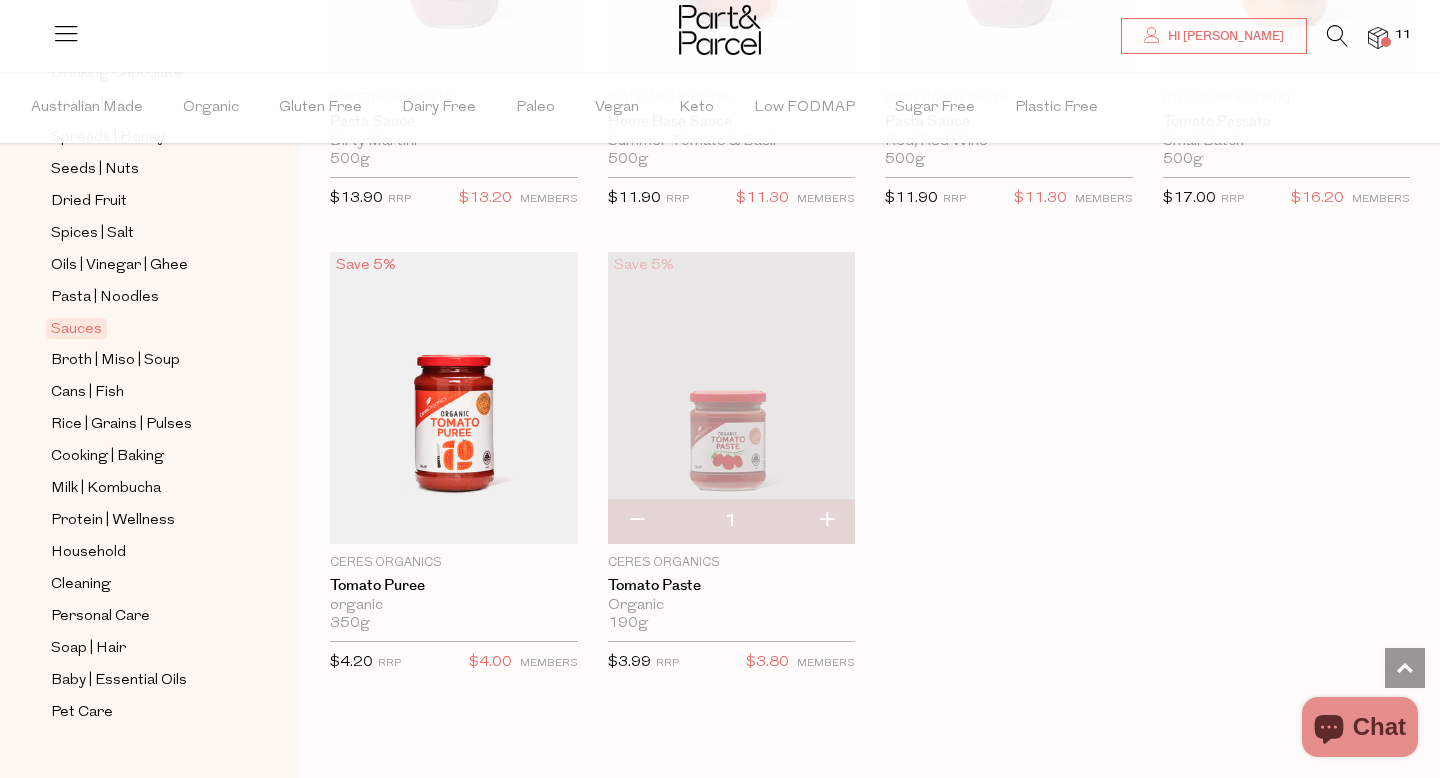 scroll, scrollTop: 566, scrollLeft: 0, axis: vertical 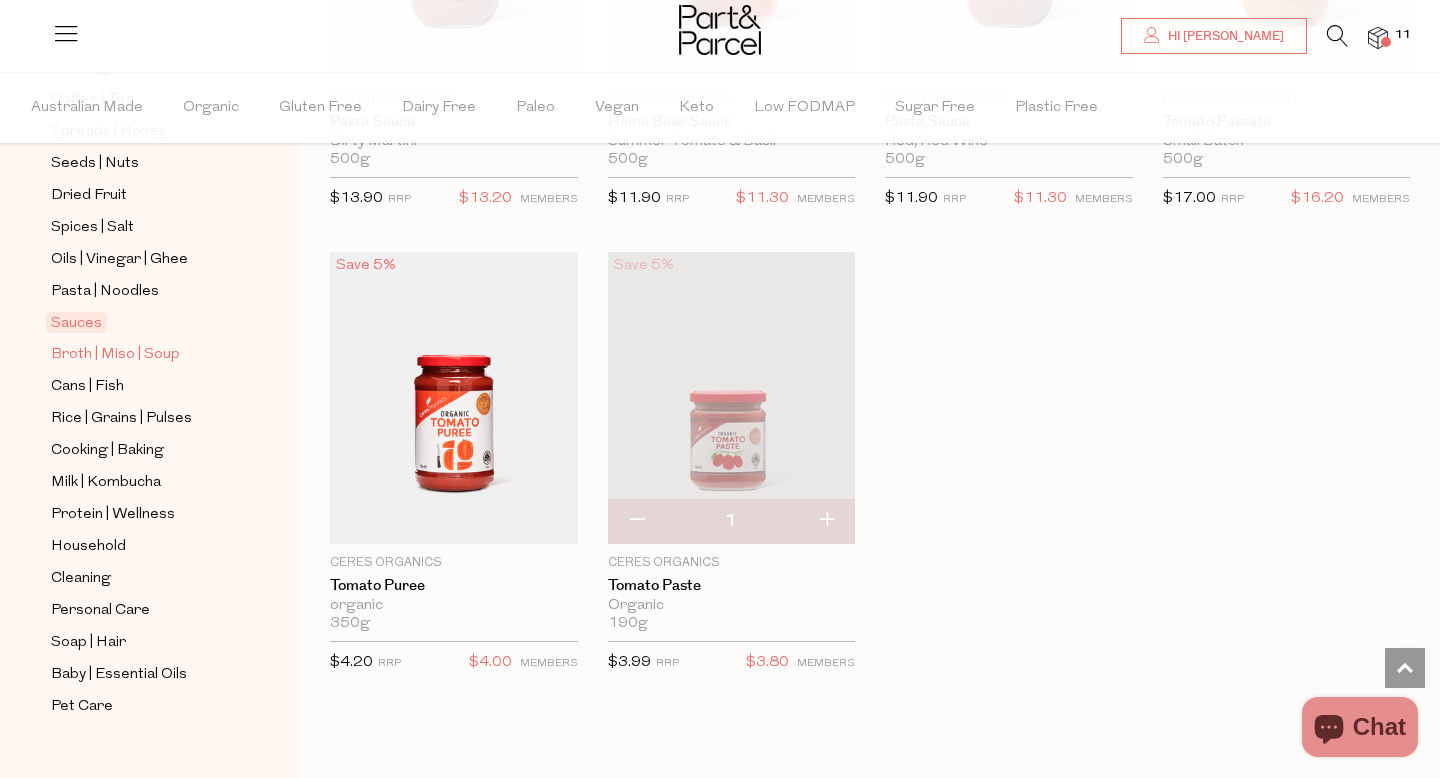 click on "Broth | Miso | Soup" at bounding box center [115, 355] 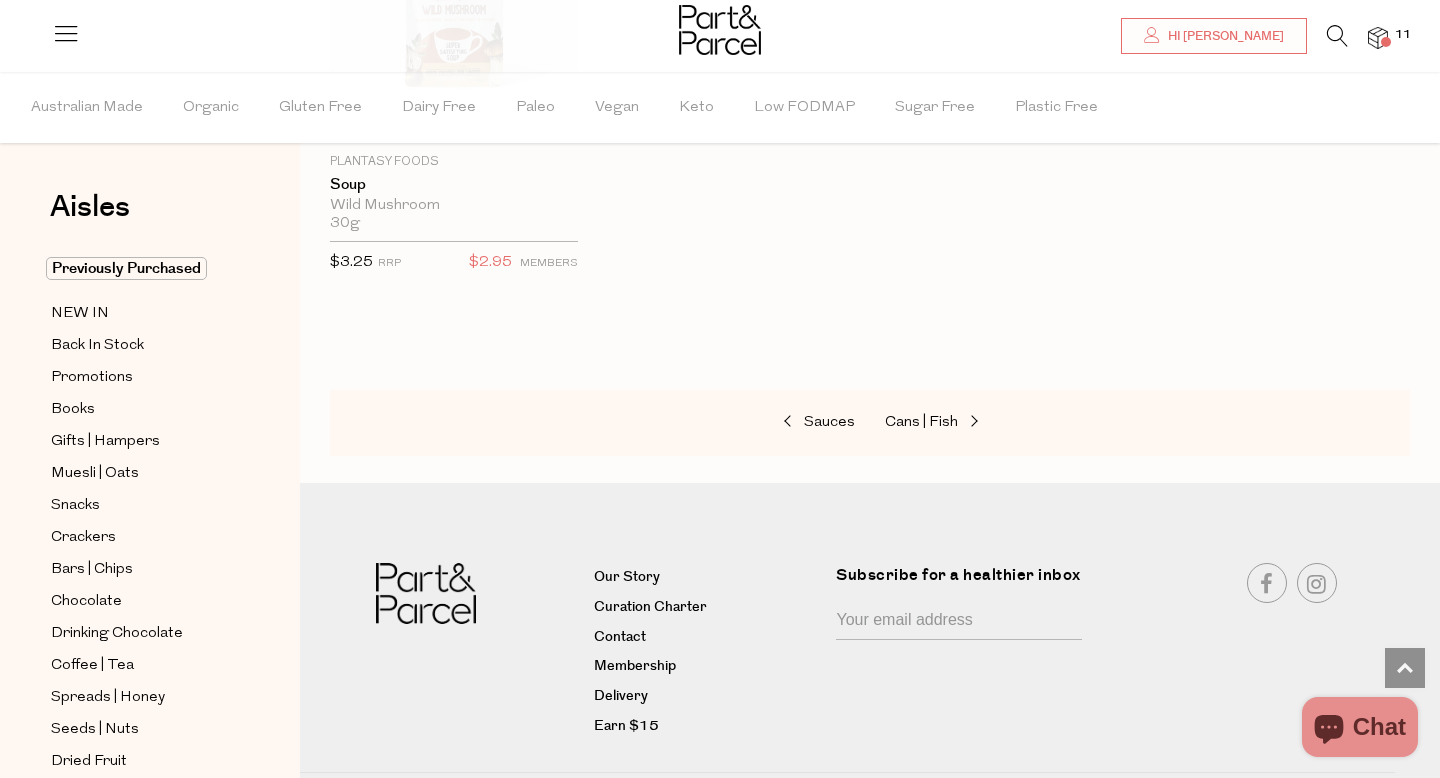 scroll, scrollTop: 4165, scrollLeft: 0, axis: vertical 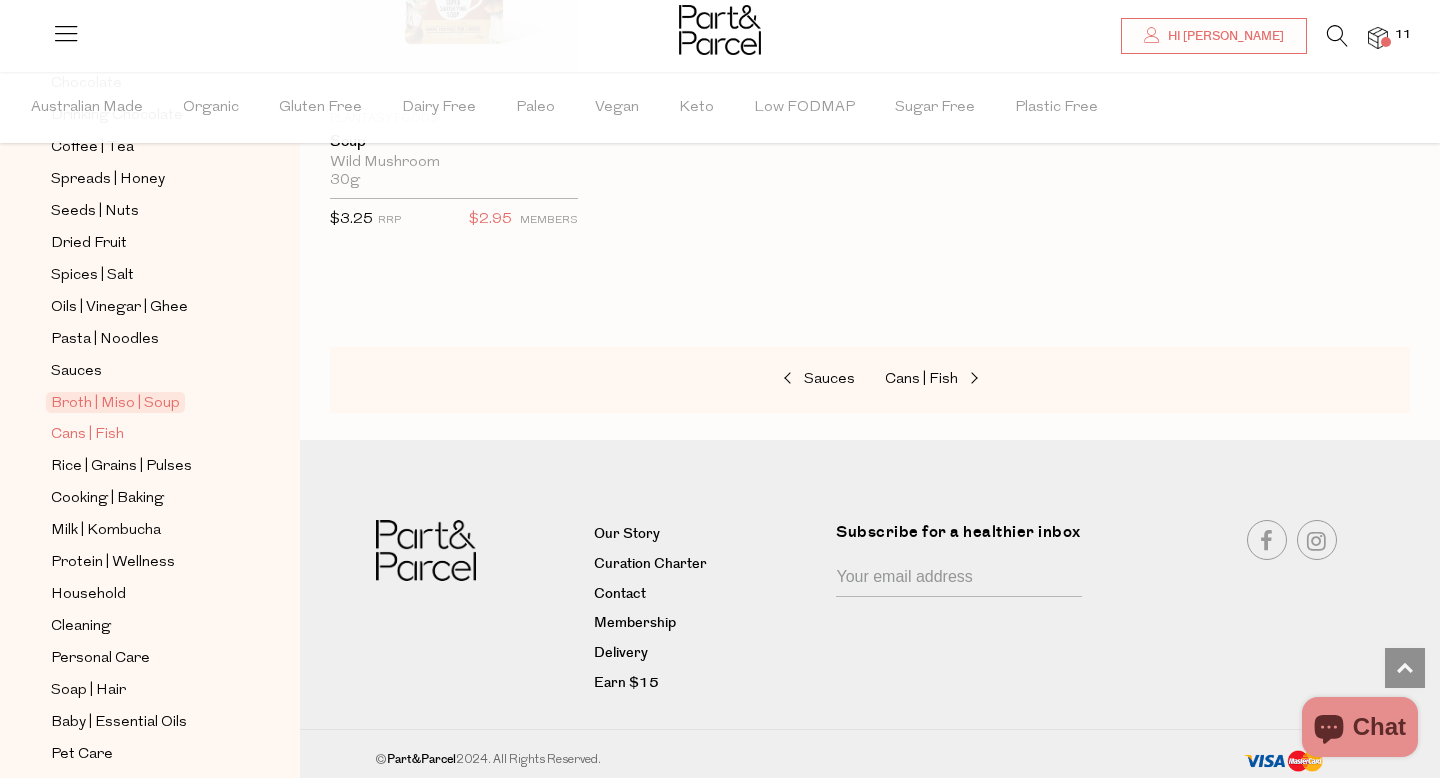 click on "Cans | Fish" at bounding box center (87, 435) 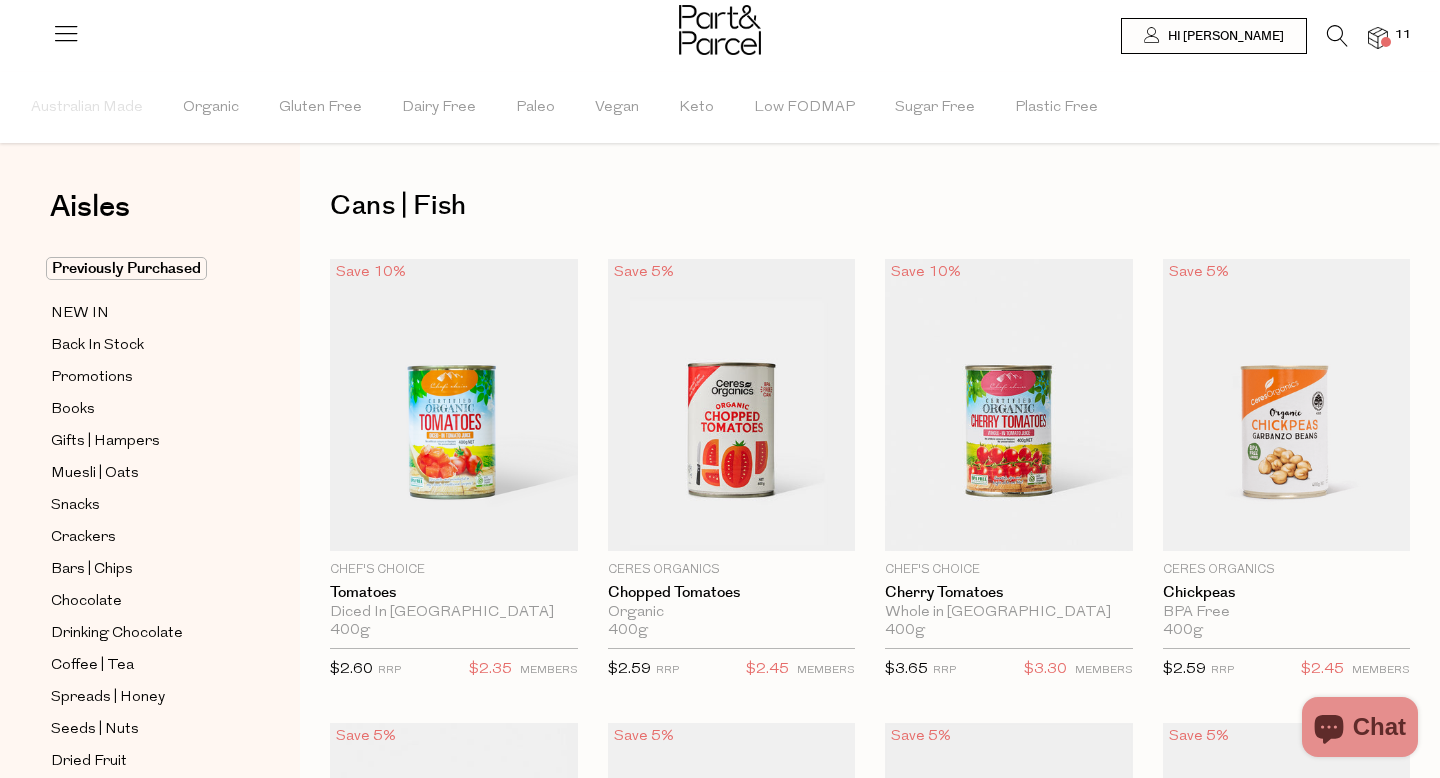 scroll, scrollTop: 0, scrollLeft: 0, axis: both 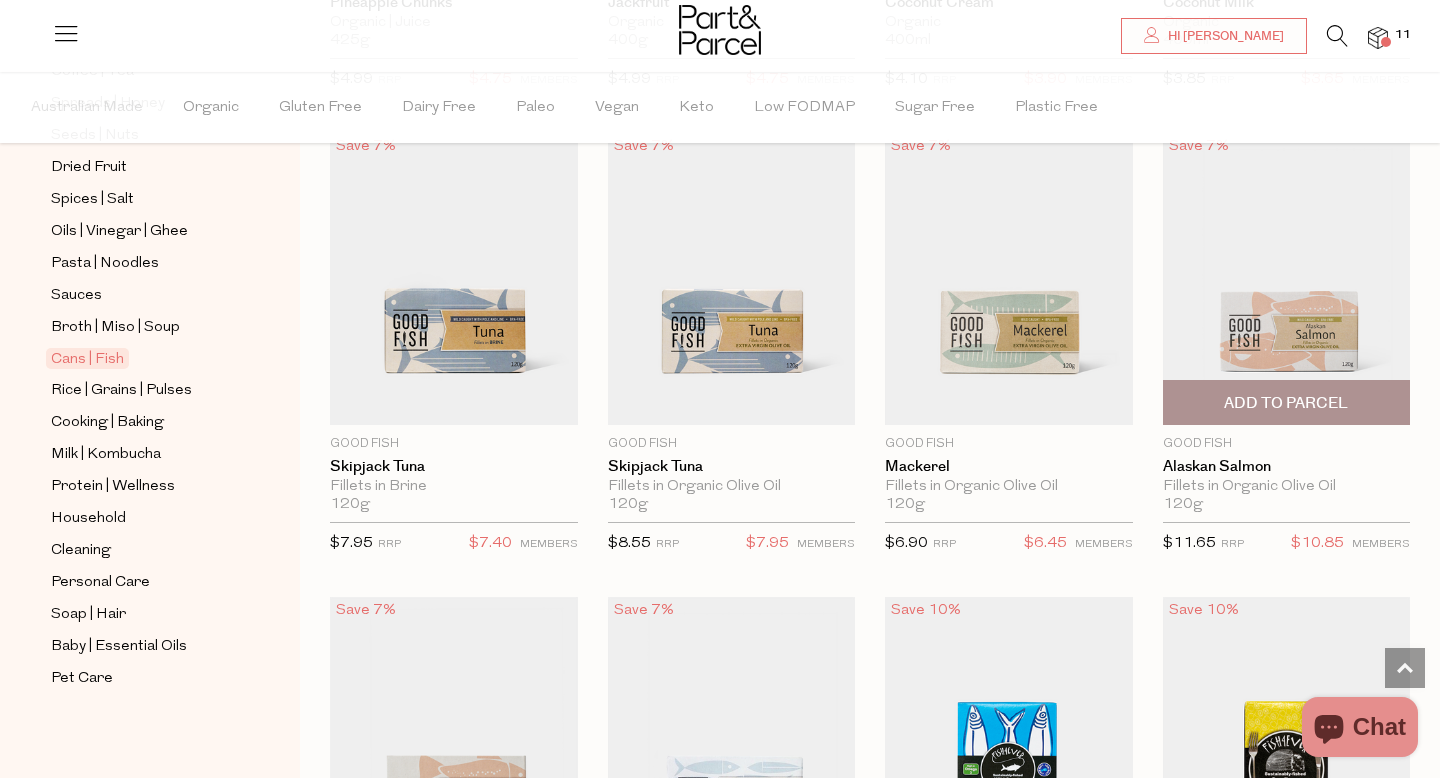 click on "Add To Parcel" at bounding box center (1286, 403) 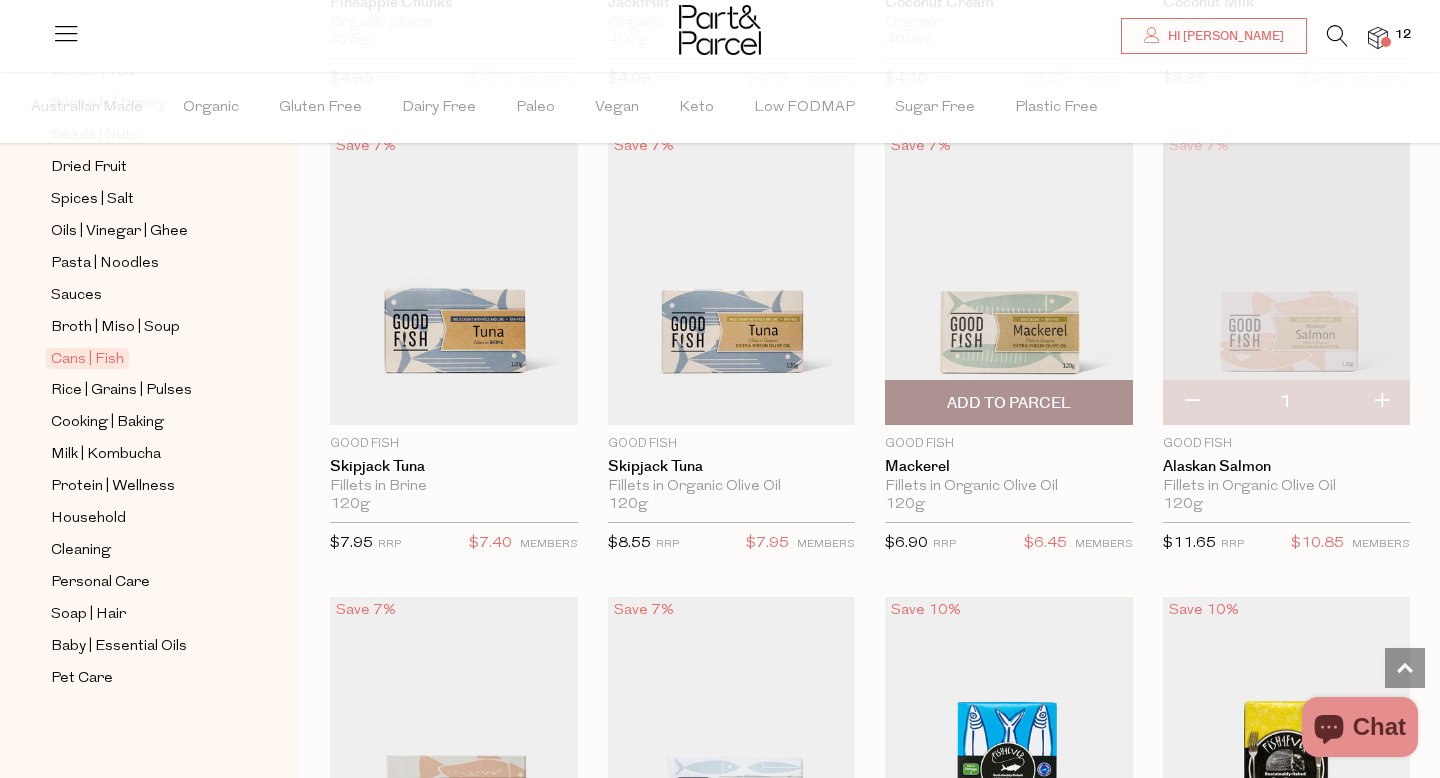 click on "Add To Parcel" at bounding box center [1009, 403] 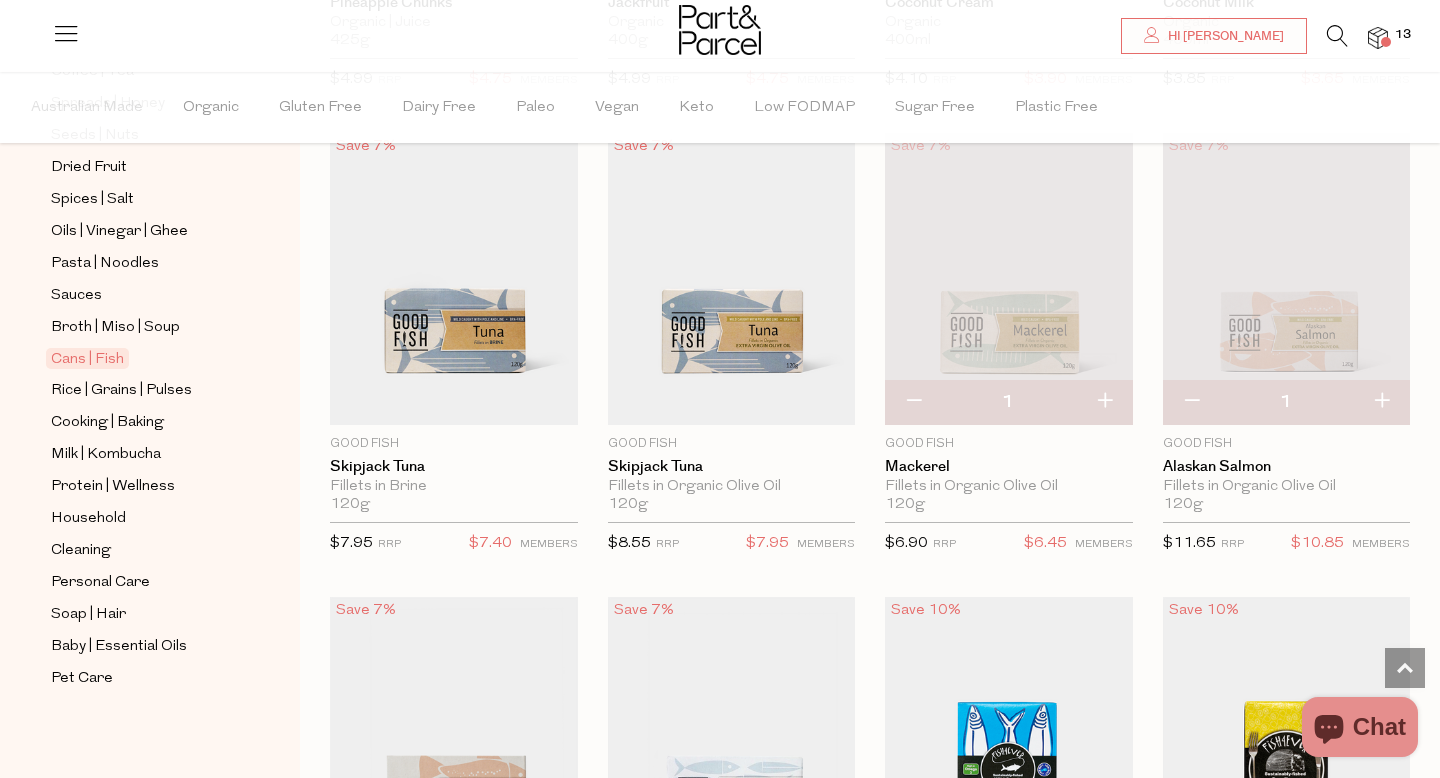 click at bounding box center [1104, 402] 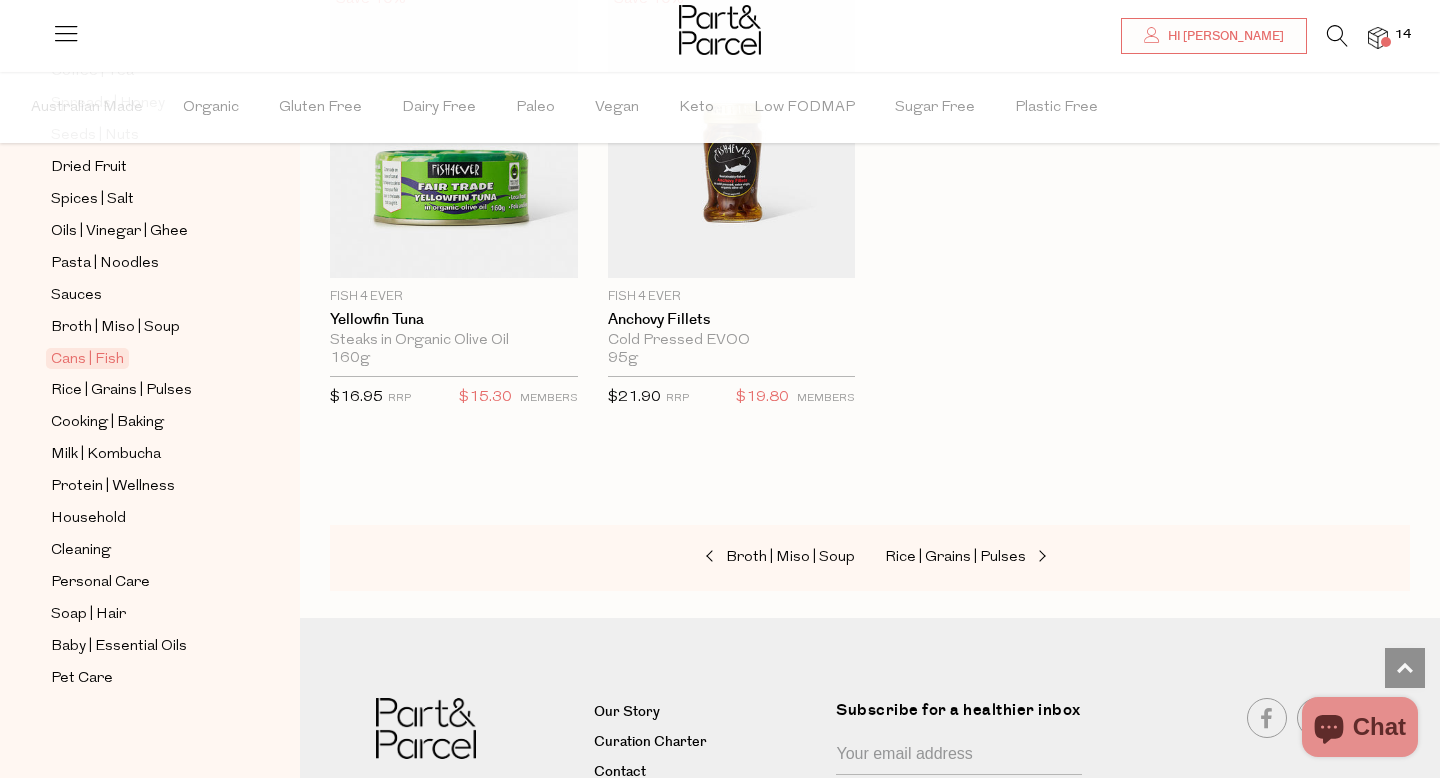 scroll, scrollTop: 3242, scrollLeft: 0, axis: vertical 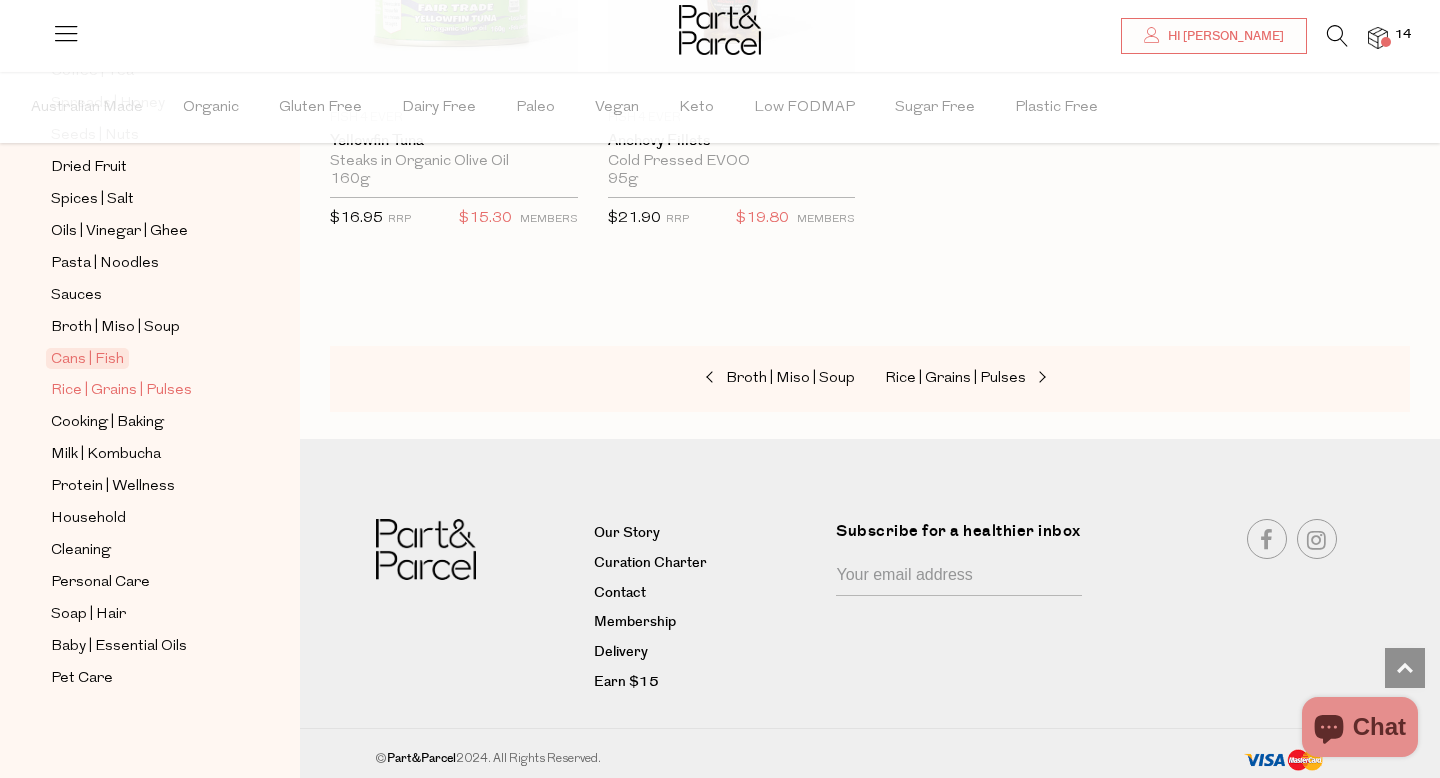 click on "Rice | Grains | Pulses" at bounding box center [121, 391] 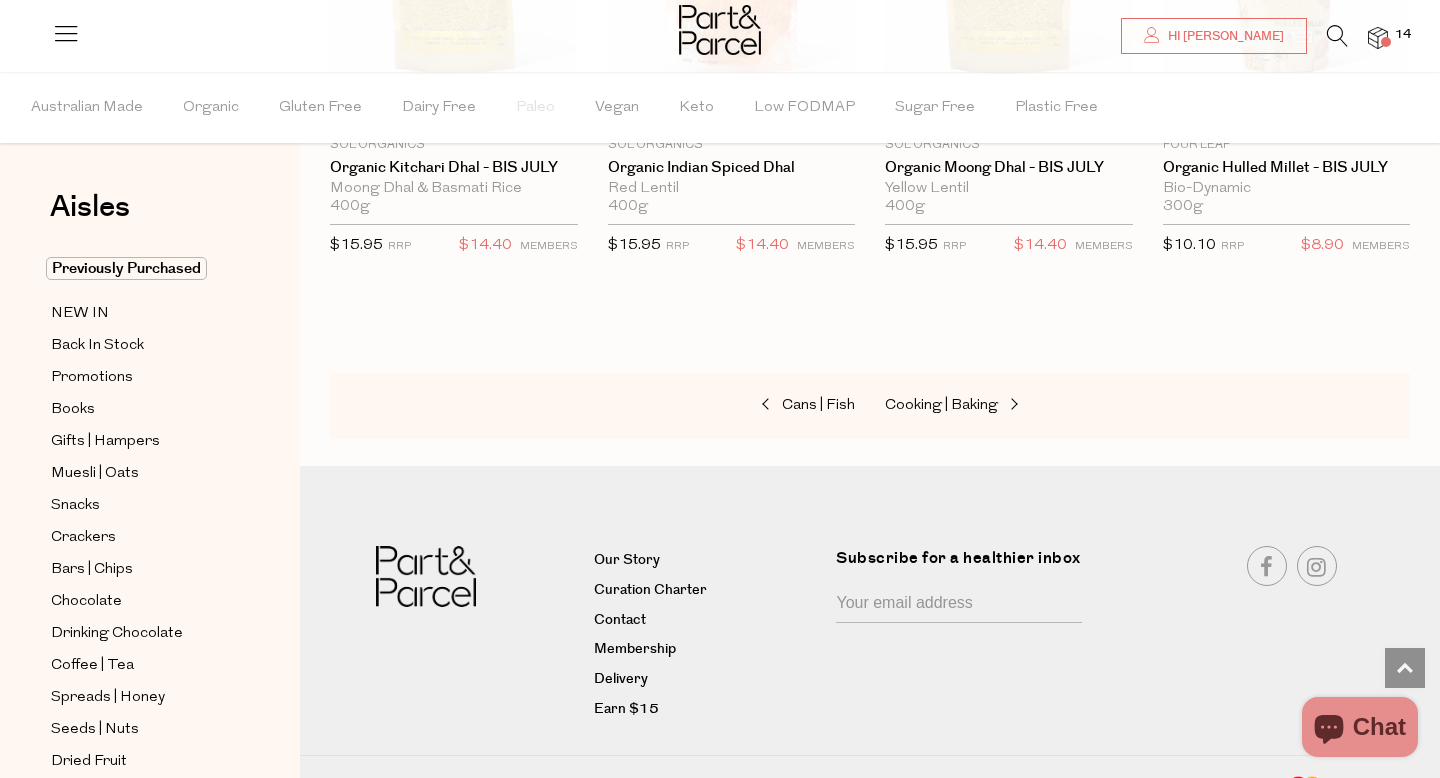 scroll, scrollTop: 4628, scrollLeft: 0, axis: vertical 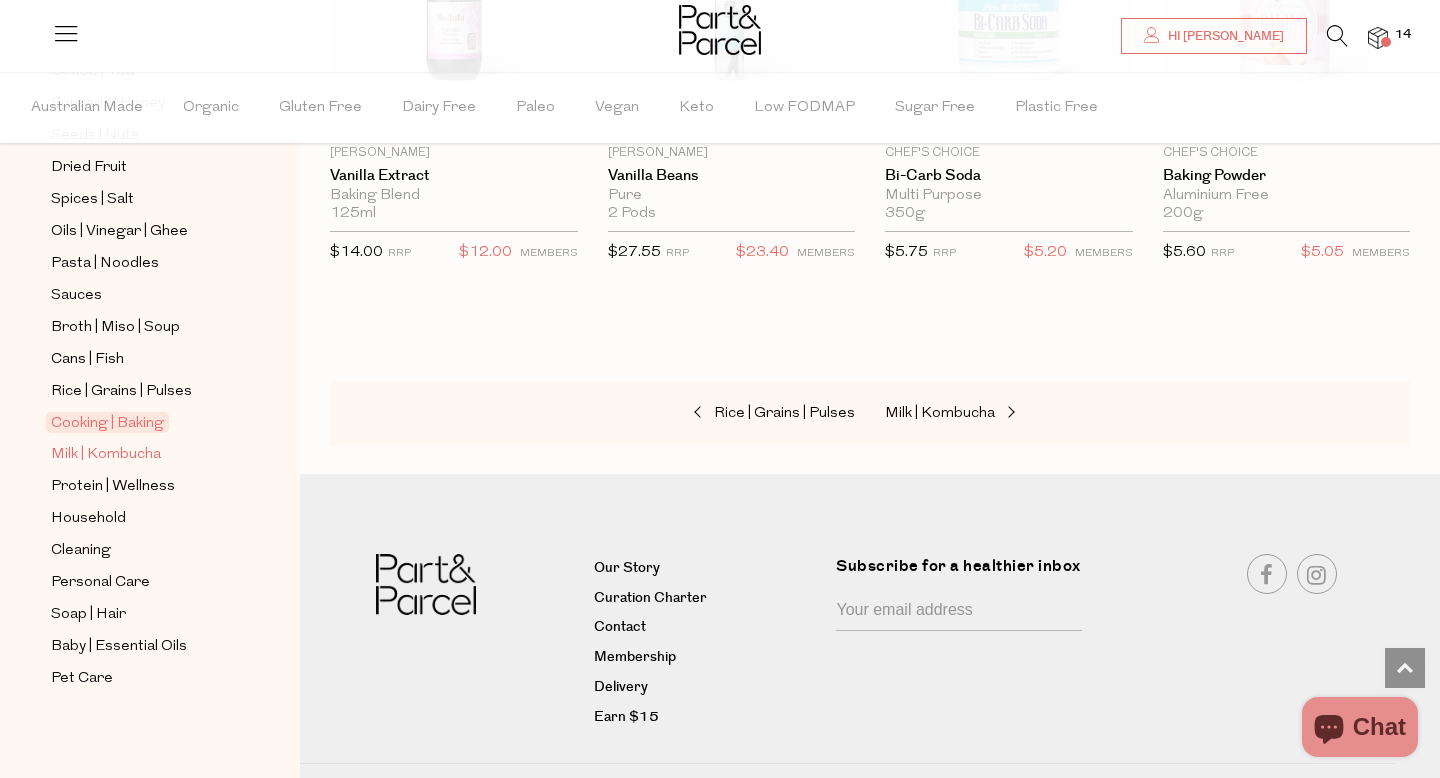 click on "Milk | Kombucha" at bounding box center (106, 455) 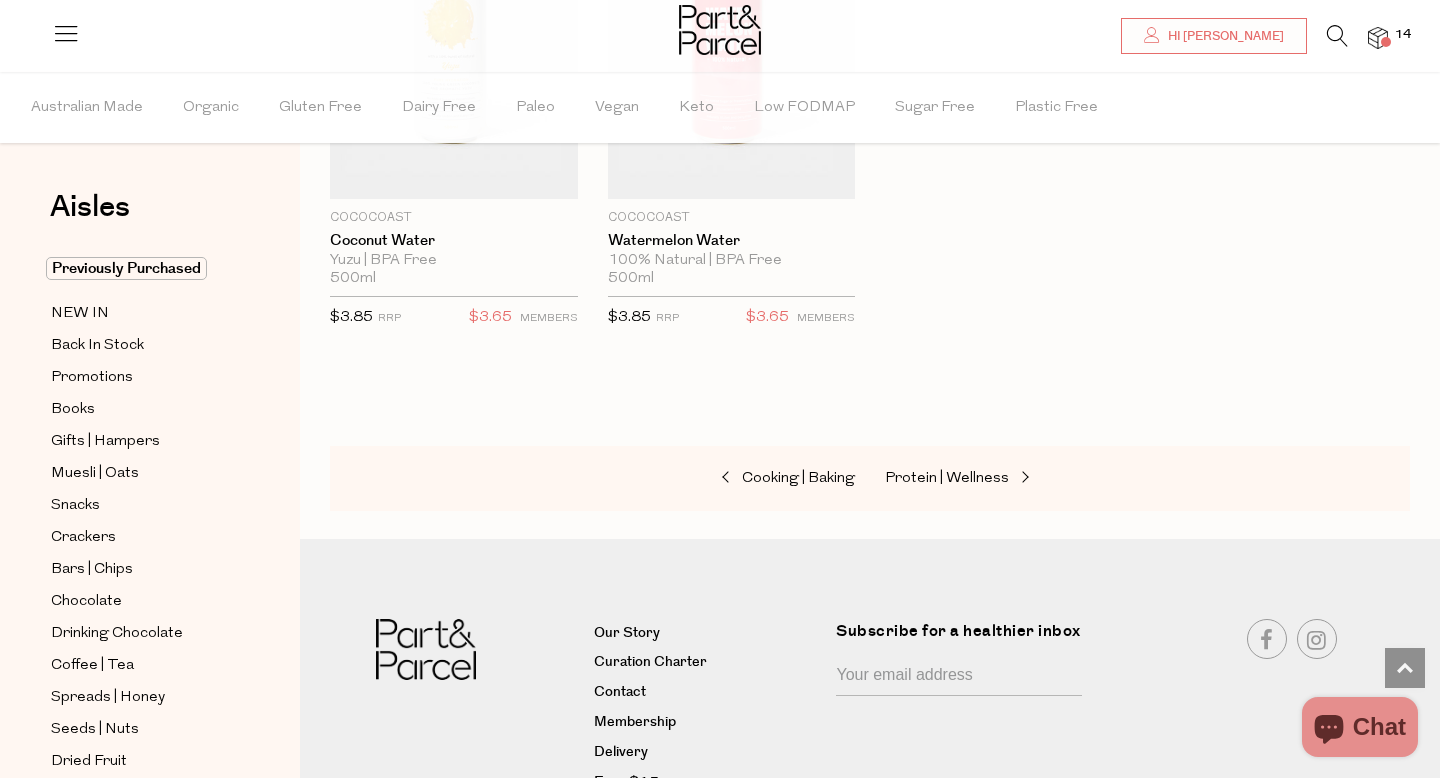 scroll, scrollTop: 4106, scrollLeft: 0, axis: vertical 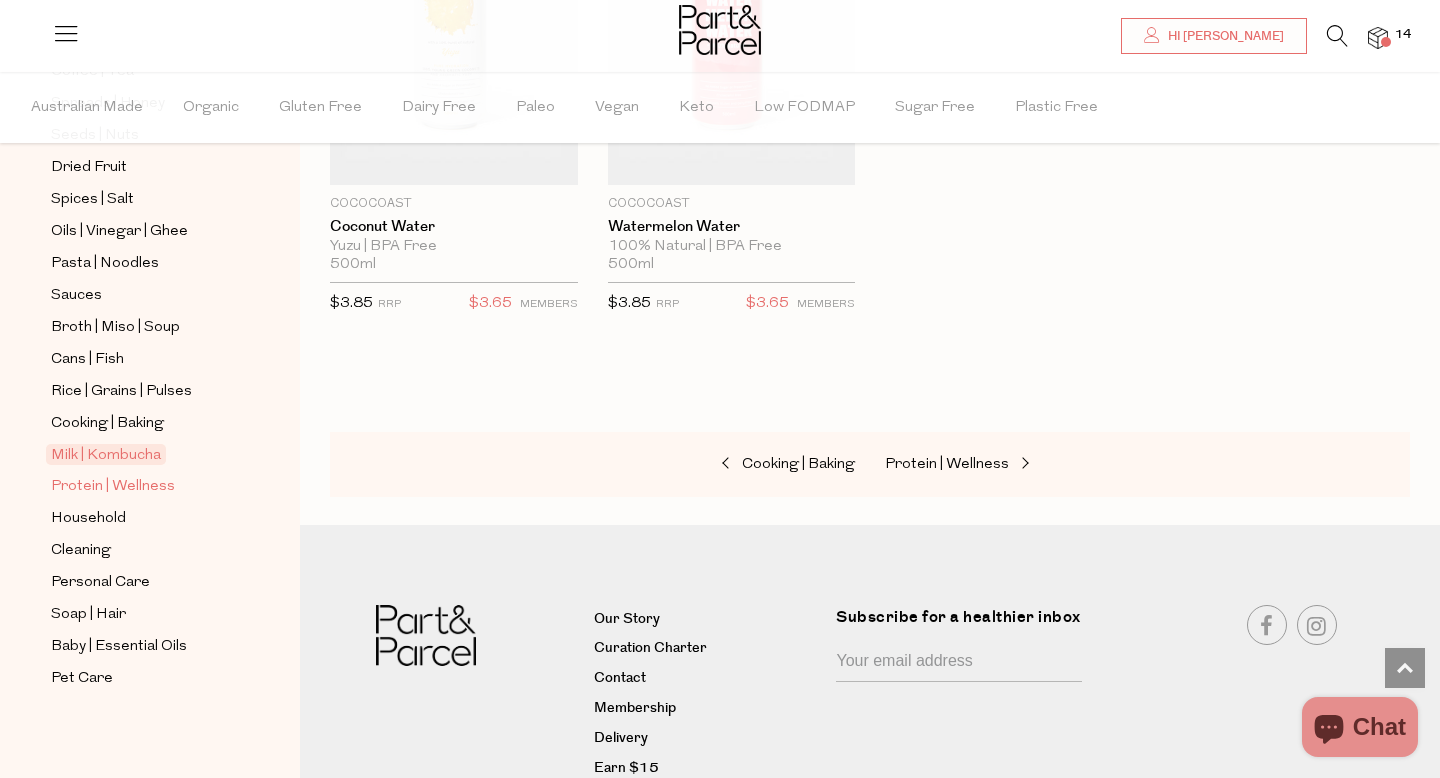 click on "Protein | Wellness" at bounding box center [113, 487] 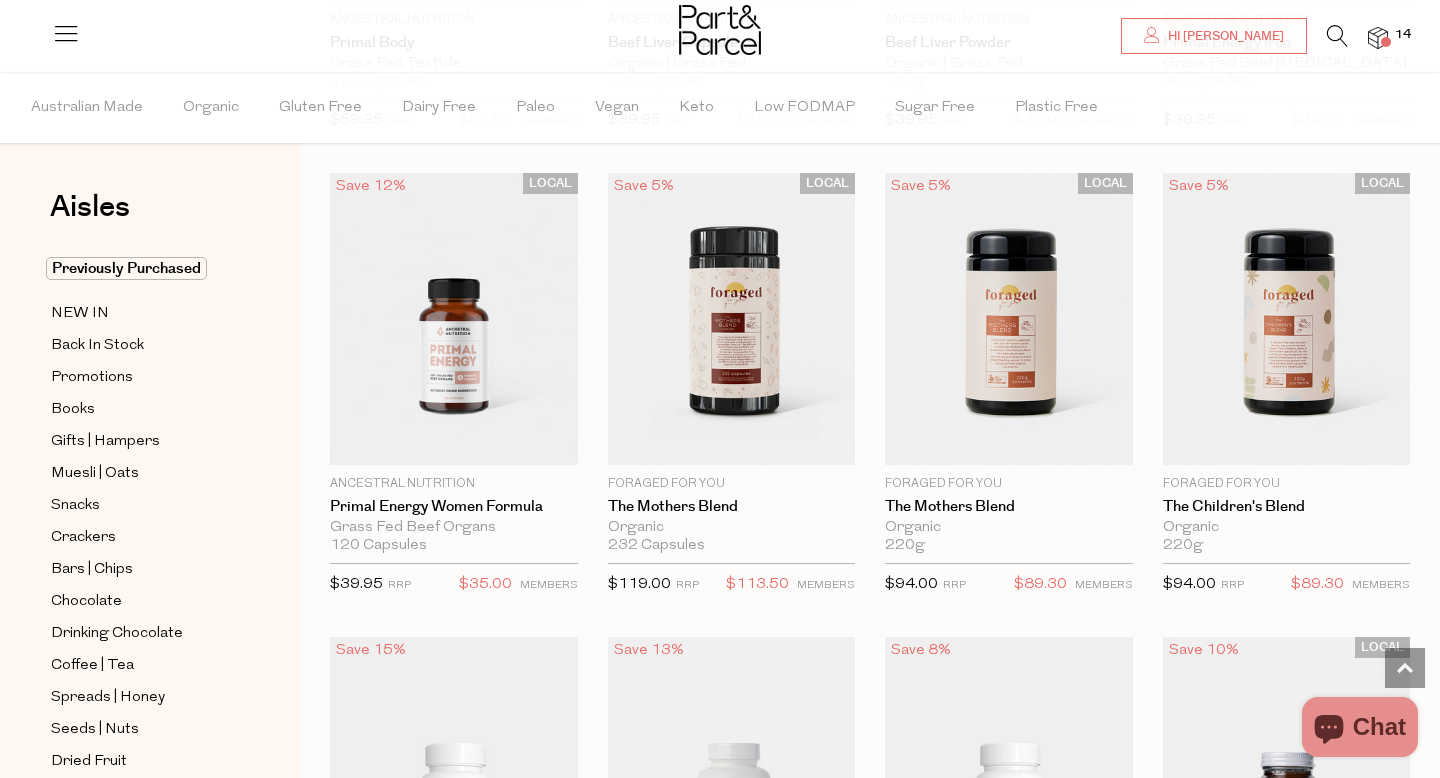 scroll, scrollTop: 3358, scrollLeft: 0, axis: vertical 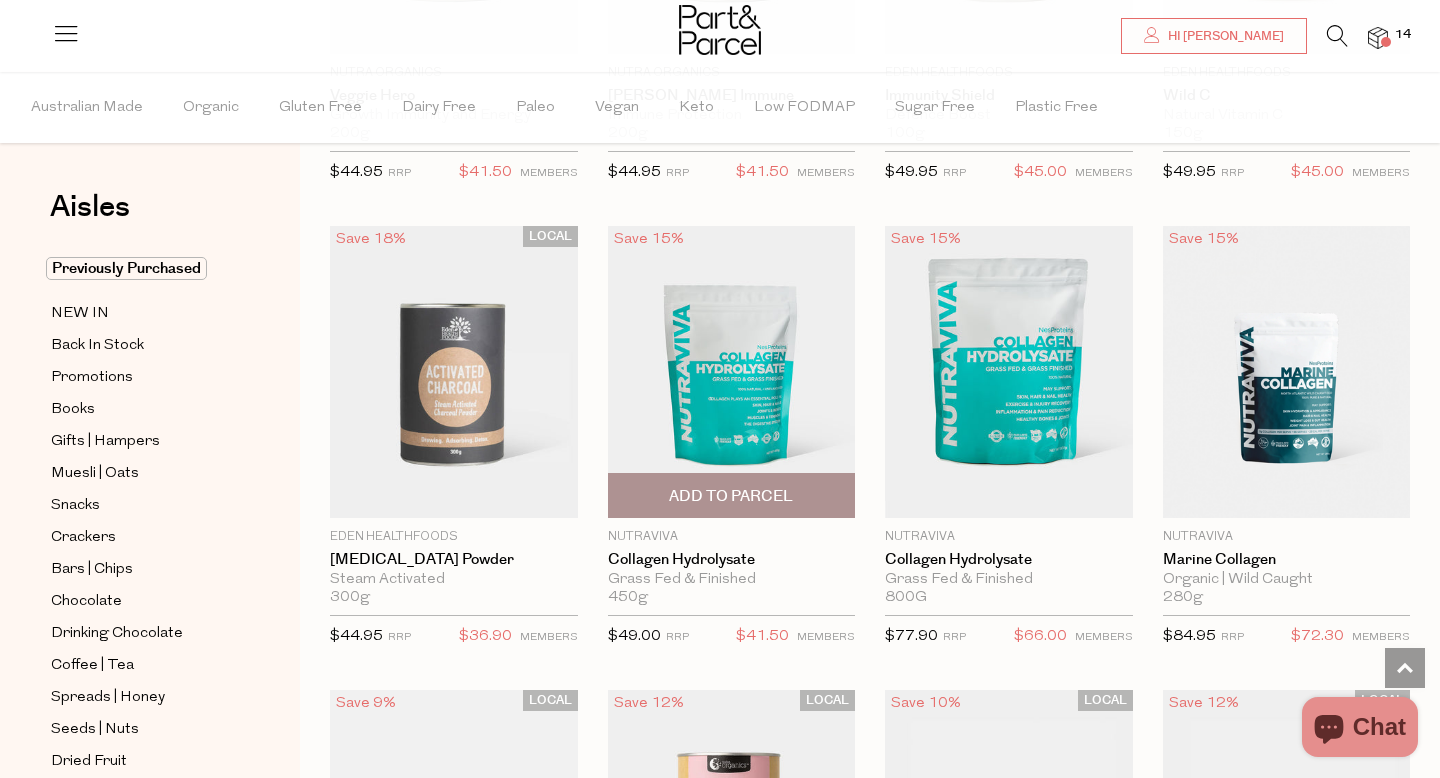 click on "Add To Parcel" at bounding box center (731, 496) 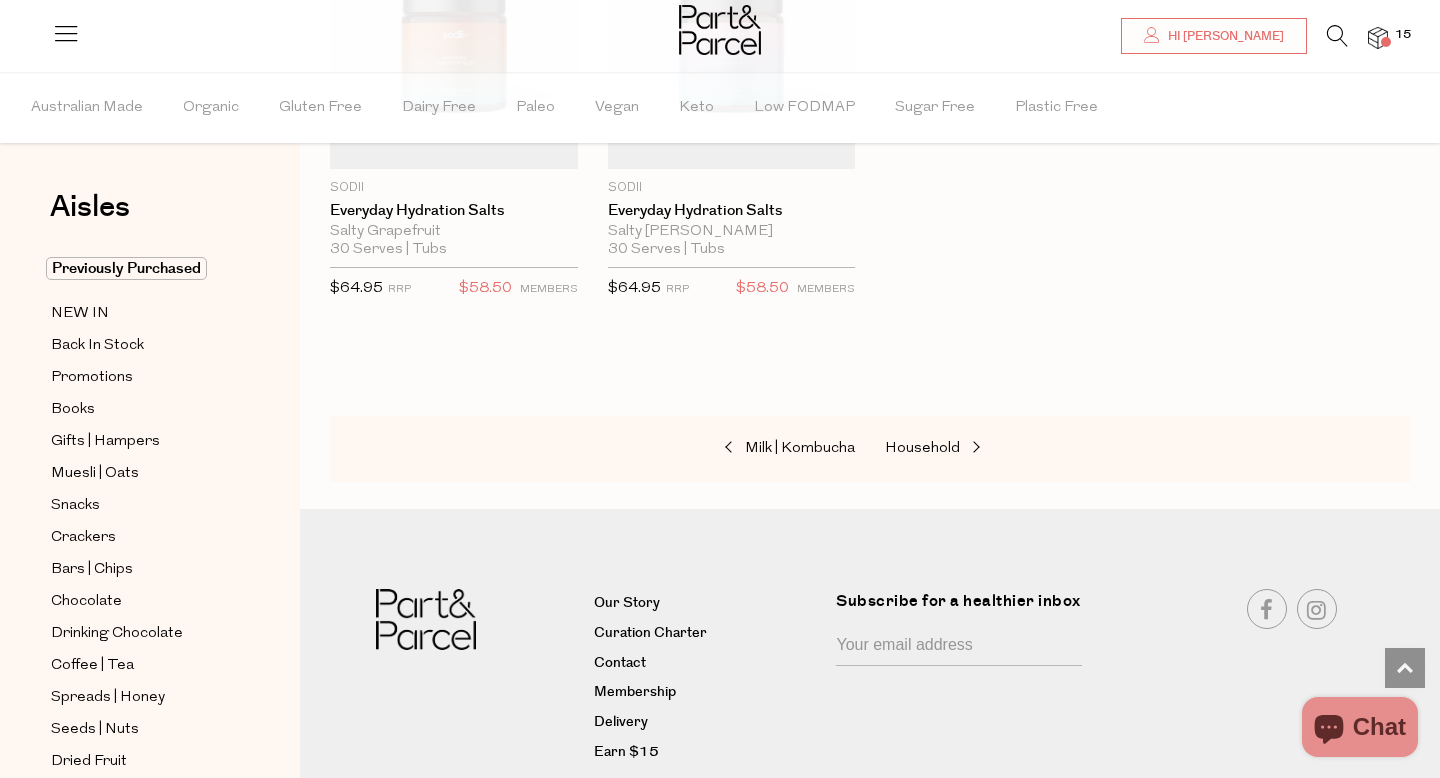 scroll, scrollTop: 15753, scrollLeft: 0, axis: vertical 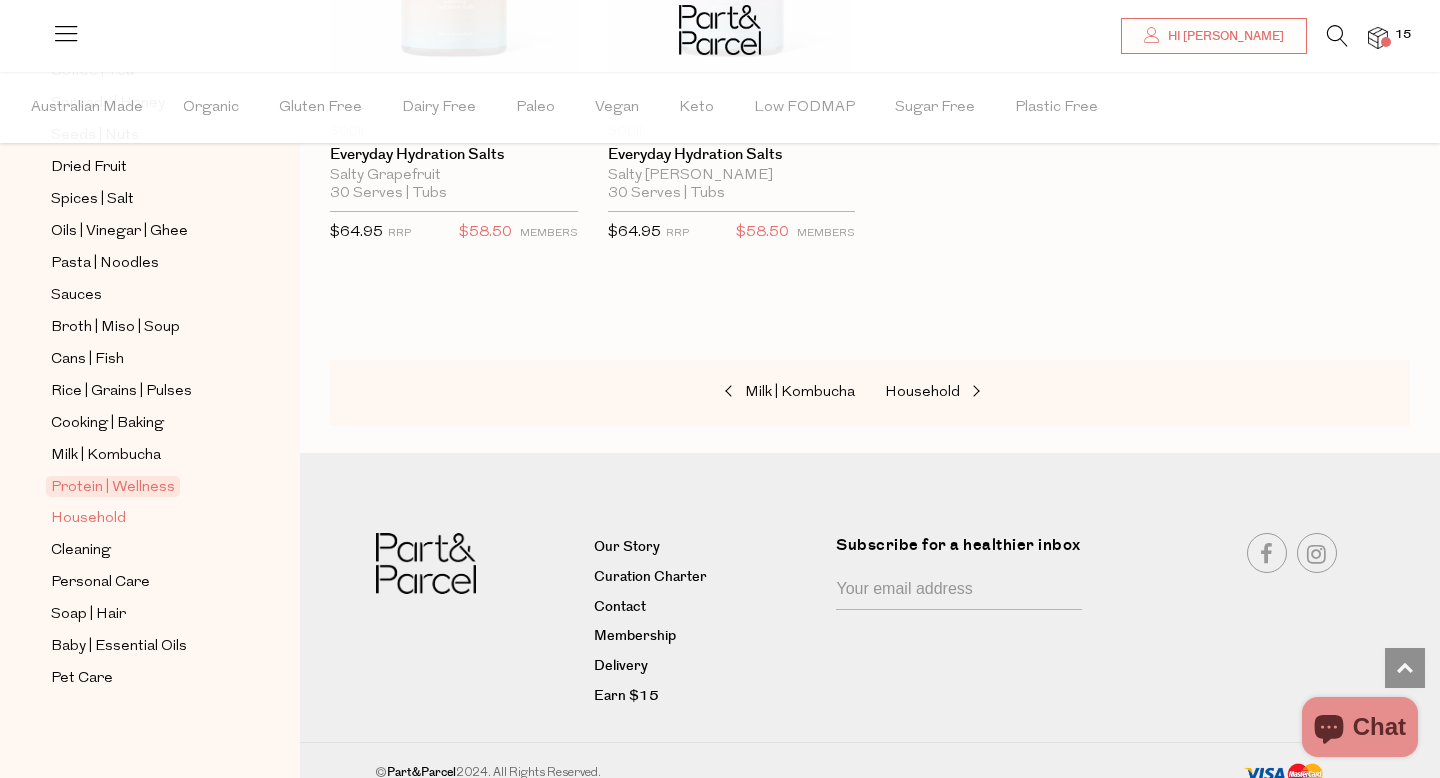 click on "Household" at bounding box center (88, 519) 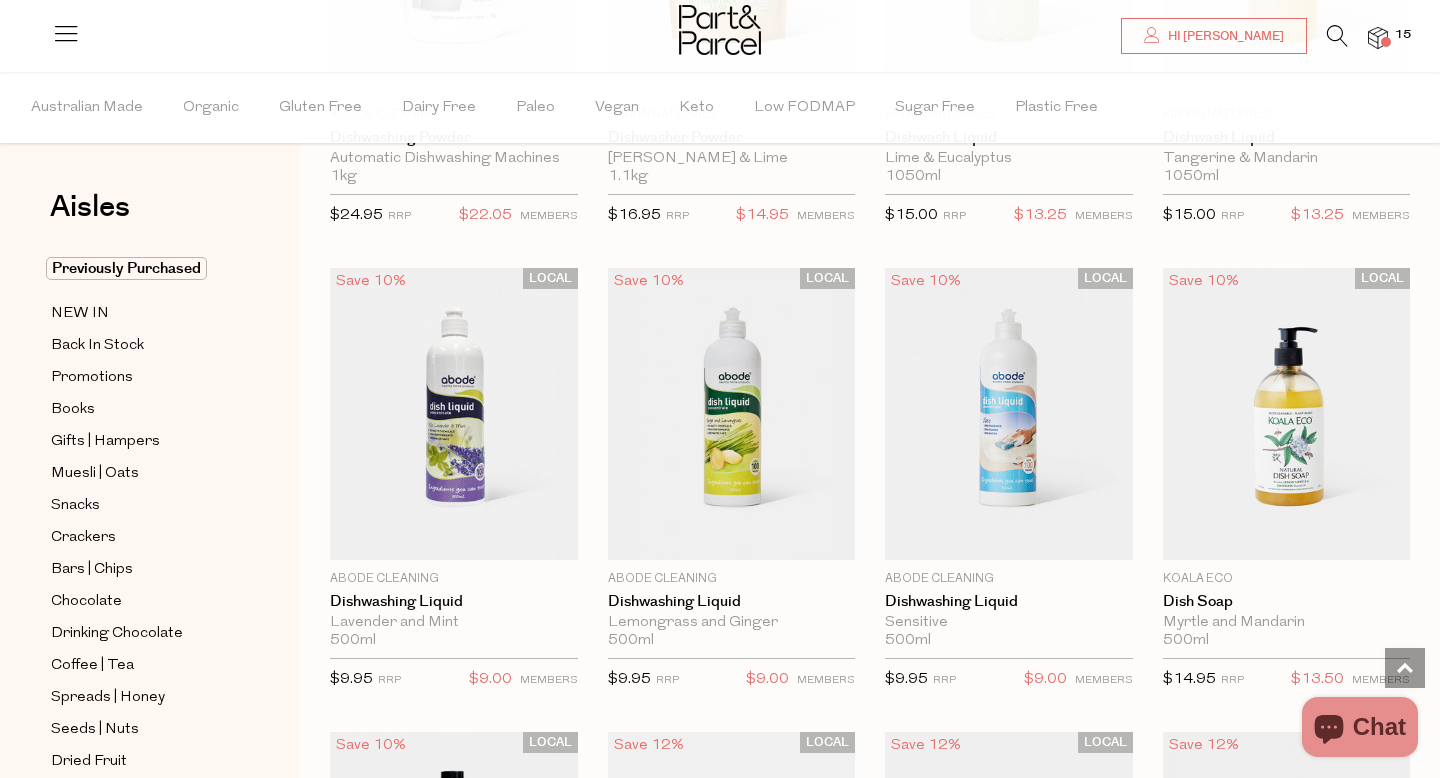 scroll, scrollTop: 3708, scrollLeft: 0, axis: vertical 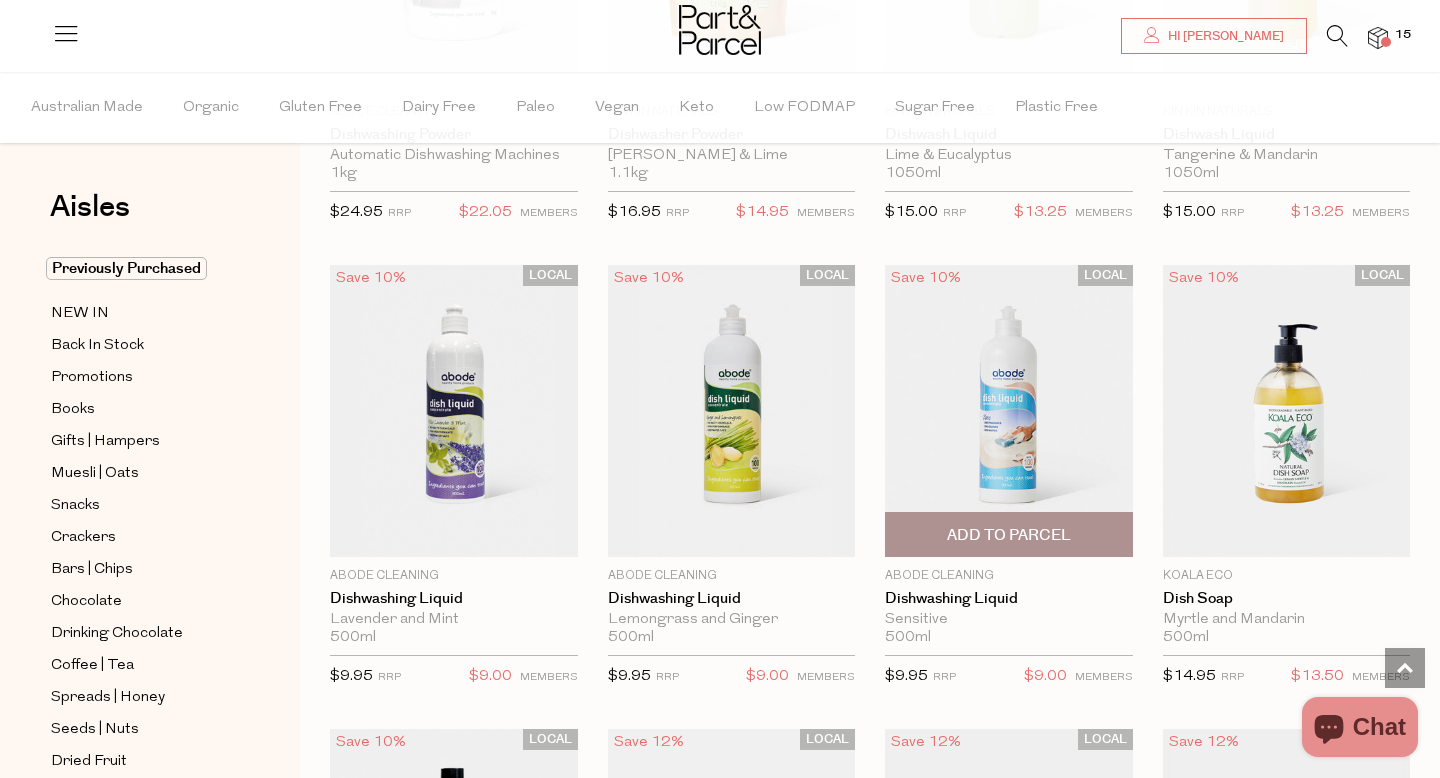 click on "Add To Parcel" at bounding box center [1009, 534] 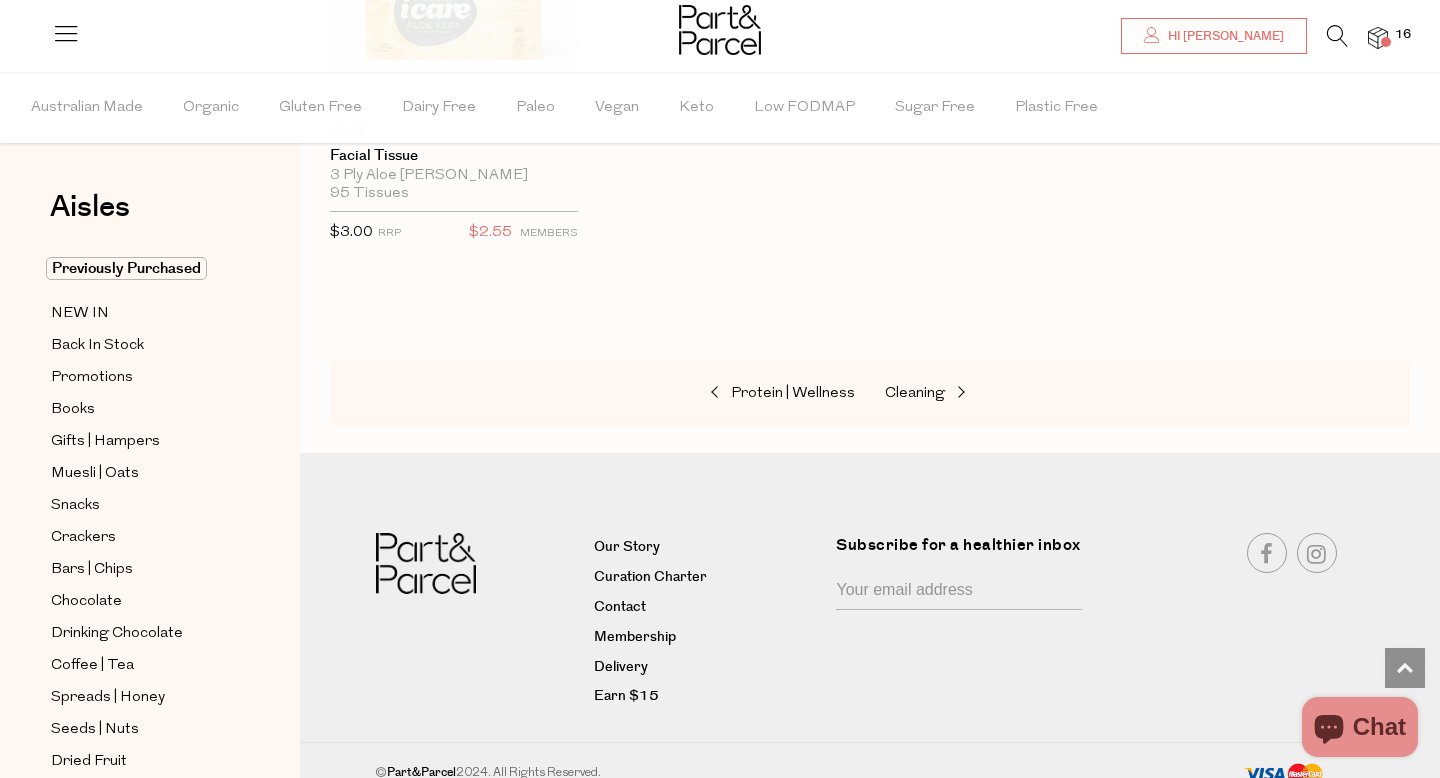 scroll, scrollTop: 9727, scrollLeft: 0, axis: vertical 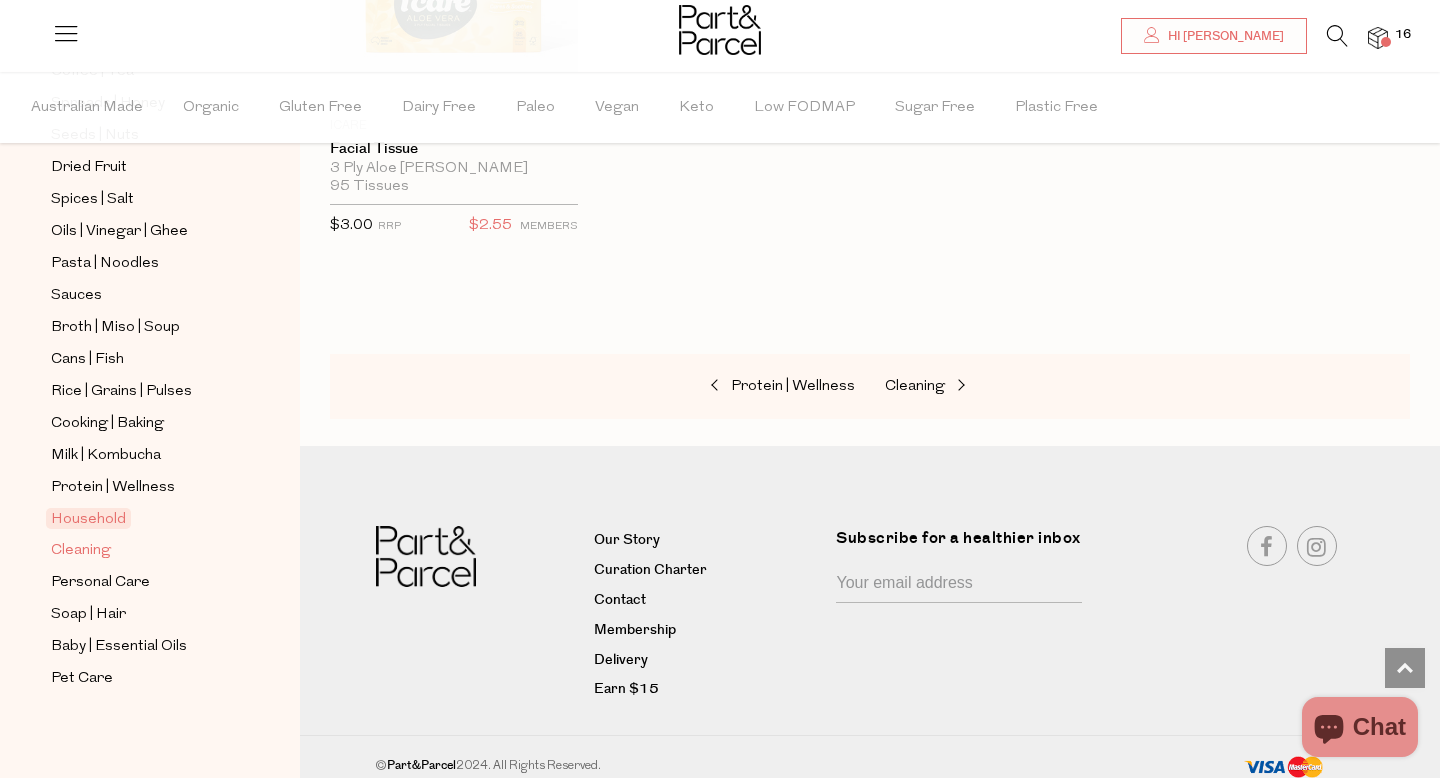 click on "Cleaning" at bounding box center [81, 551] 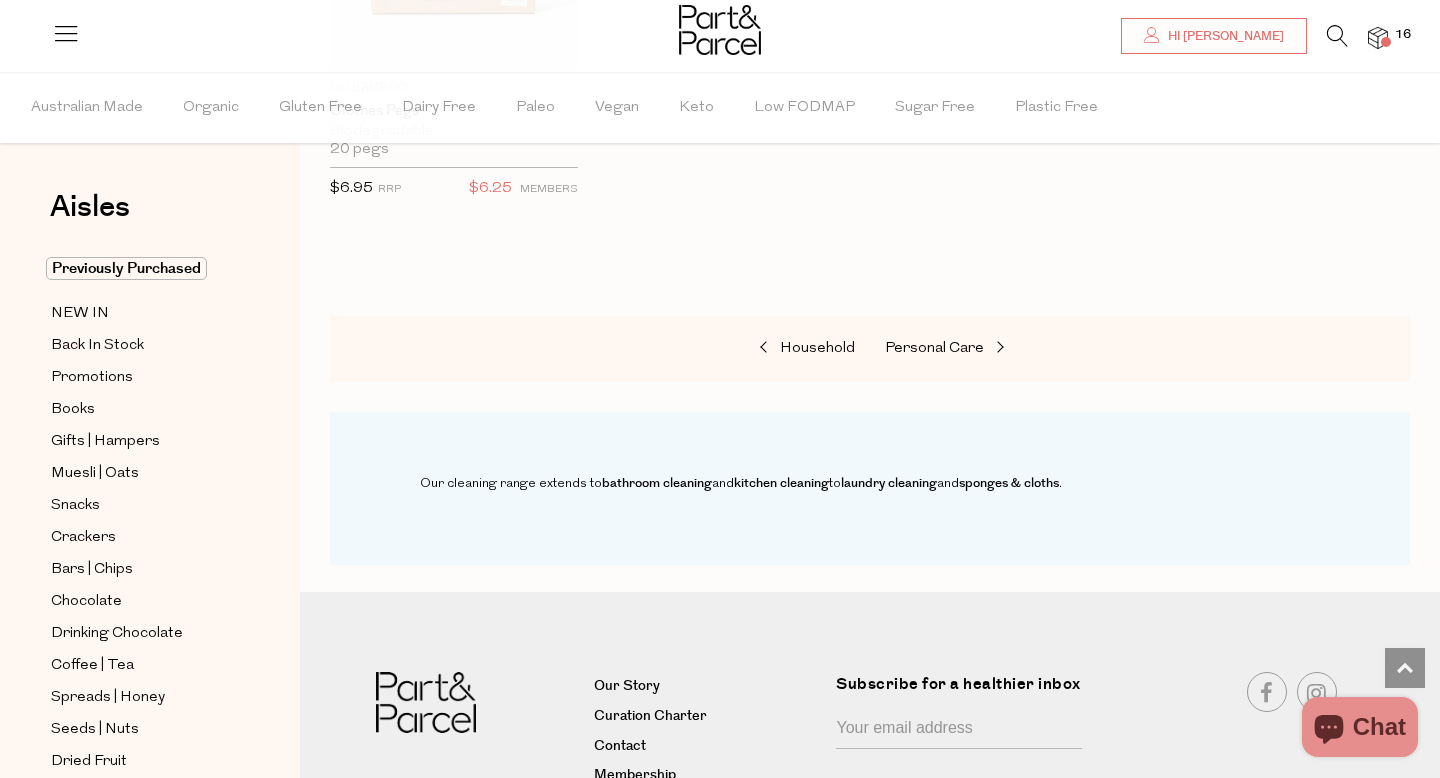 scroll, scrollTop: 1887, scrollLeft: 0, axis: vertical 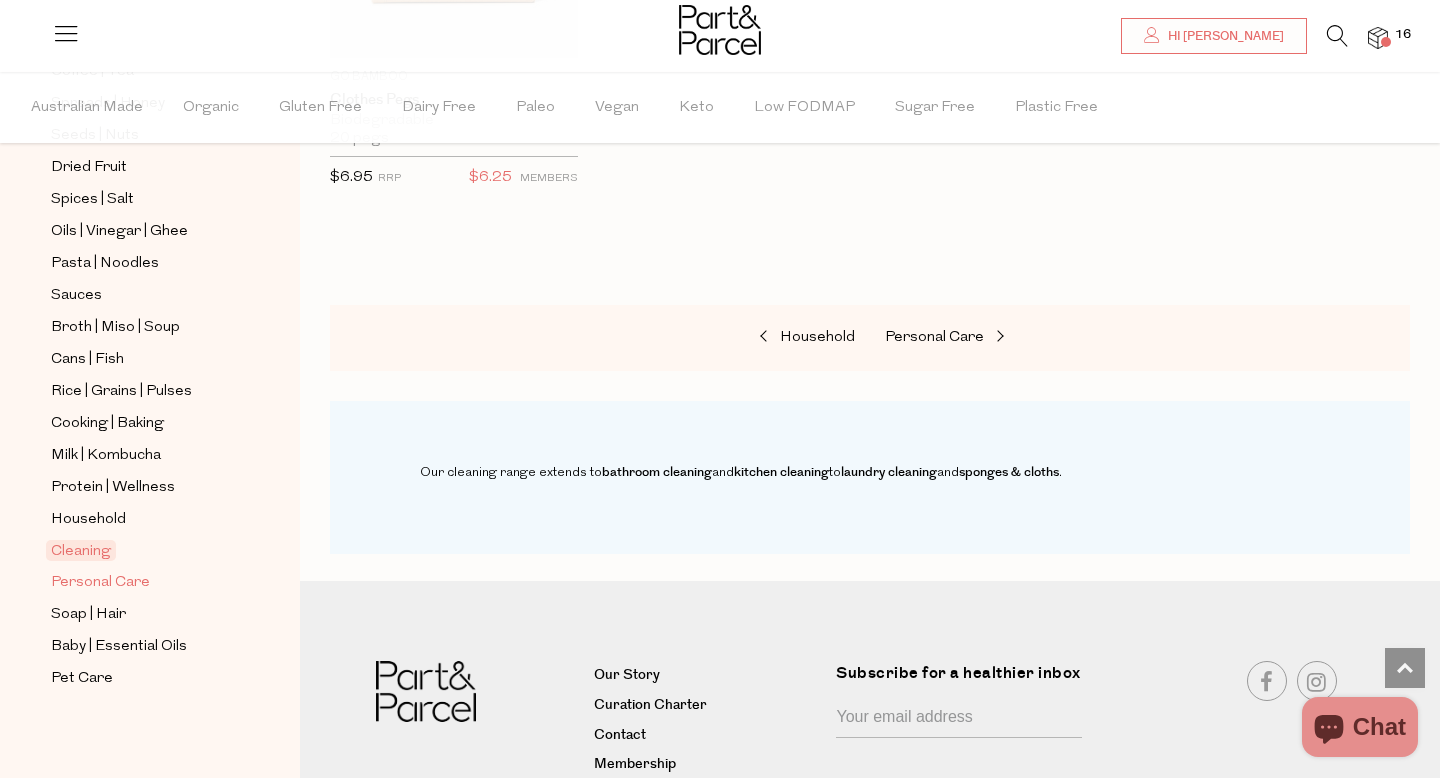 click on "Personal Care" at bounding box center (100, 583) 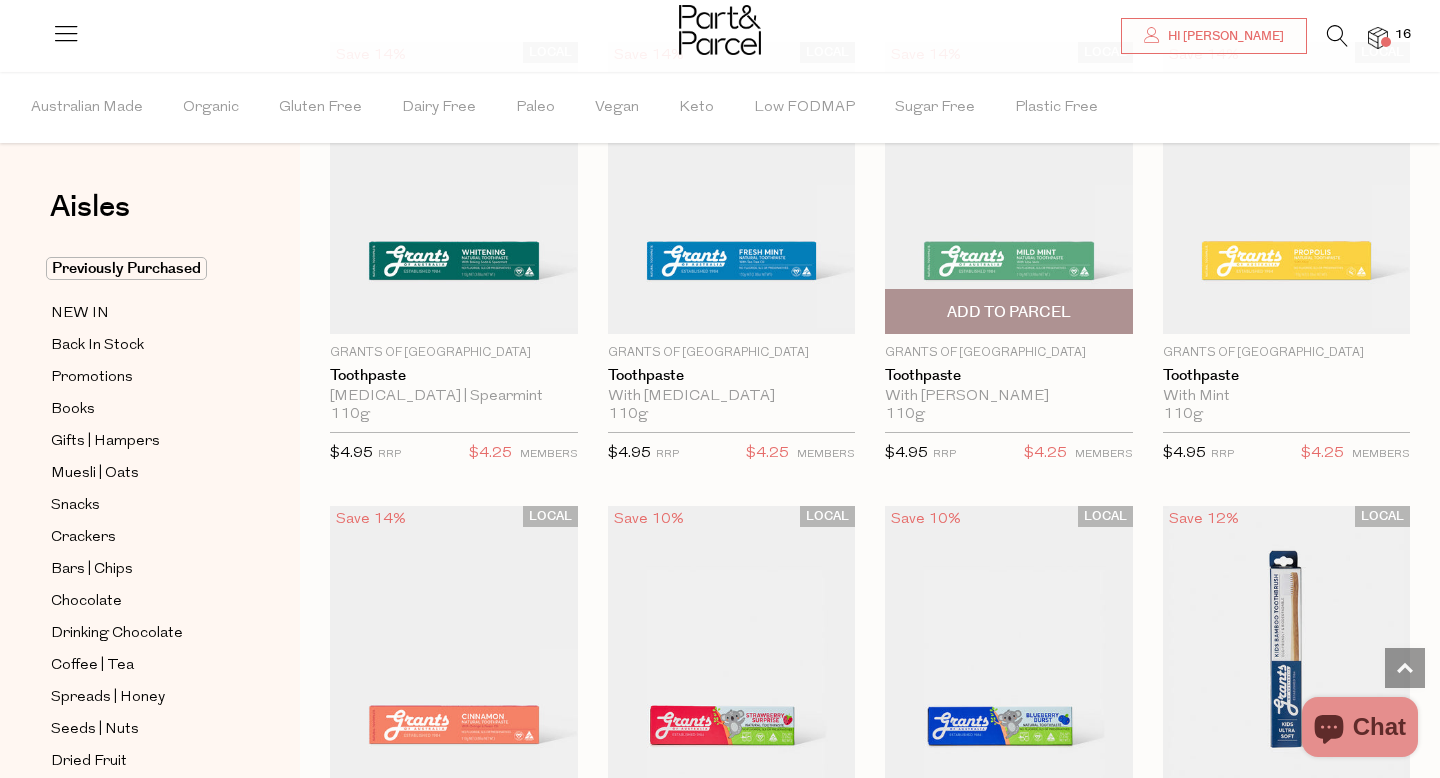 scroll, scrollTop: 2079, scrollLeft: 0, axis: vertical 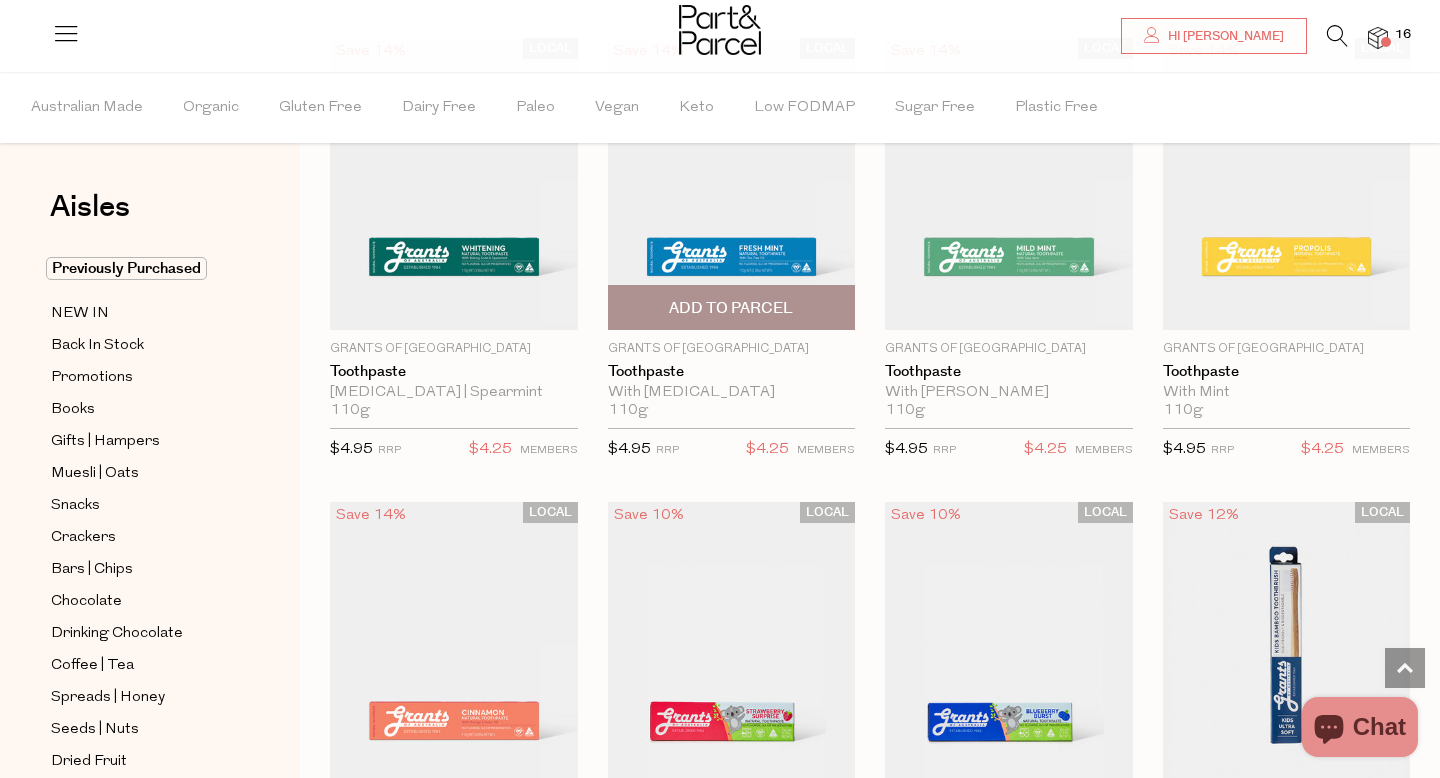 click on "Add To Parcel" at bounding box center [732, 307] 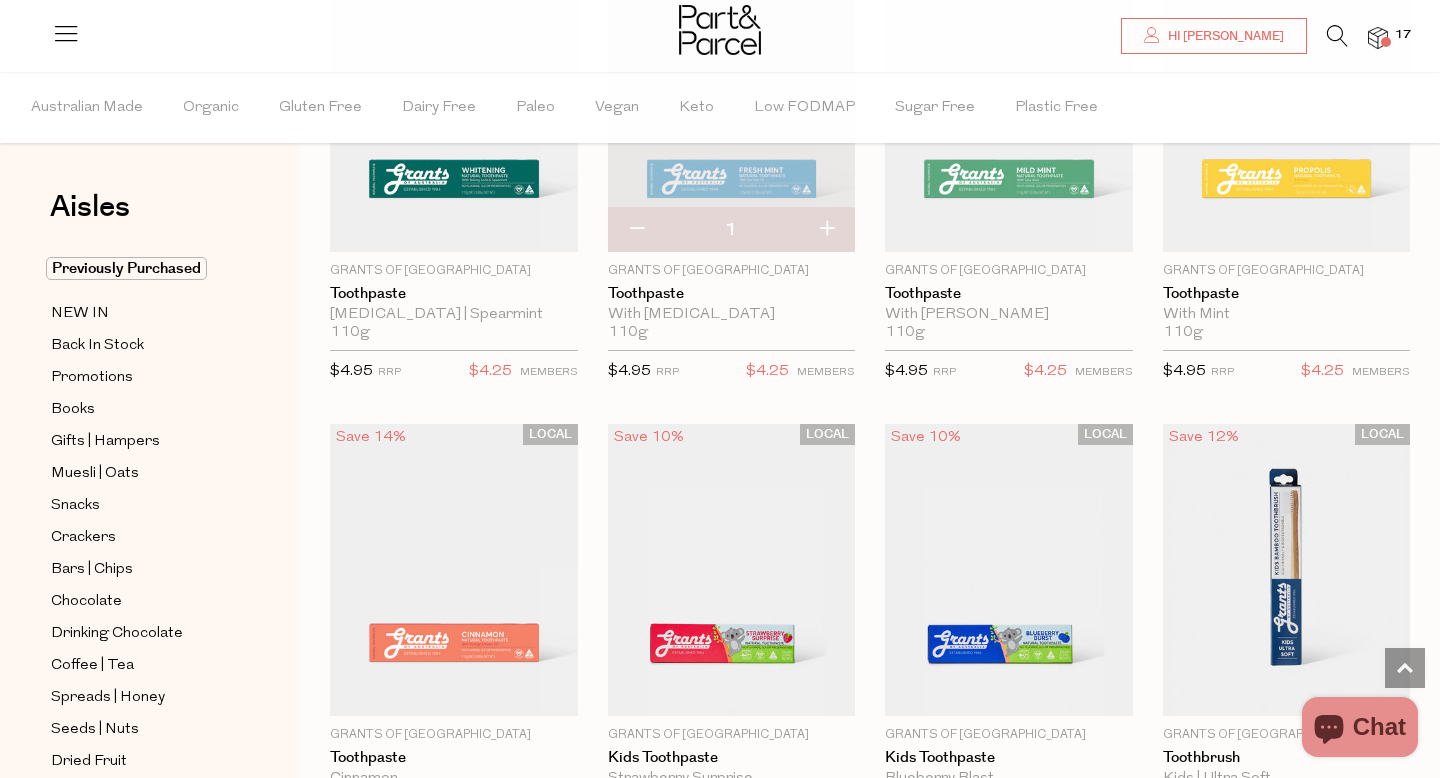 scroll, scrollTop: 2159, scrollLeft: 0, axis: vertical 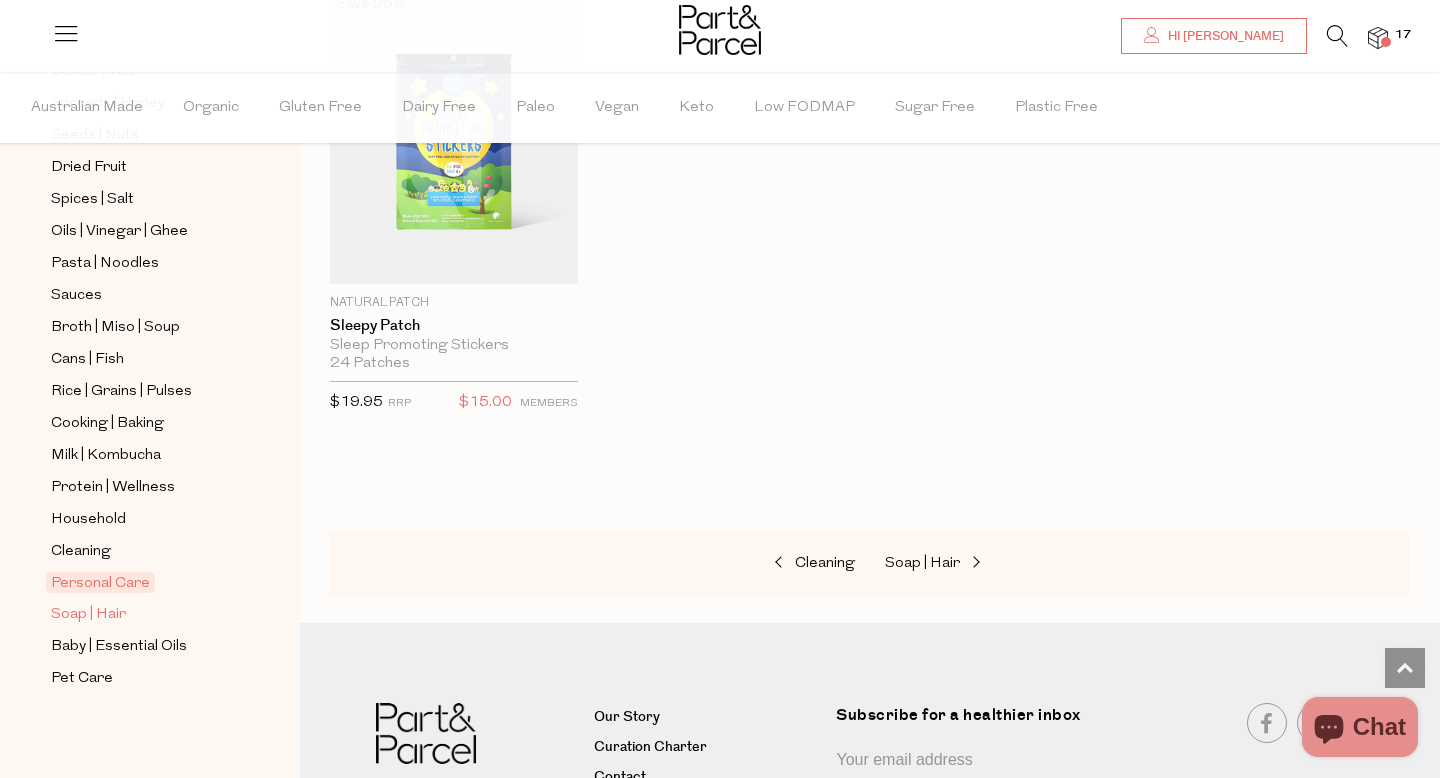 click on "Soap | Hair" at bounding box center [88, 615] 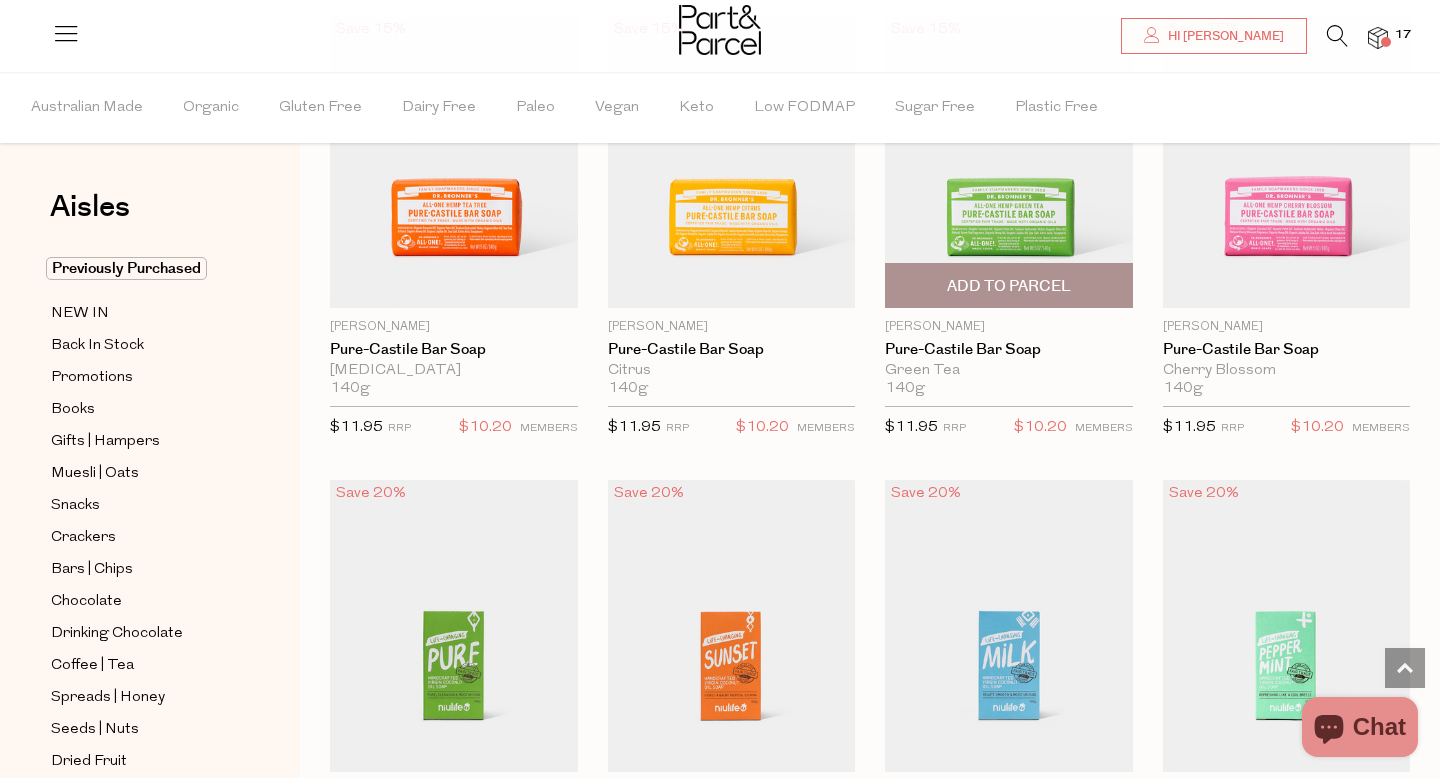 scroll, scrollTop: 3033, scrollLeft: 0, axis: vertical 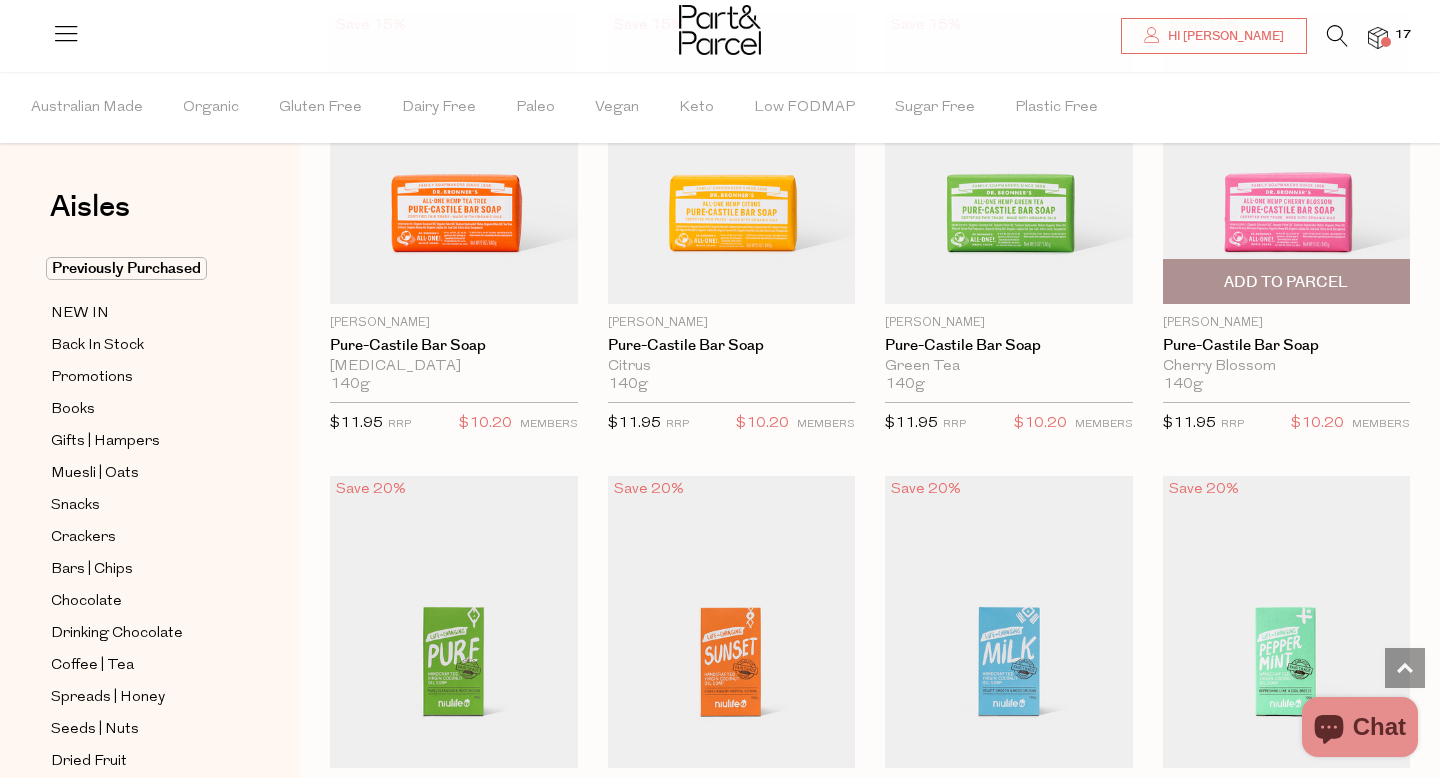 click on "Add To Parcel" at bounding box center (1286, 282) 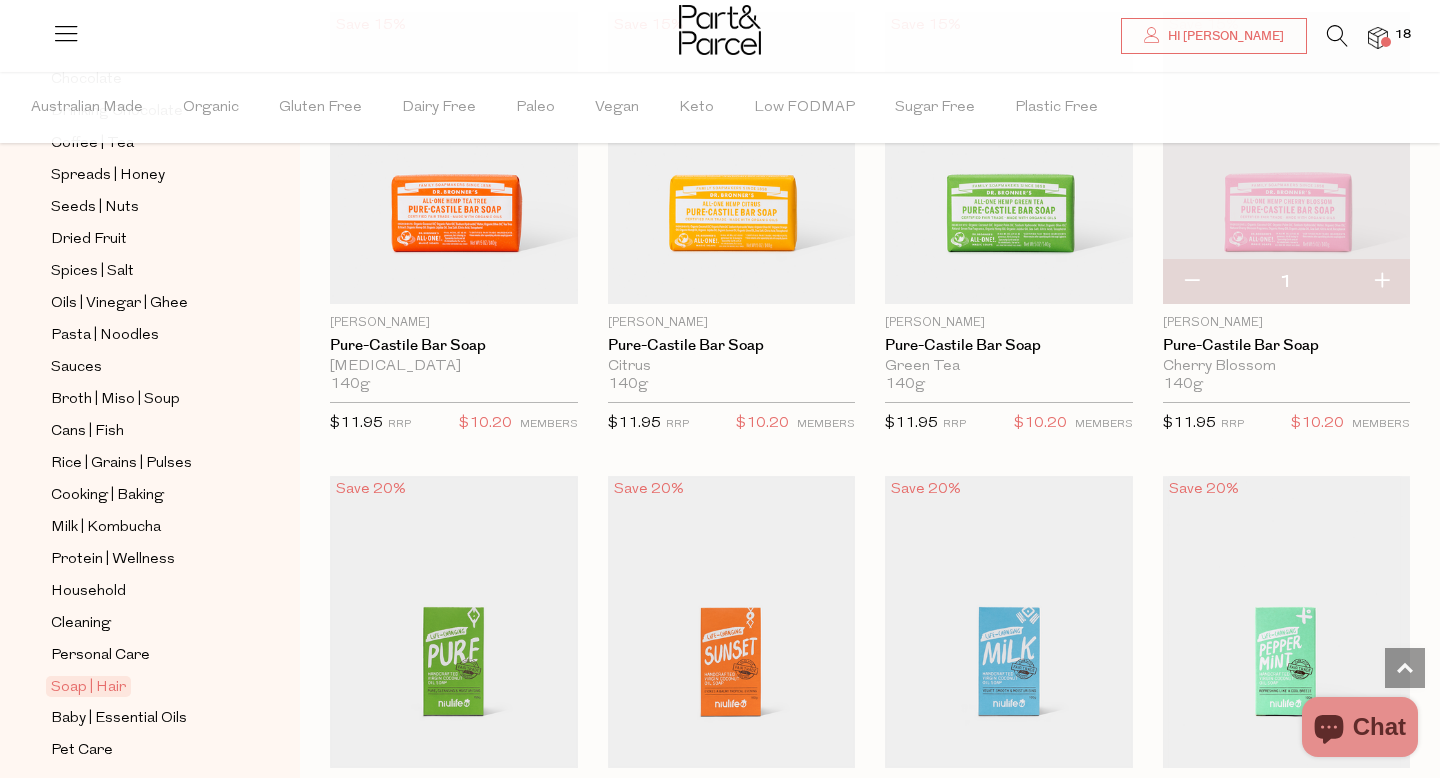 scroll, scrollTop: 594, scrollLeft: 0, axis: vertical 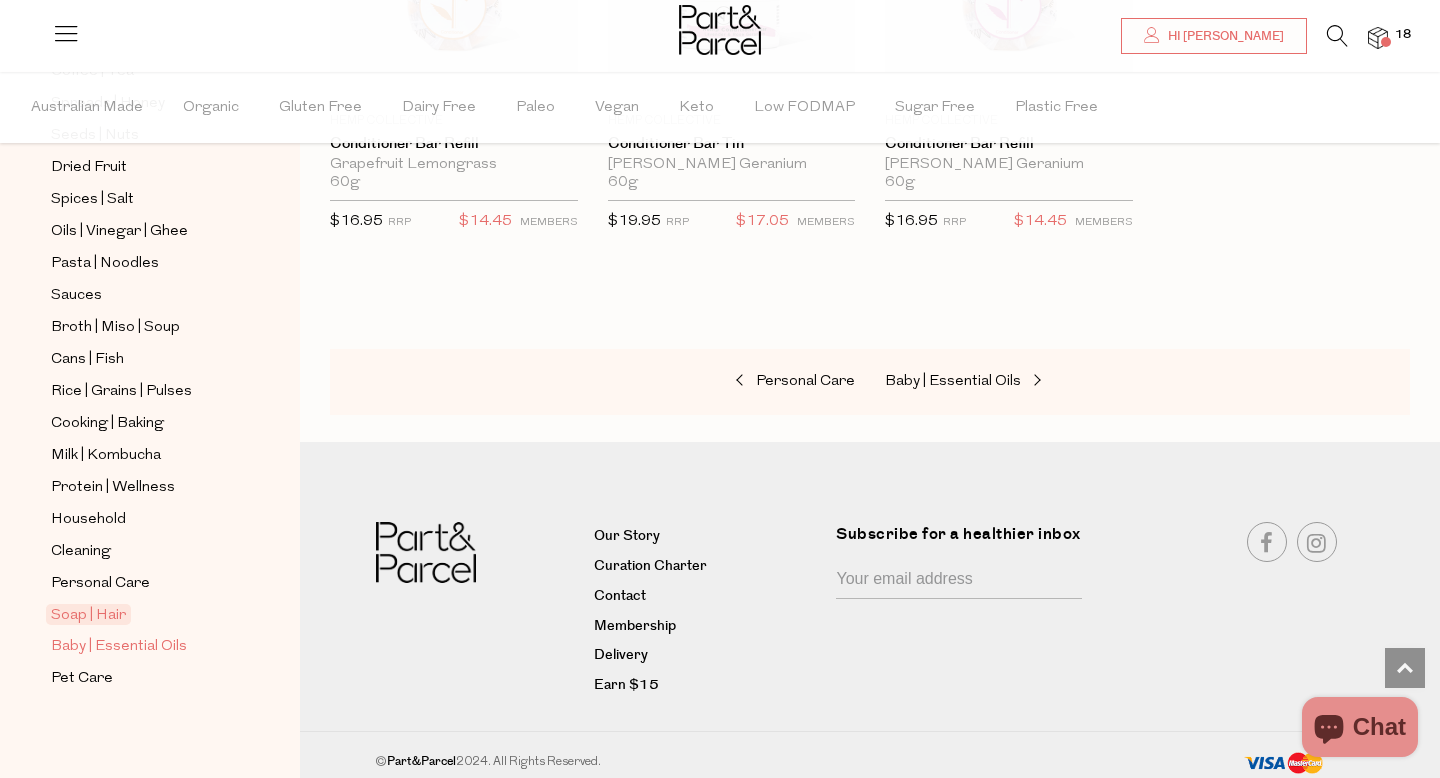 click on "Baby | Essential Oils" at bounding box center [119, 647] 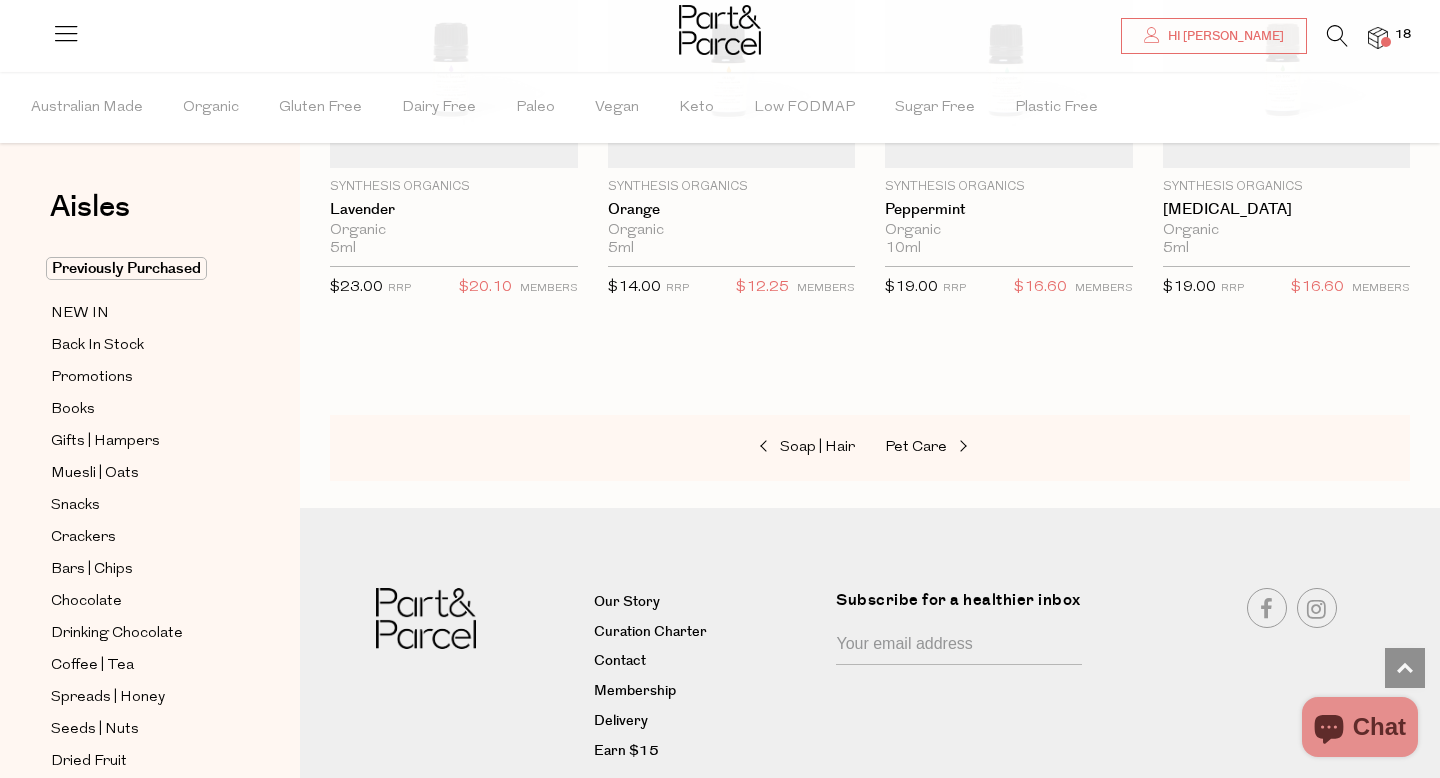 scroll, scrollTop: 1847, scrollLeft: 0, axis: vertical 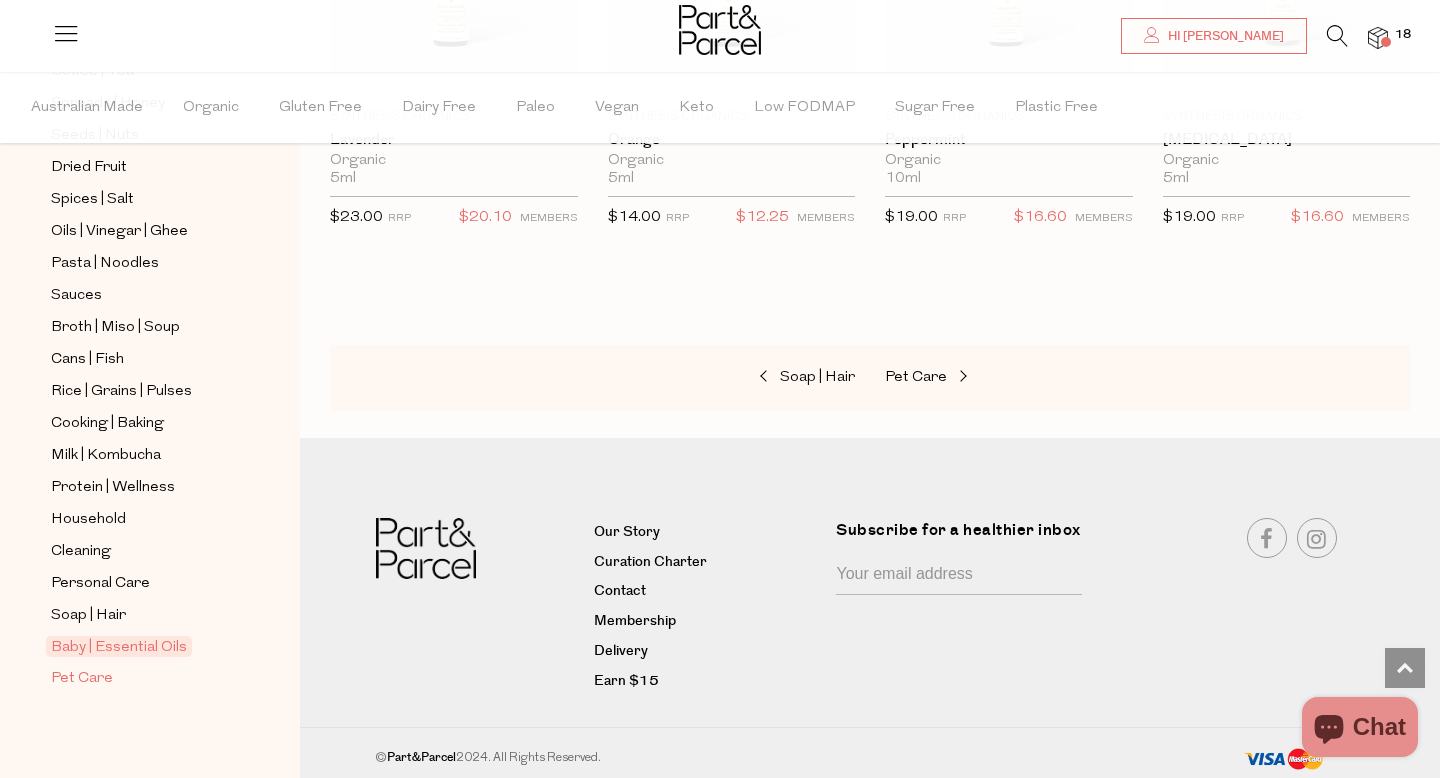 click on "Pet Care" at bounding box center [82, 679] 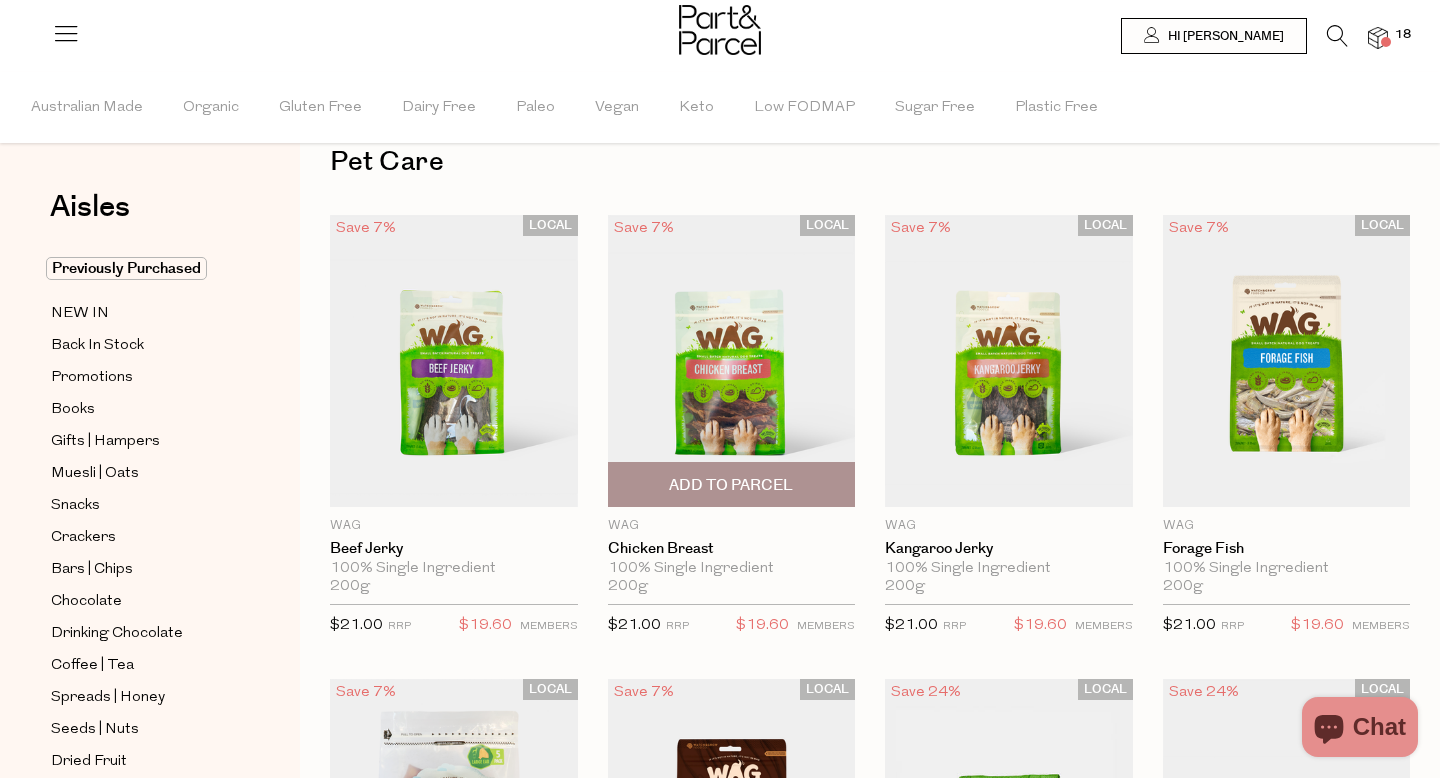 scroll, scrollTop: 0, scrollLeft: 0, axis: both 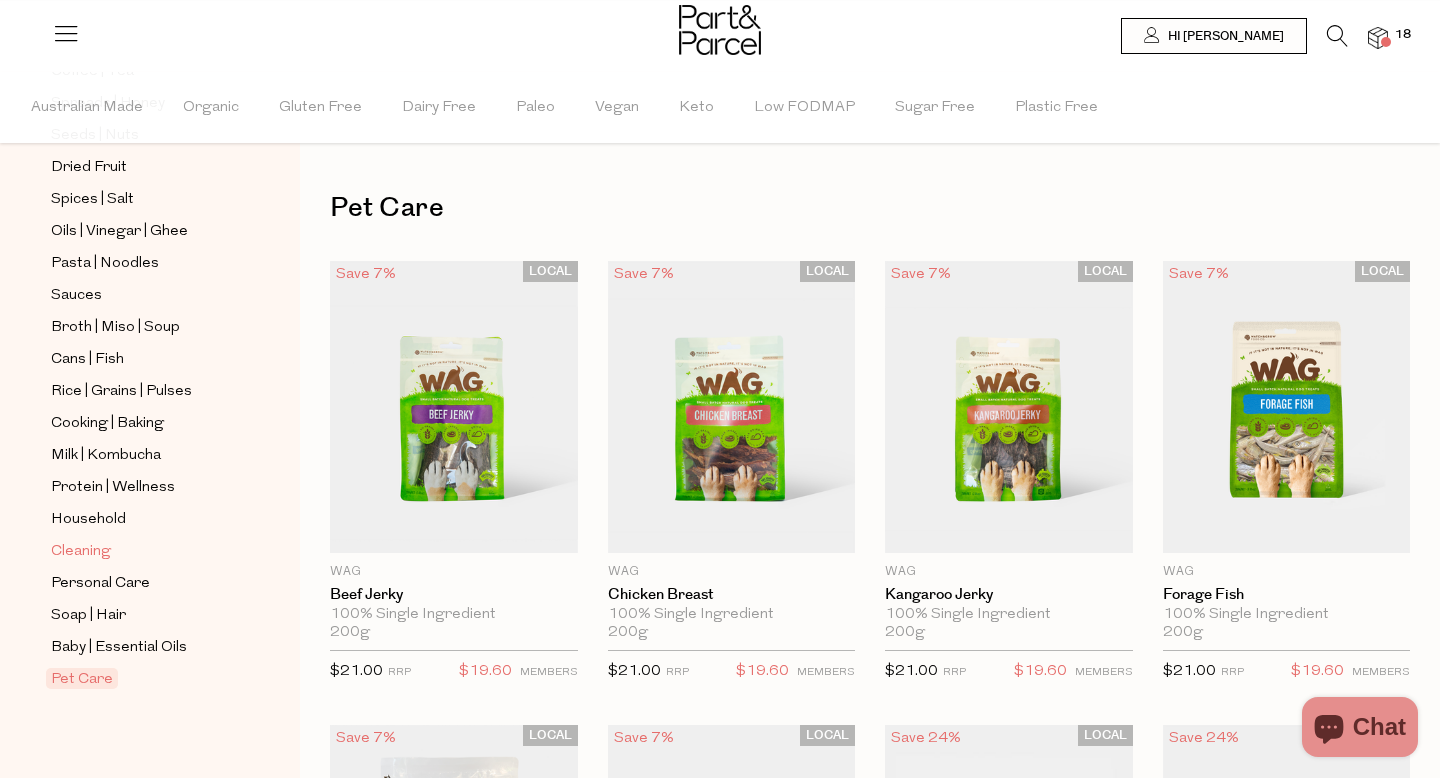 click on "Cleaning" at bounding box center (81, 552) 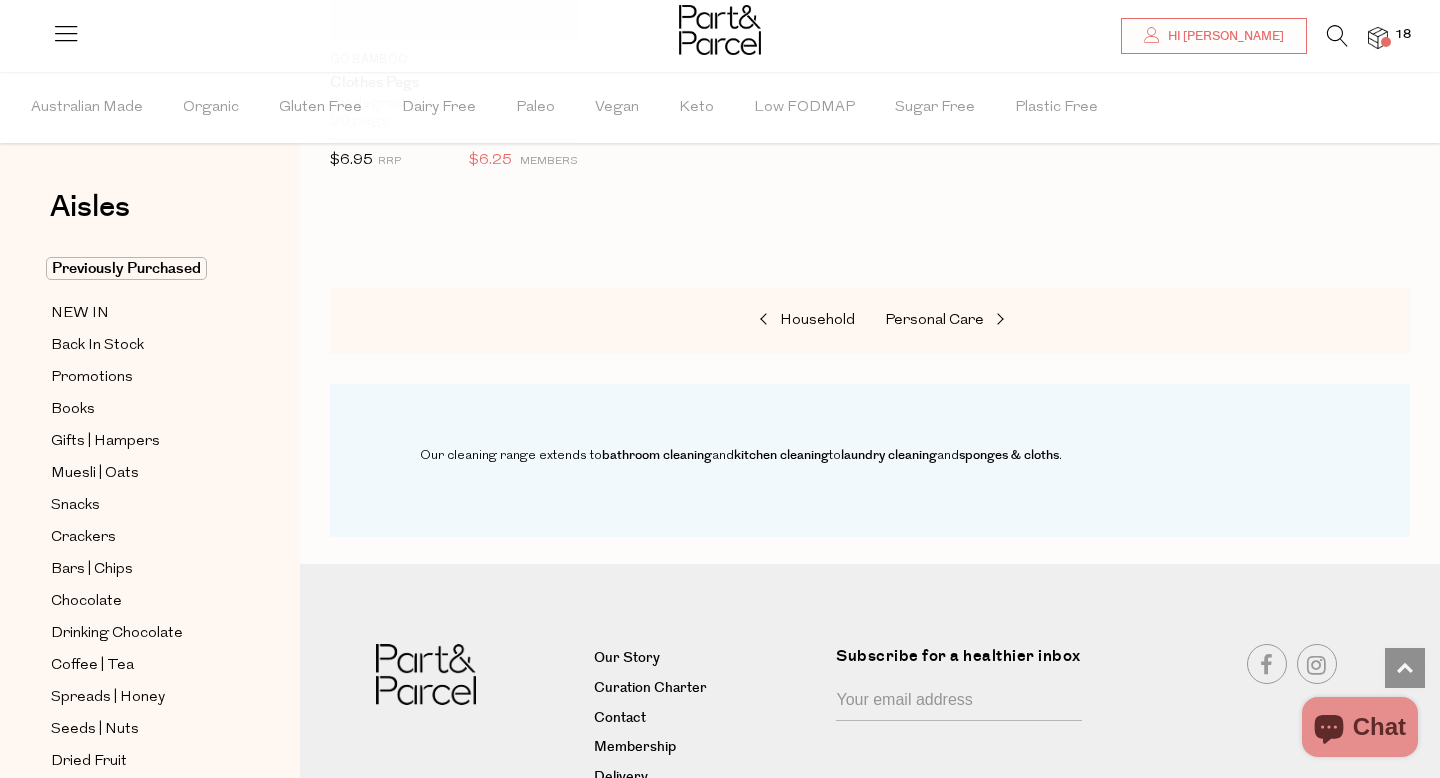 scroll, scrollTop: 2030, scrollLeft: 0, axis: vertical 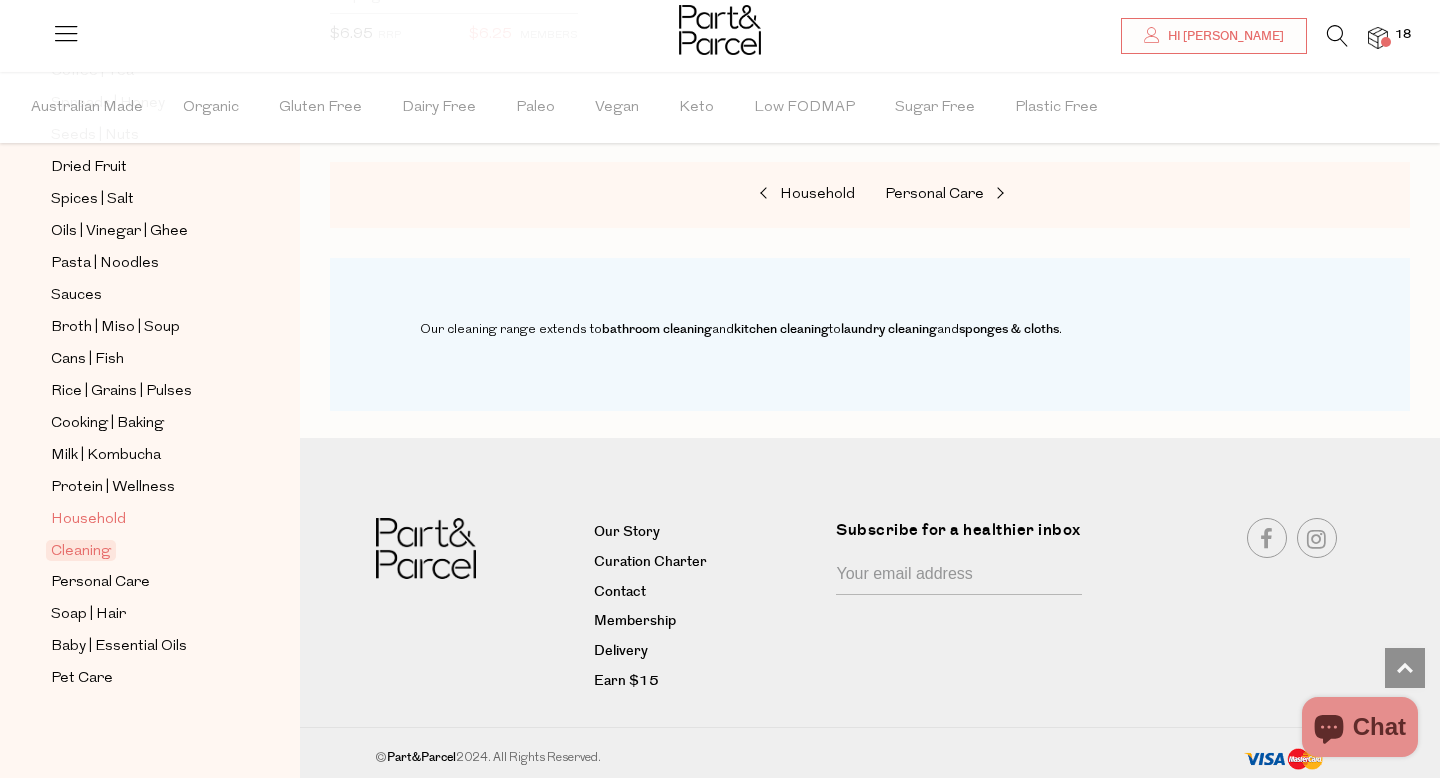 click on "Household" at bounding box center (142, 519) 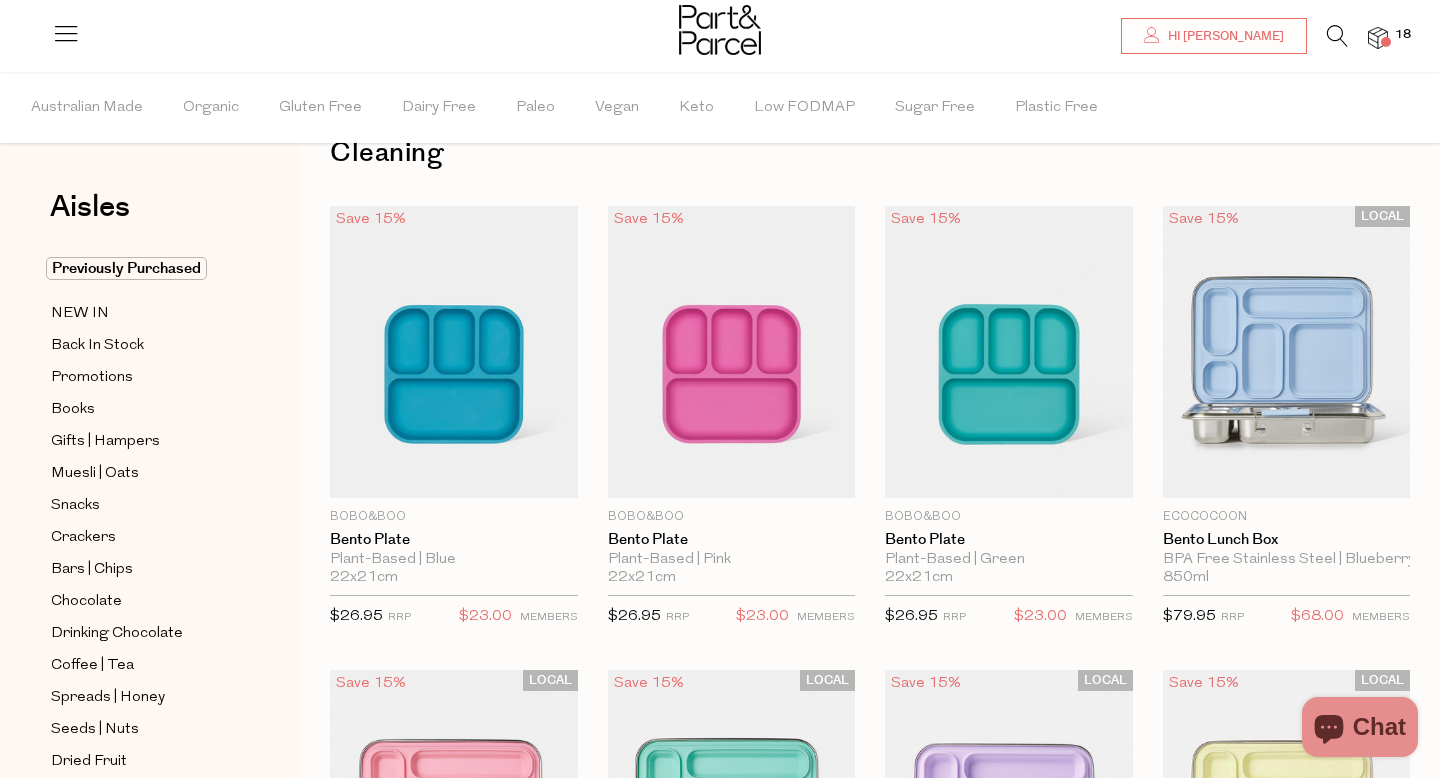 scroll, scrollTop: 0, scrollLeft: 0, axis: both 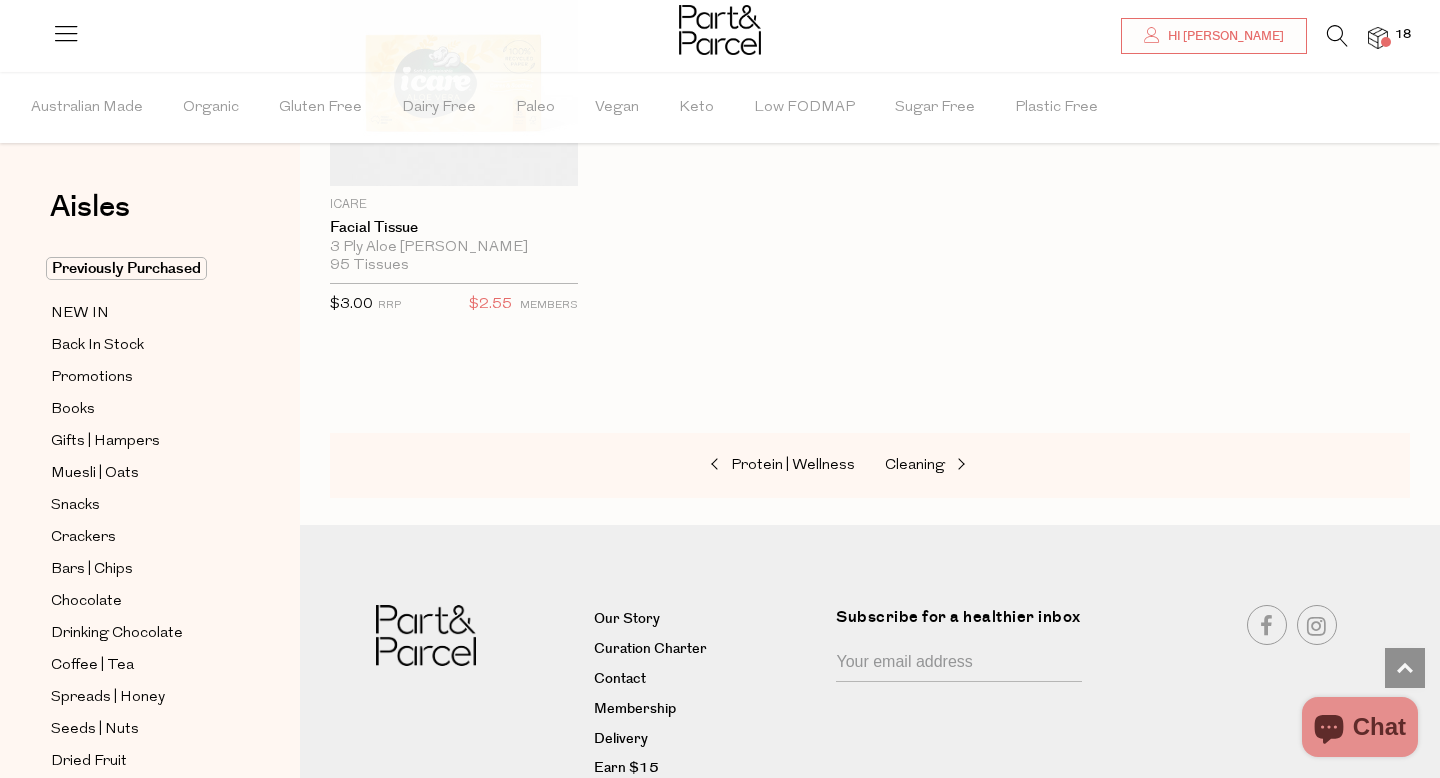 click at bounding box center [1378, 38] 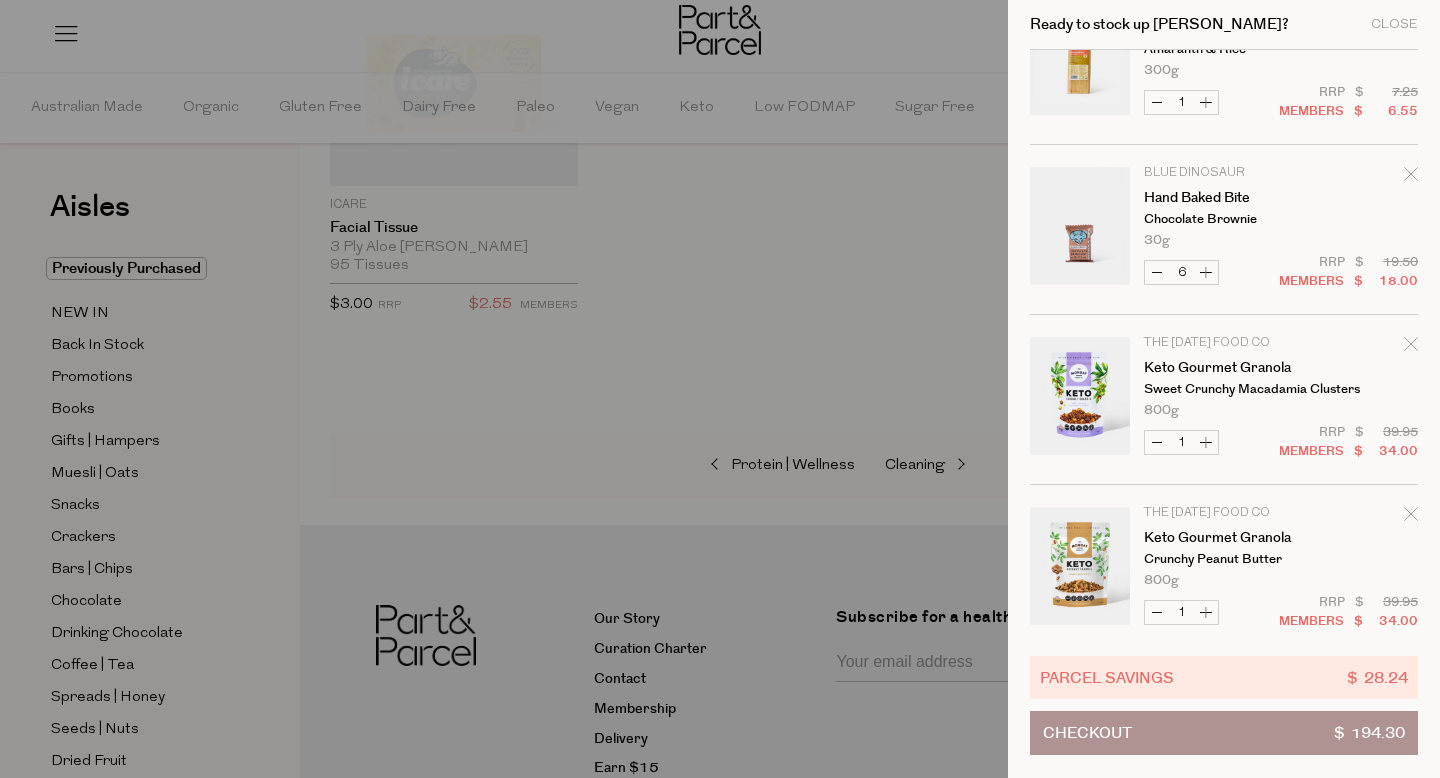 scroll, scrollTop: 1457, scrollLeft: 0, axis: vertical 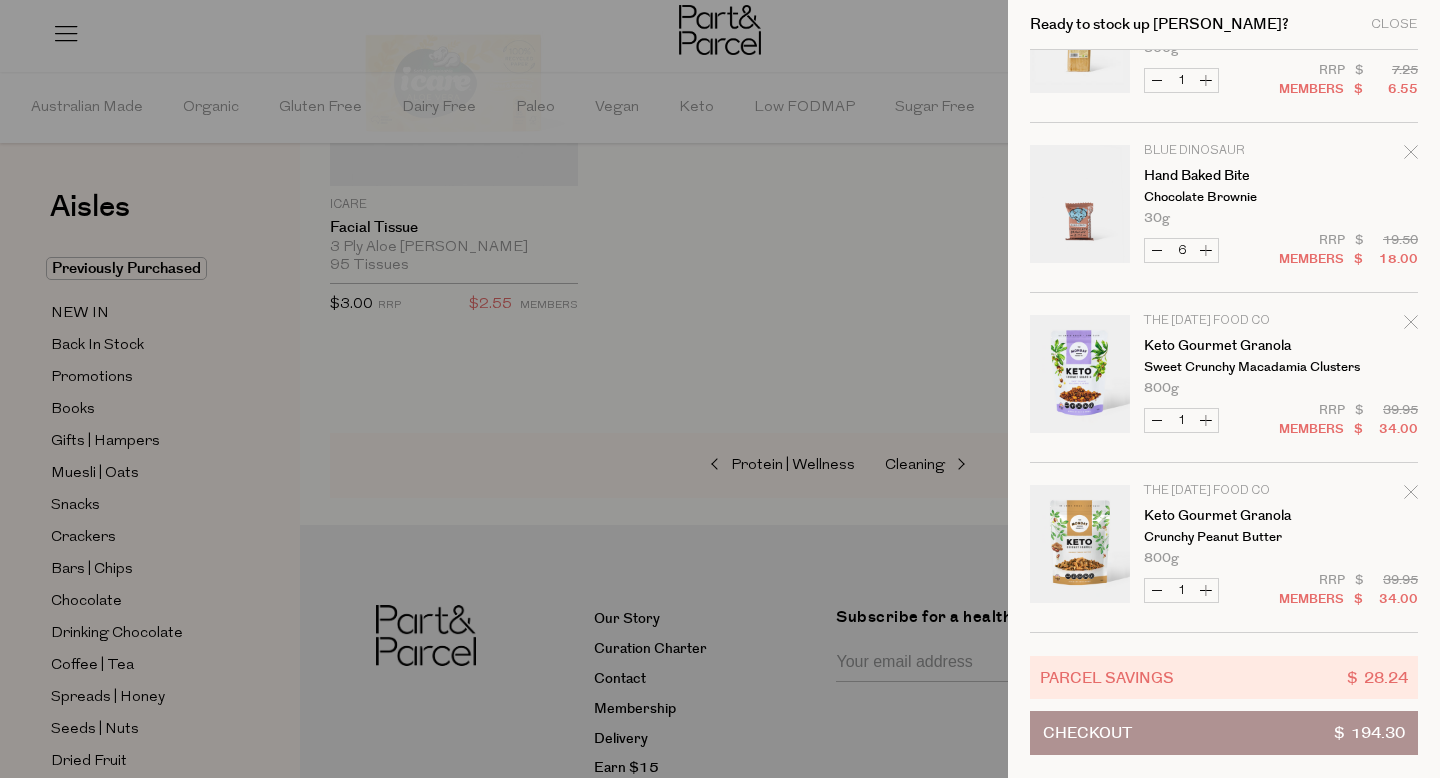 click on "Checkout" at bounding box center [1087, 733] 